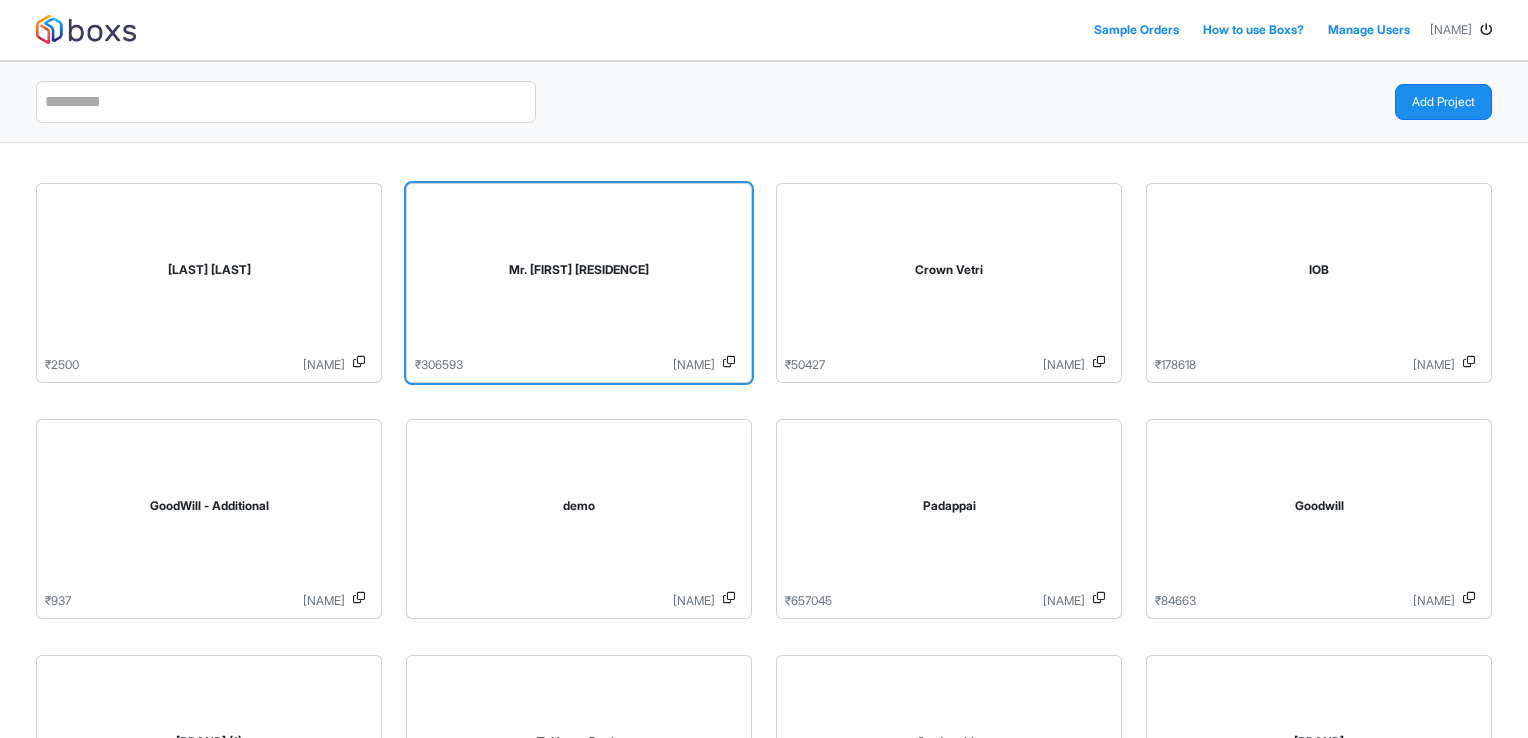 scroll, scrollTop: 0, scrollLeft: 0, axis: both 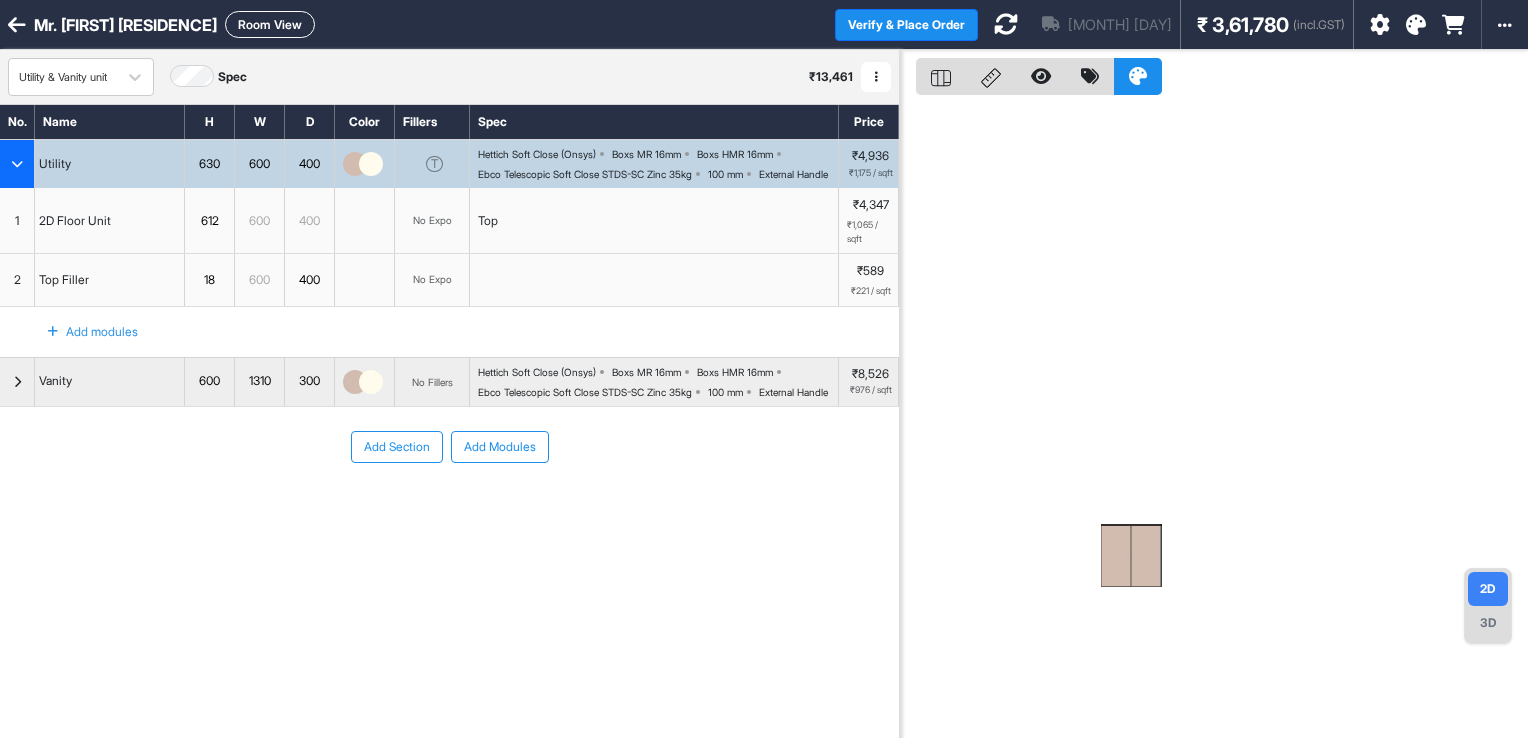 click on "Hettich Soft Close (Onsys) Boxs MR 16mm Boxs HMR 16mm Ebco Telescopic Soft Close STDS-SC Zinc 35kg 100 mm External Handle" at bounding box center (658, 164) 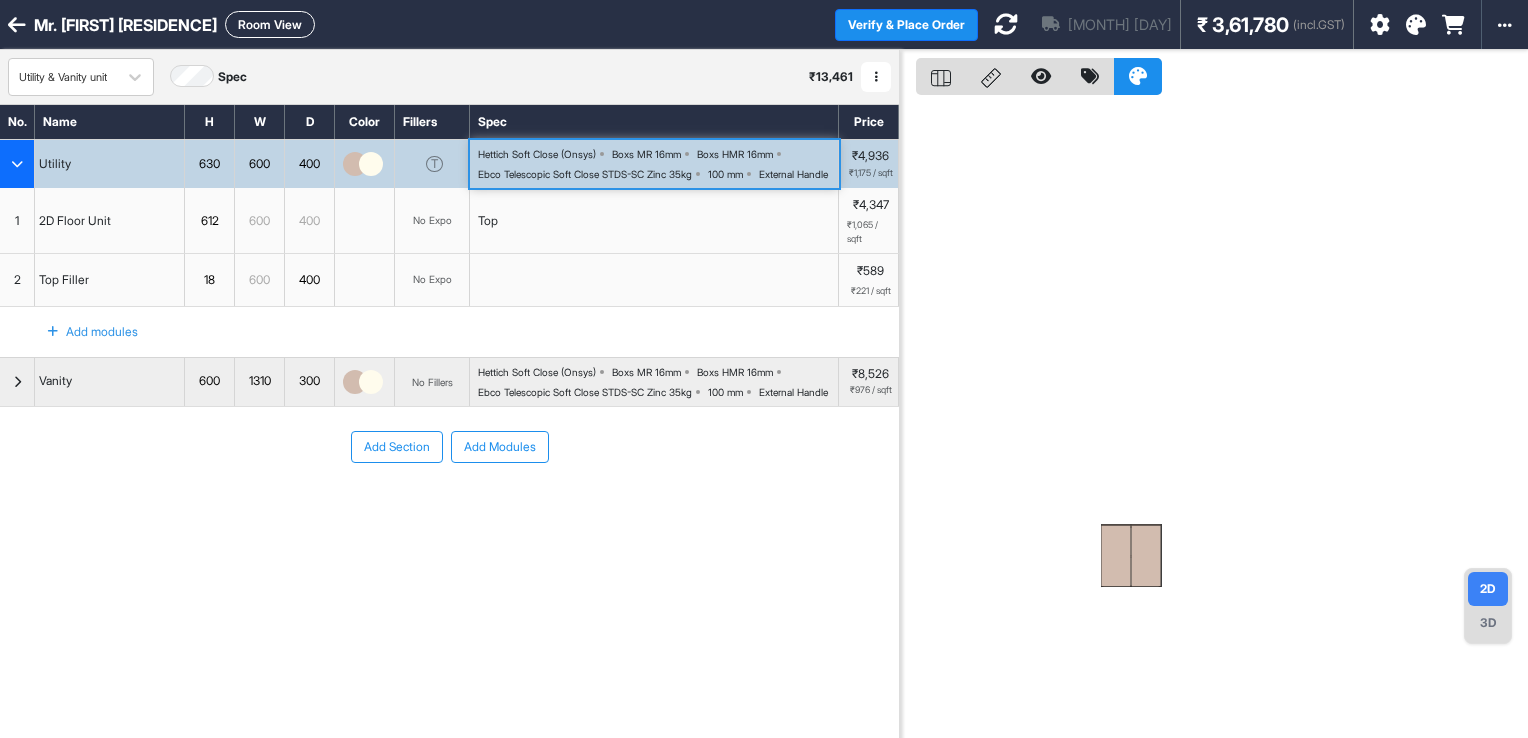 click on "Hettich Soft Close (Onsys) Boxs MR 16mm Boxs HMR 16mm Ebco Telescopic Soft Close STDS-SC Zinc 35kg 100 mm External Handle" at bounding box center (658, 164) 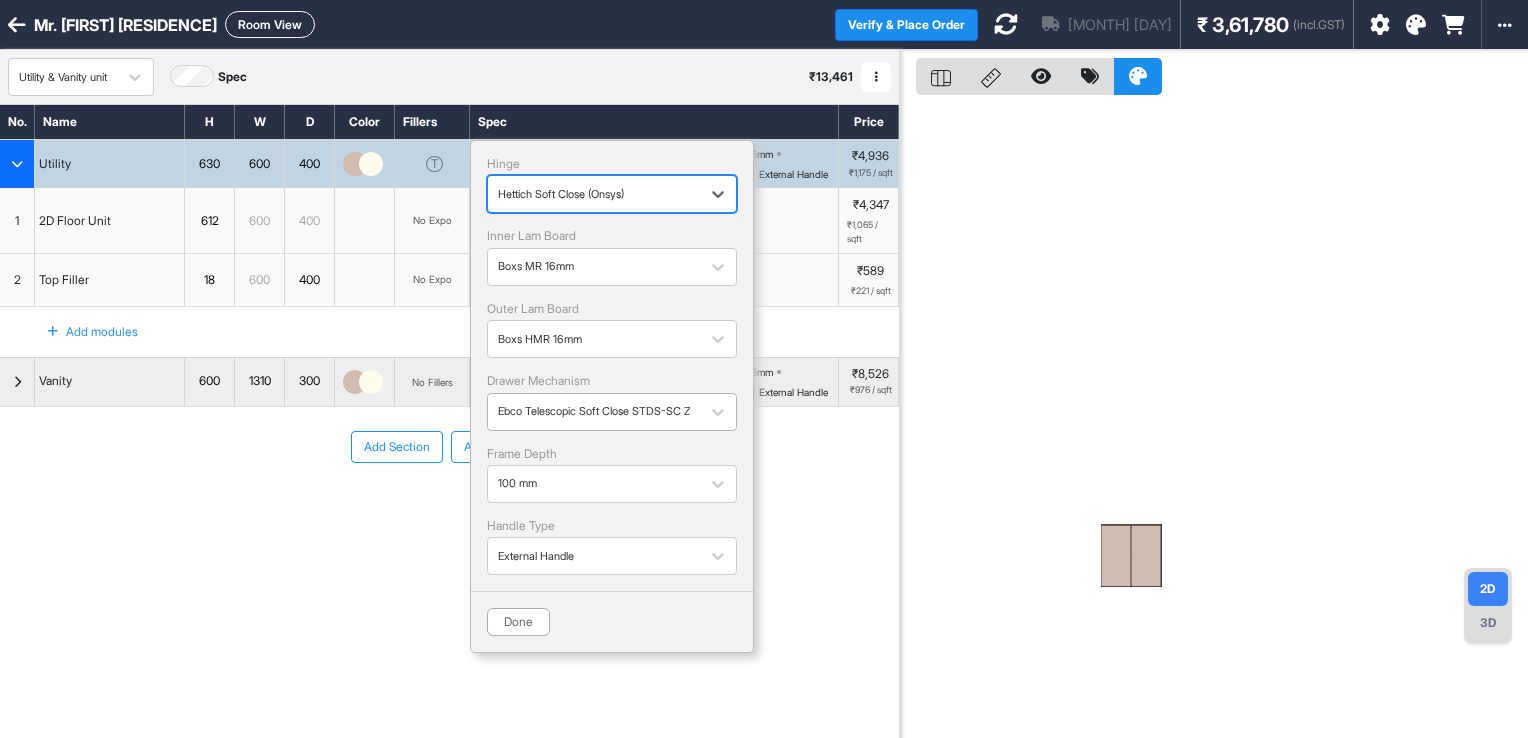 click at bounding box center [594, 411] 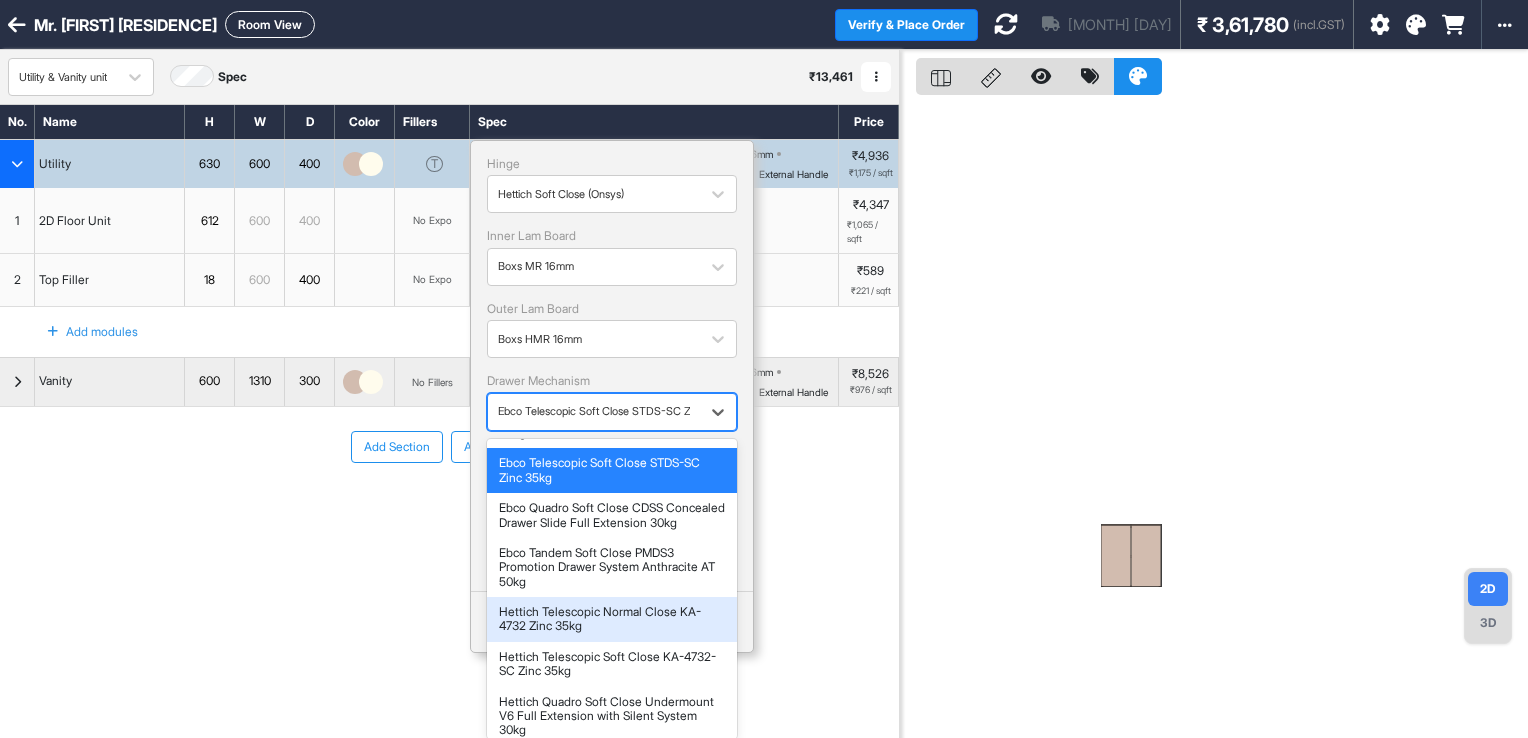scroll, scrollTop: 100, scrollLeft: 0, axis: vertical 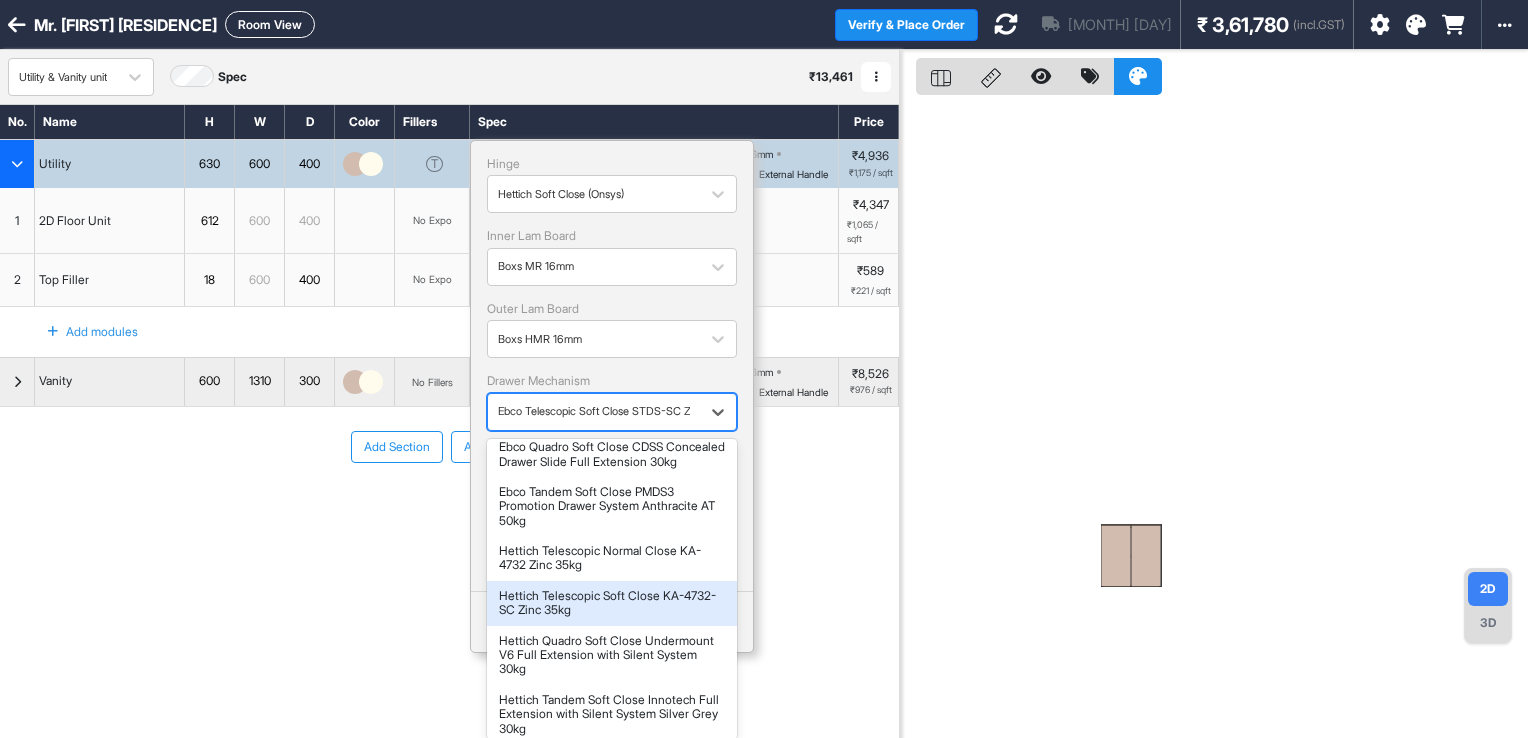 click on "Hettich Telescopic Soft Close KA-4732-SC Zinc 35kg" at bounding box center (612, 603) 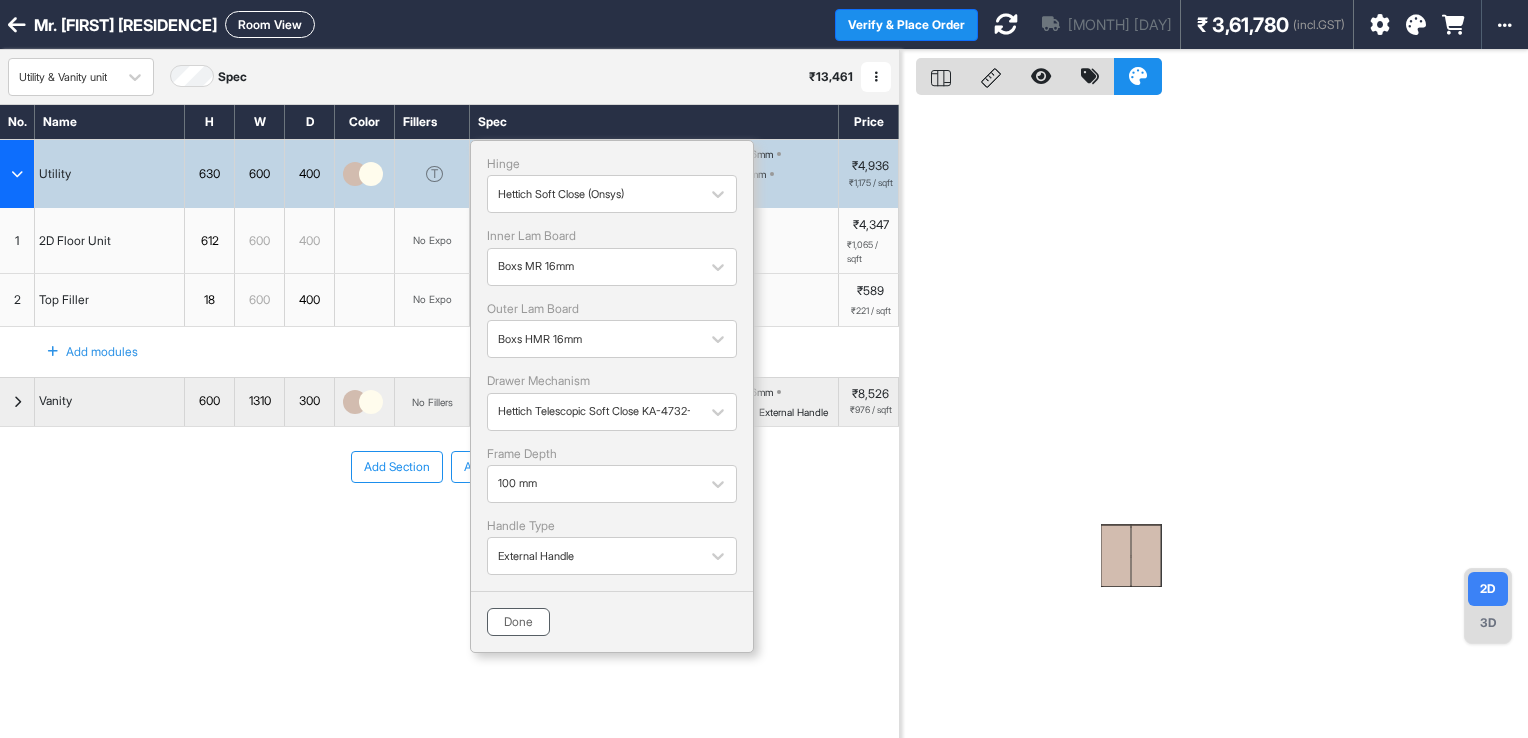 click on "Done" at bounding box center (518, 622) 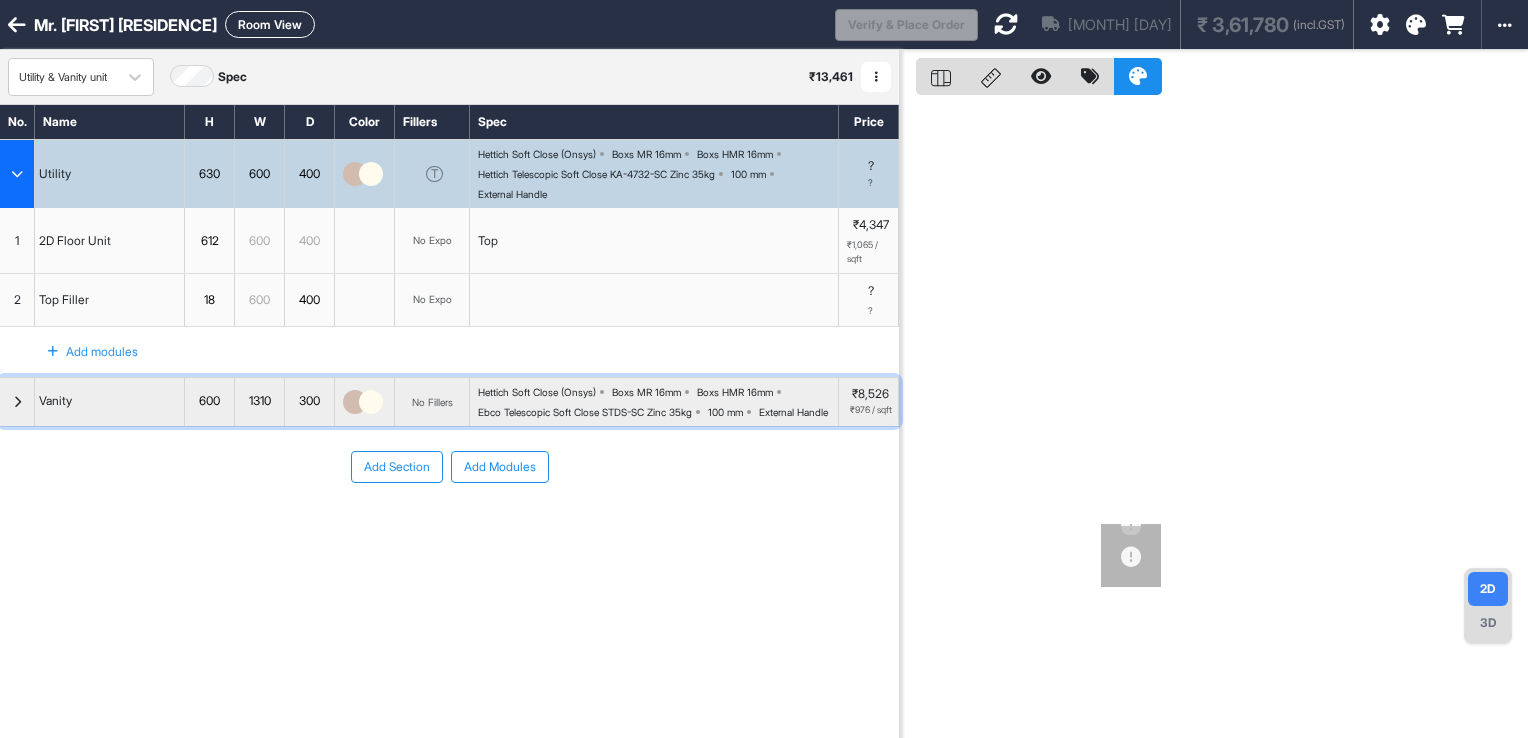 click at bounding box center (17, 402) 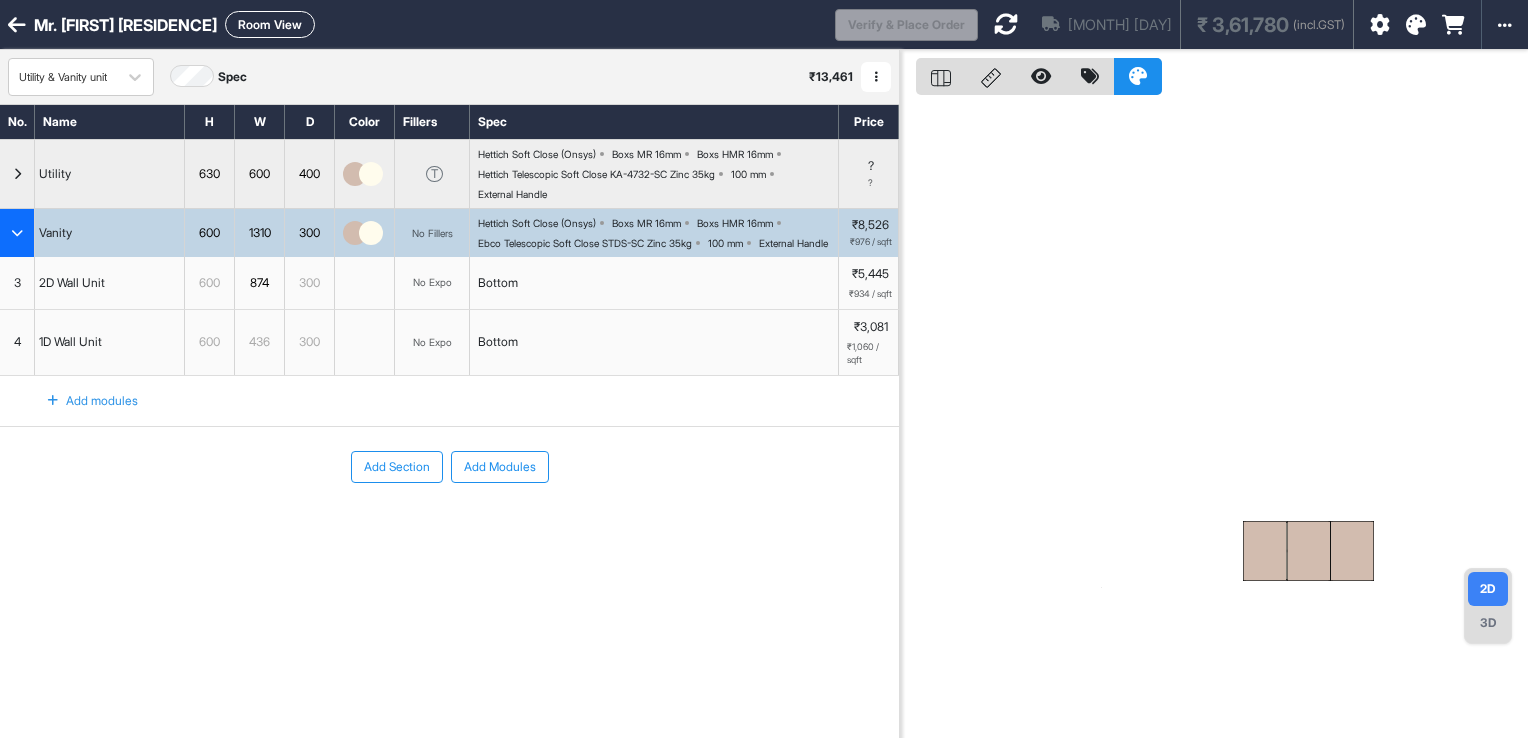 click on "3D" at bounding box center [1488, 623] 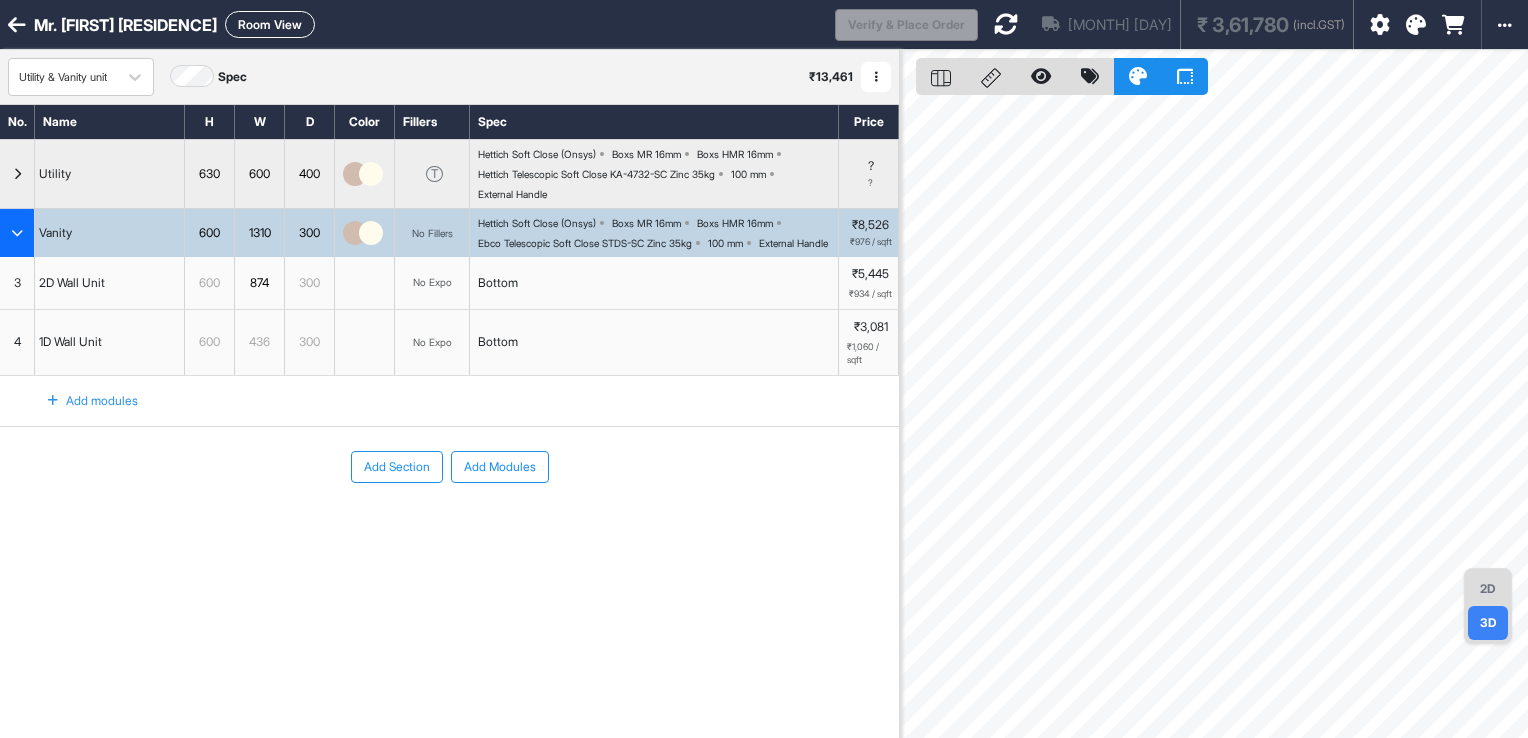 click at bounding box center (17, 233) 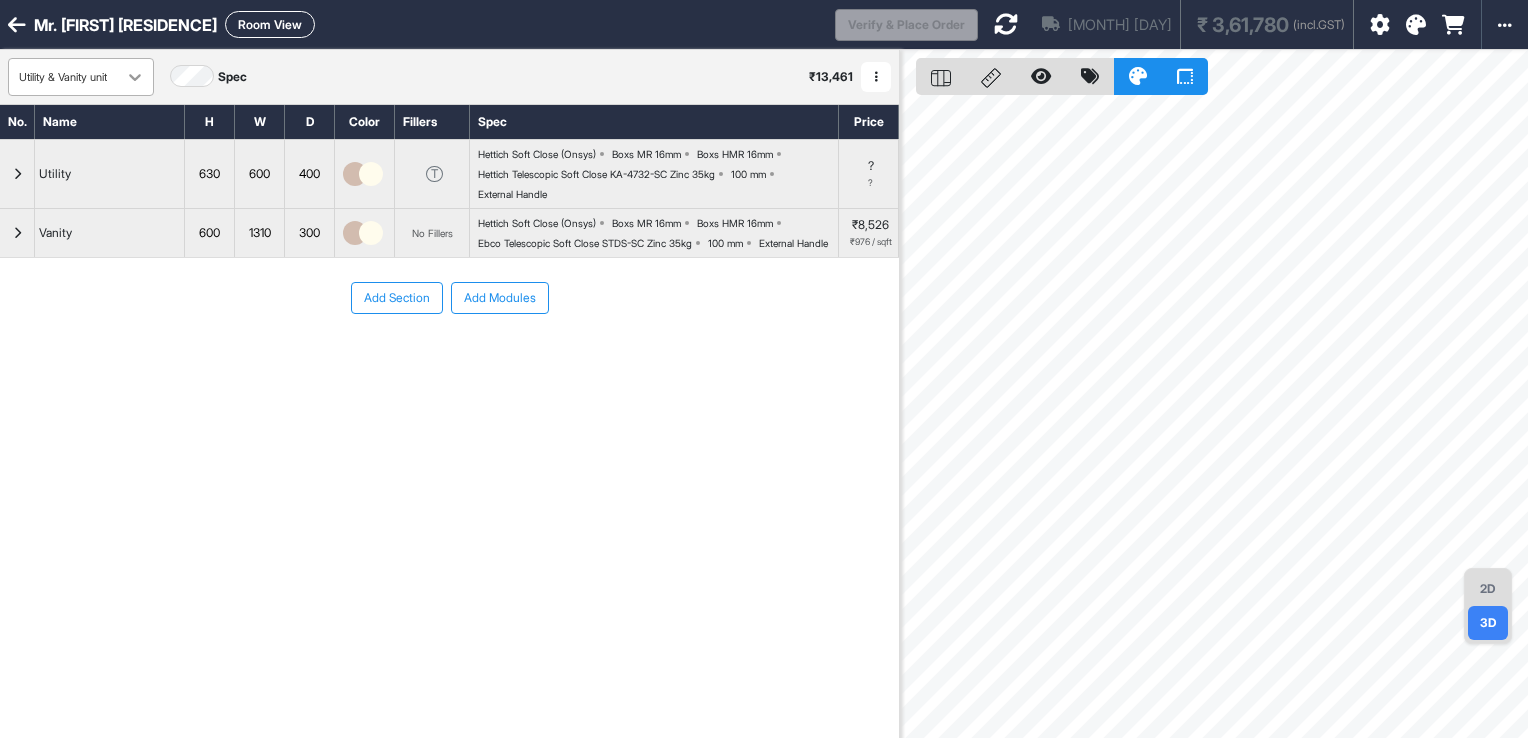 click 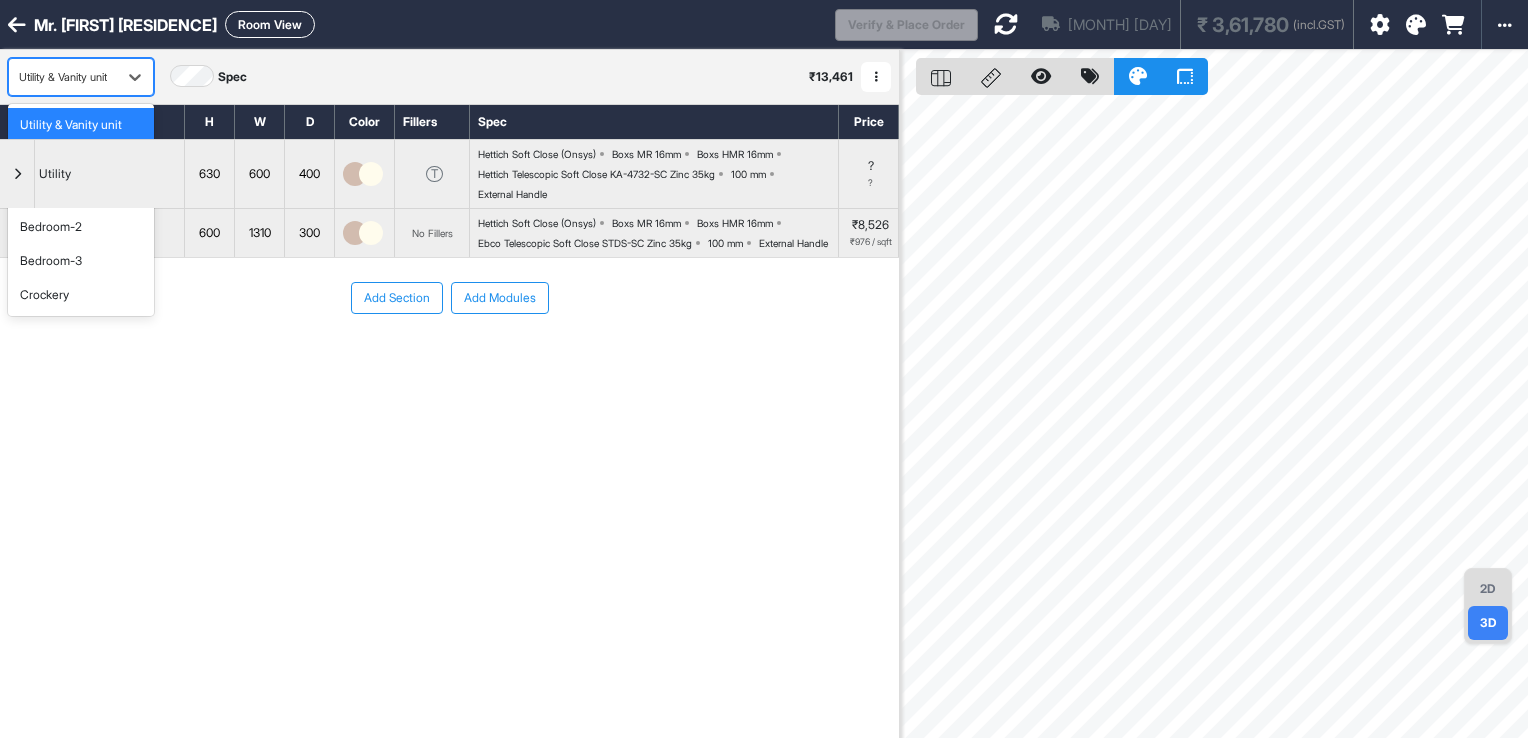 click on "6 results available. Use Up and Down to choose options, press Enter to select the currently focused option, press Escape to exit the menu, press Tab to select the option and exit the menu. Utility & Vanity unit Utility & Vanity unit Shoe Rack & TV Unit Master Bedroom Bedroom-2 Bedroom-3 Crockery Spec ₹ 13,461 Add Room Edit Room Name Delete Room Duplicate Room" at bounding box center (449, 77) 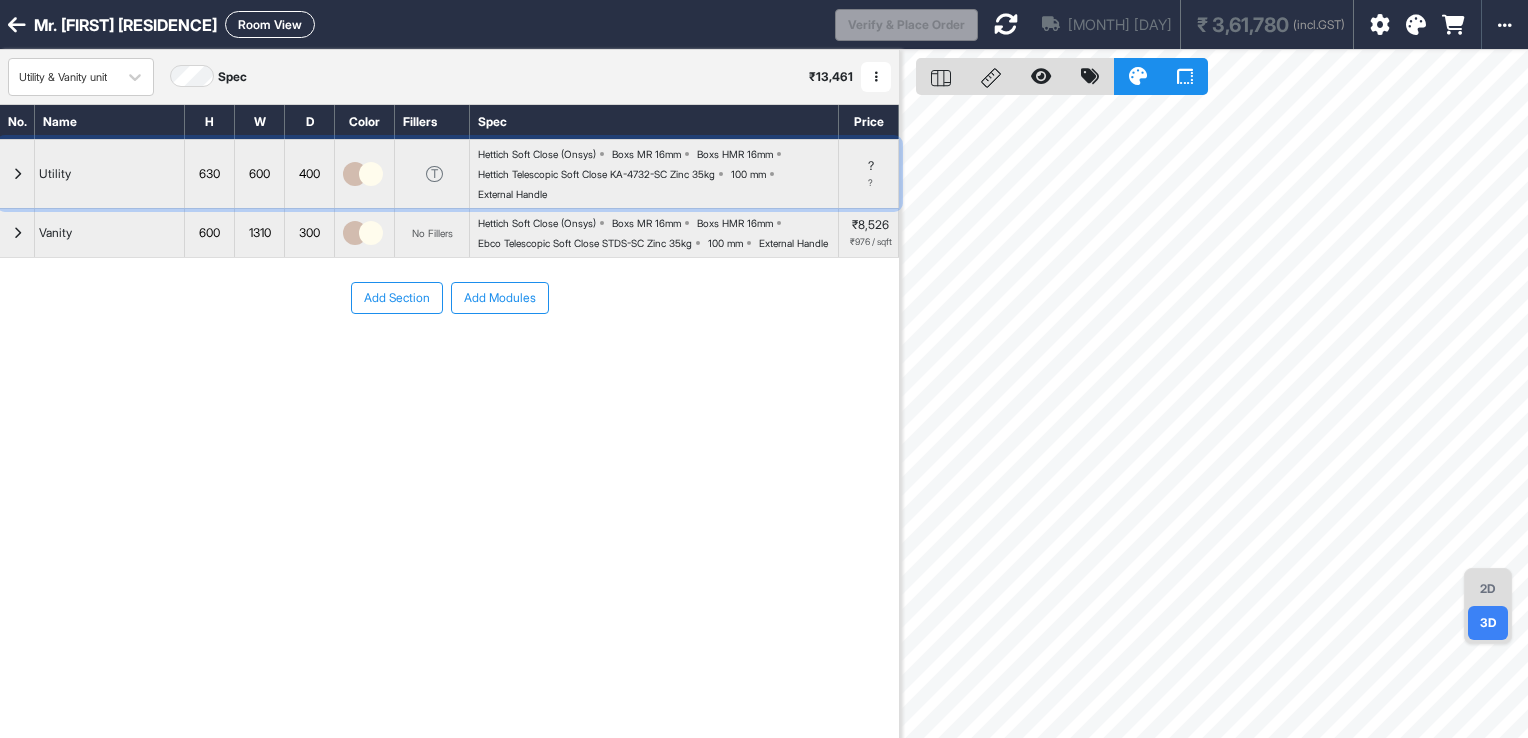 click at bounding box center (17, 174) 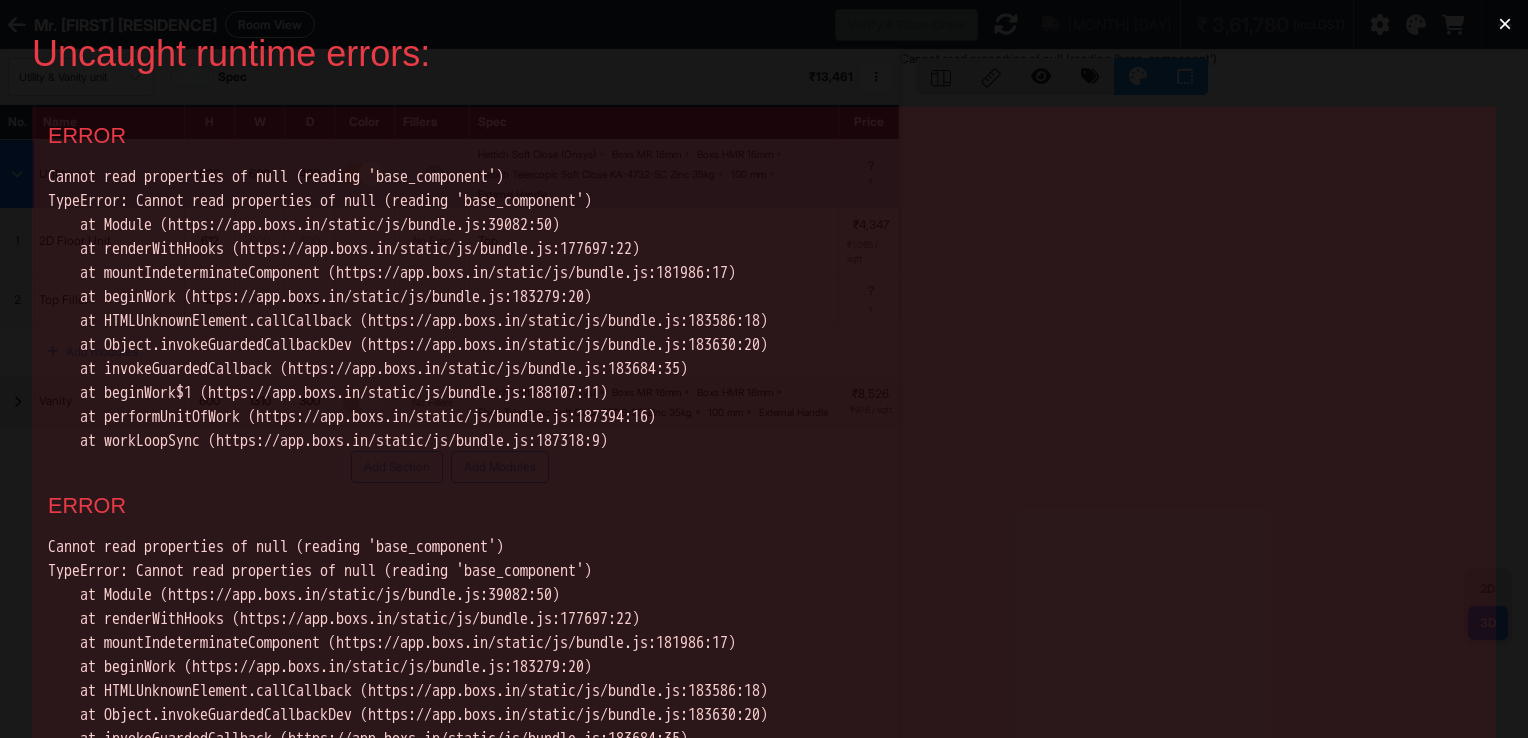 scroll, scrollTop: 0, scrollLeft: 0, axis: both 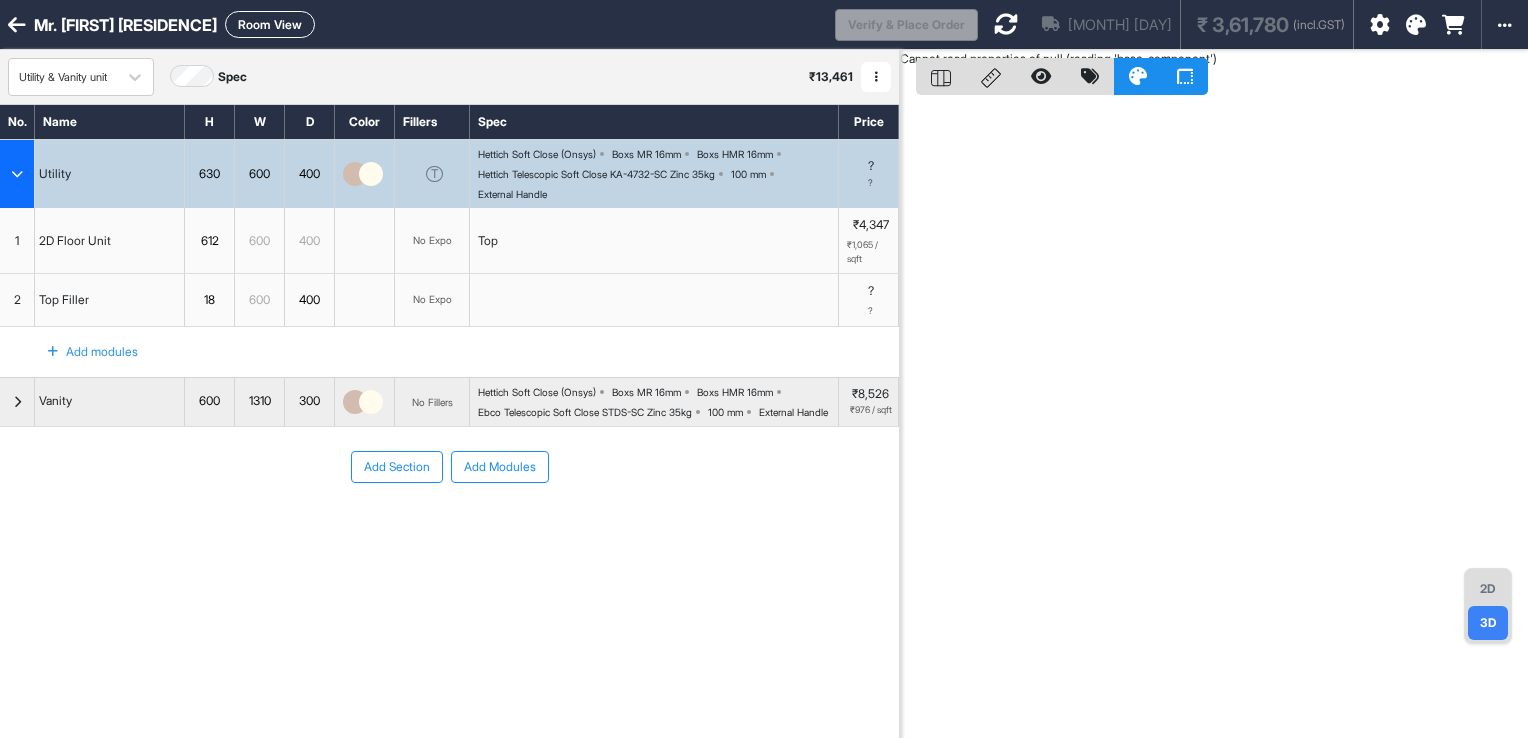 click on "1" at bounding box center (17, 240) 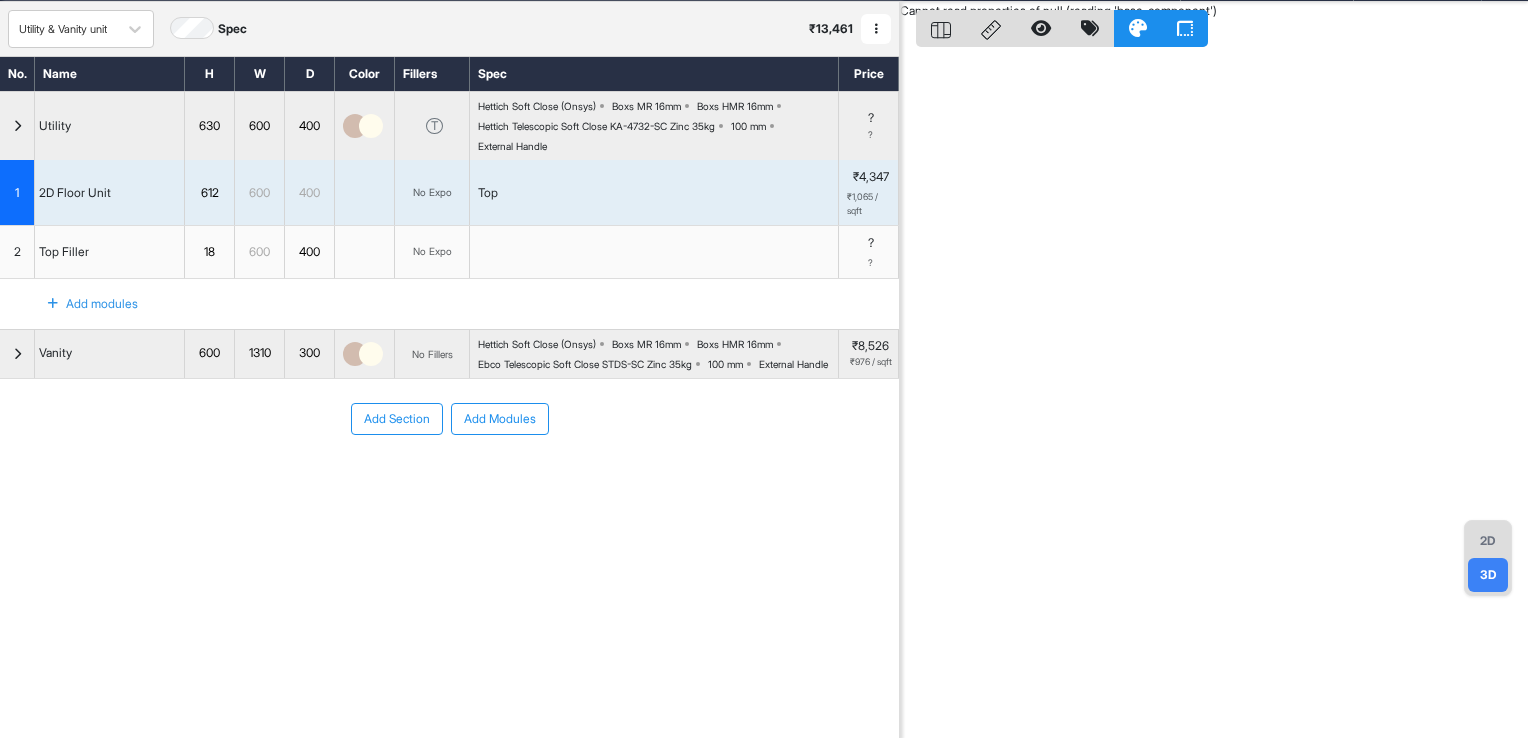 scroll, scrollTop: 50, scrollLeft: 0, axis: vertical 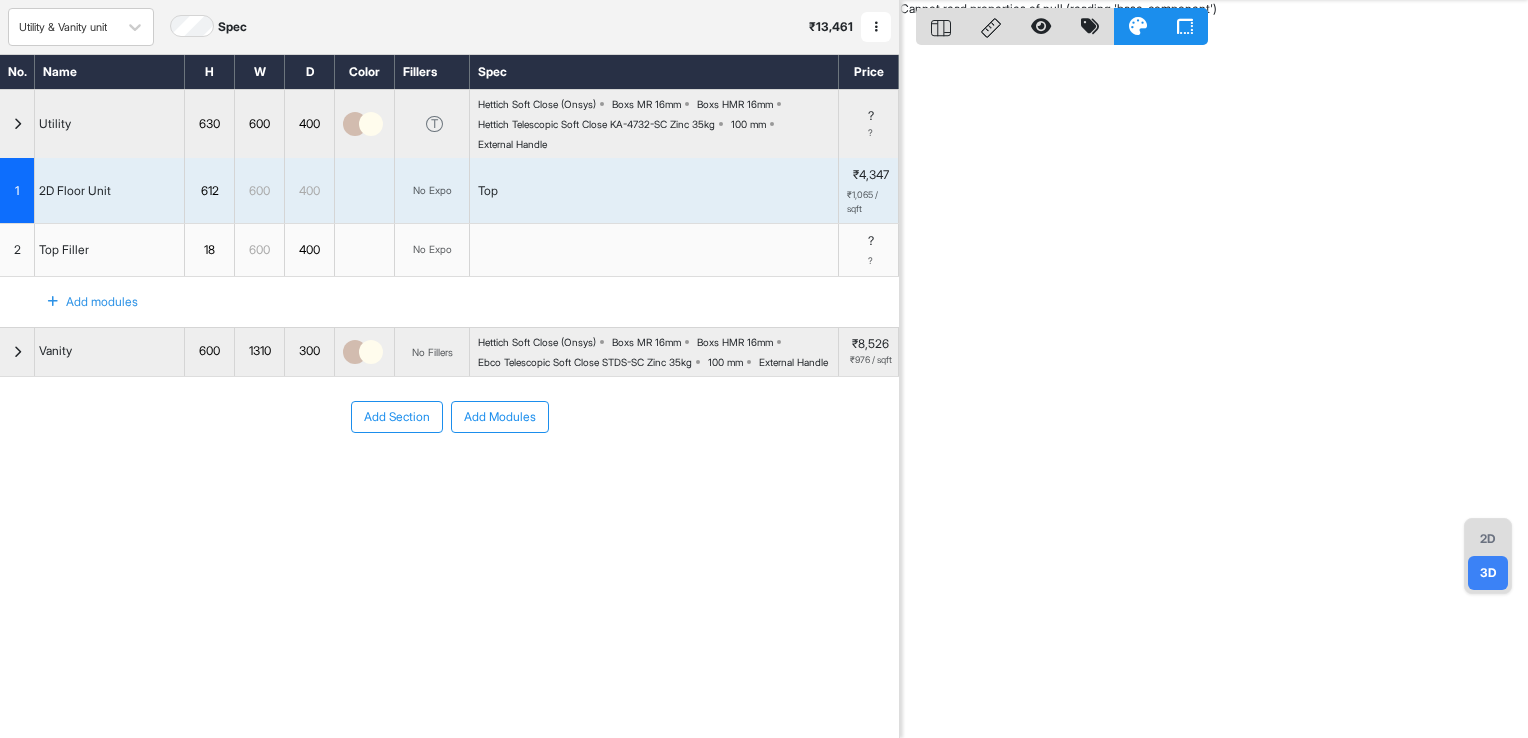 click on "2D" at bounding box center (1488, 539) 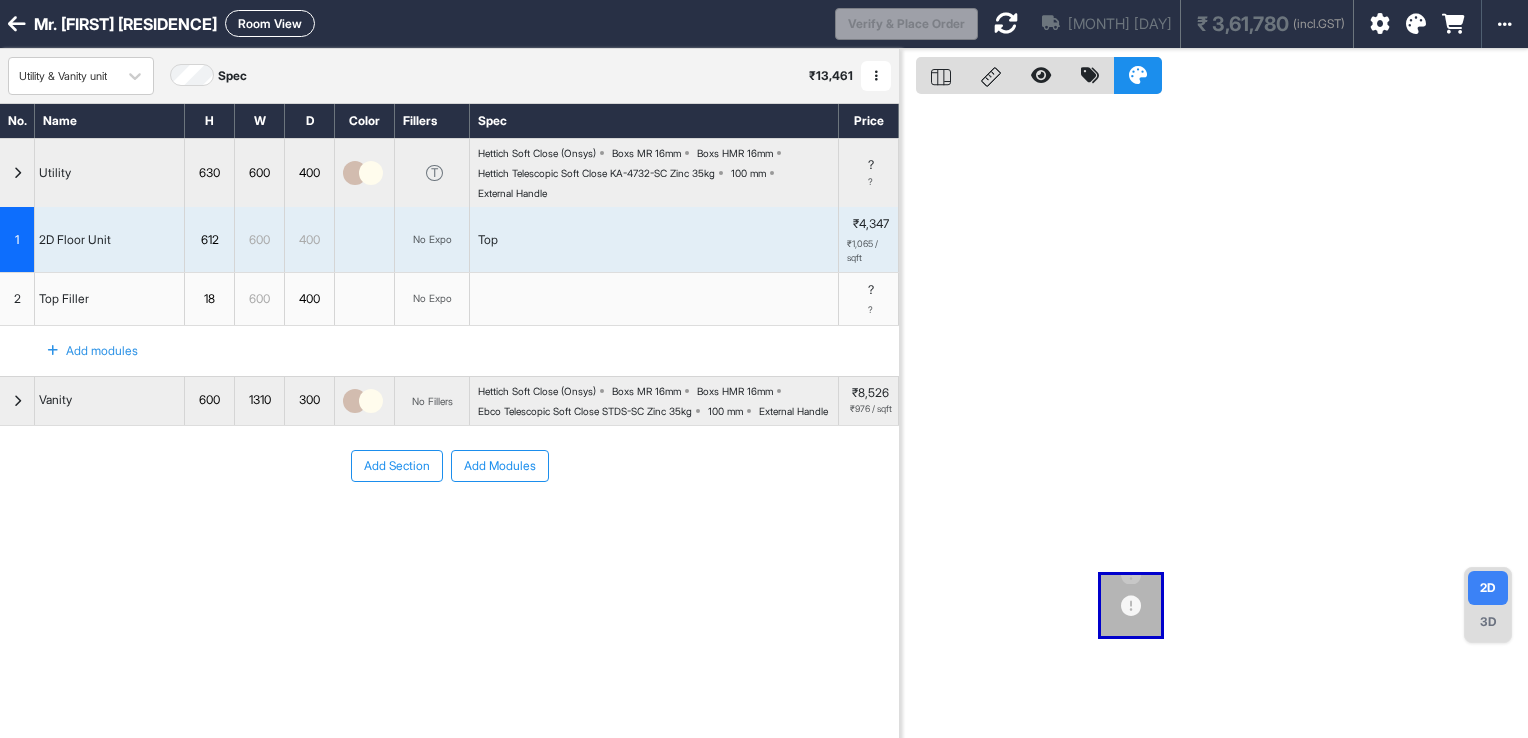 scroll, scrollTop: 0, scrollLeft: 0, axis: both 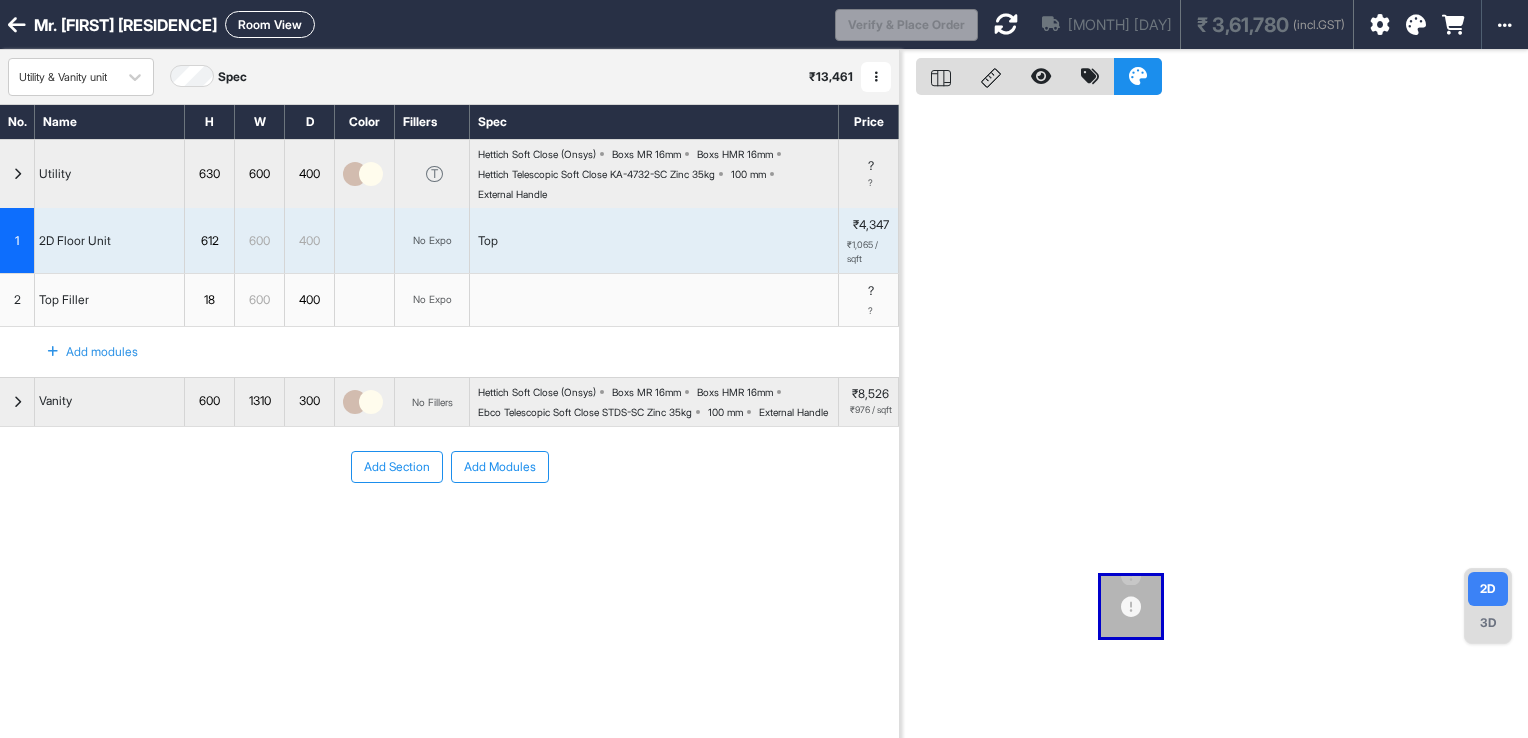 click at bounding box center (1006, 24) 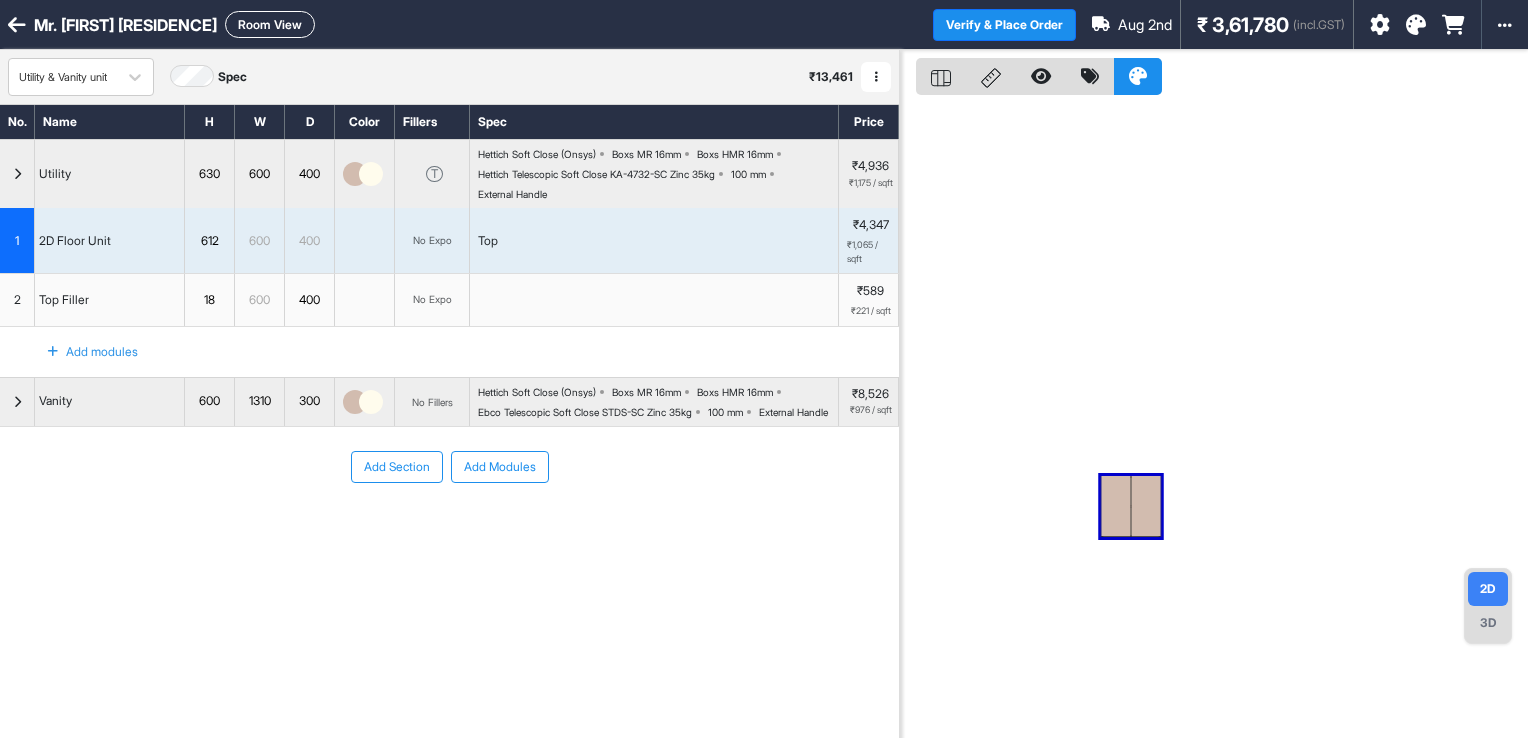 click on "No Expo" at bounding box center (432, 240) 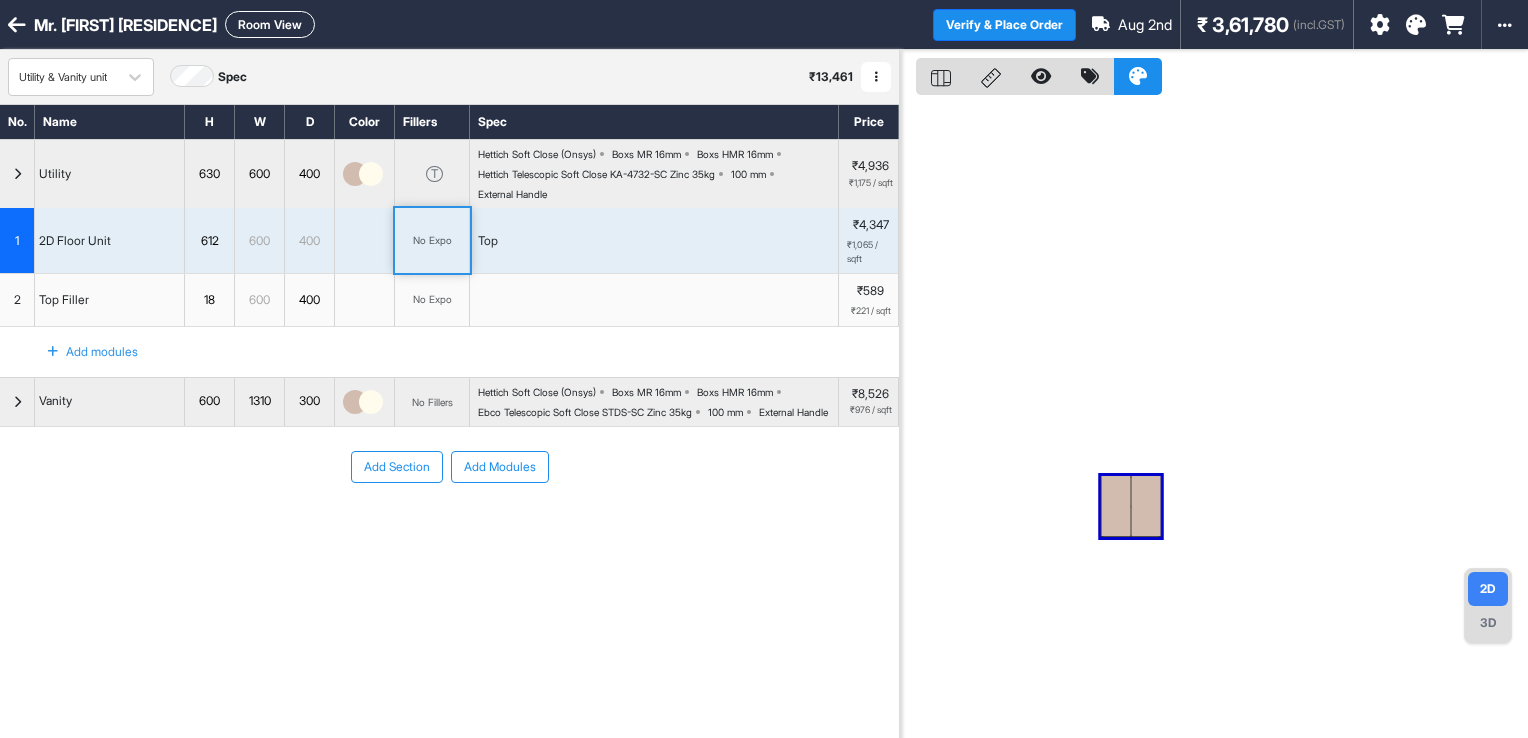 click on "No Expo" at bounding box center (432, 240) 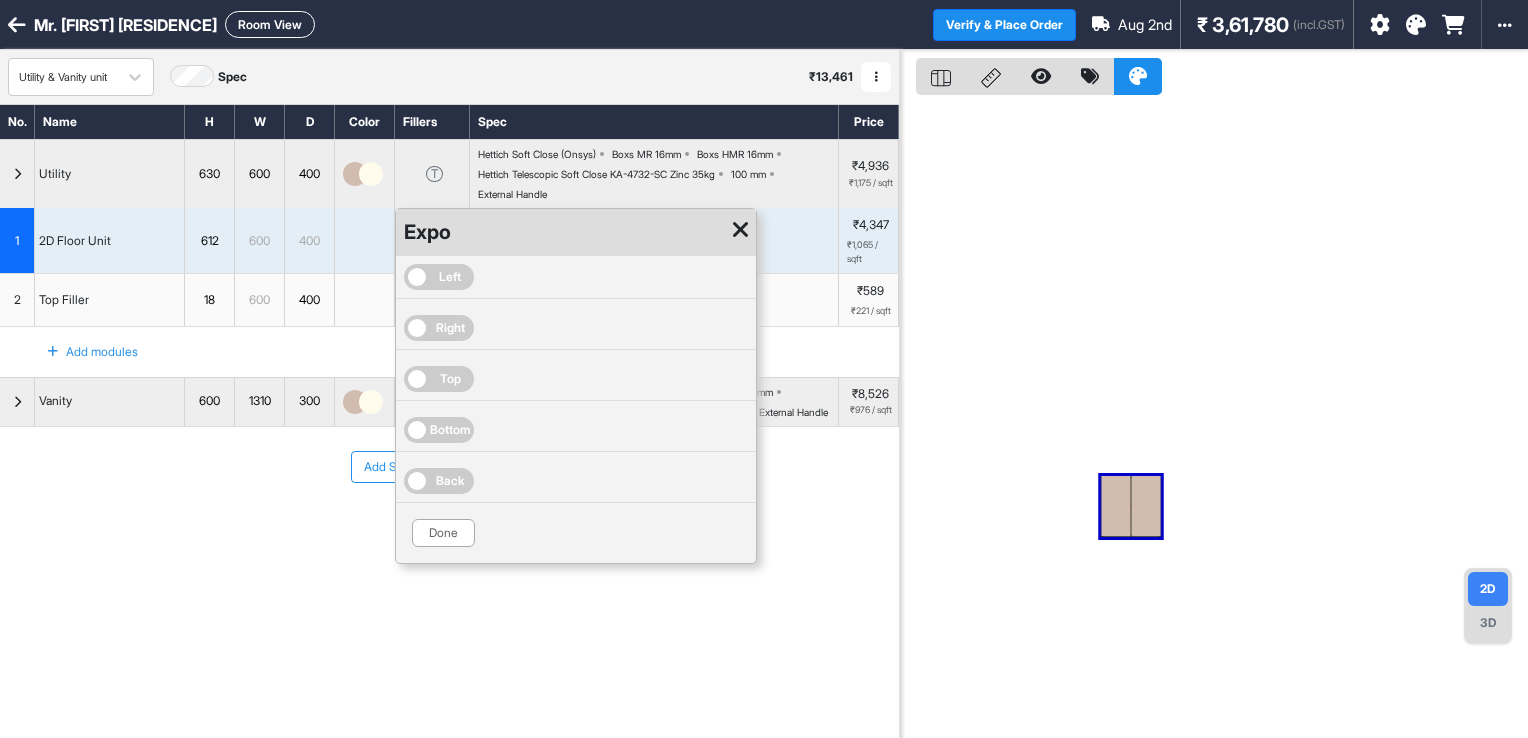 click on "Left" at bounding box center (450, 277) 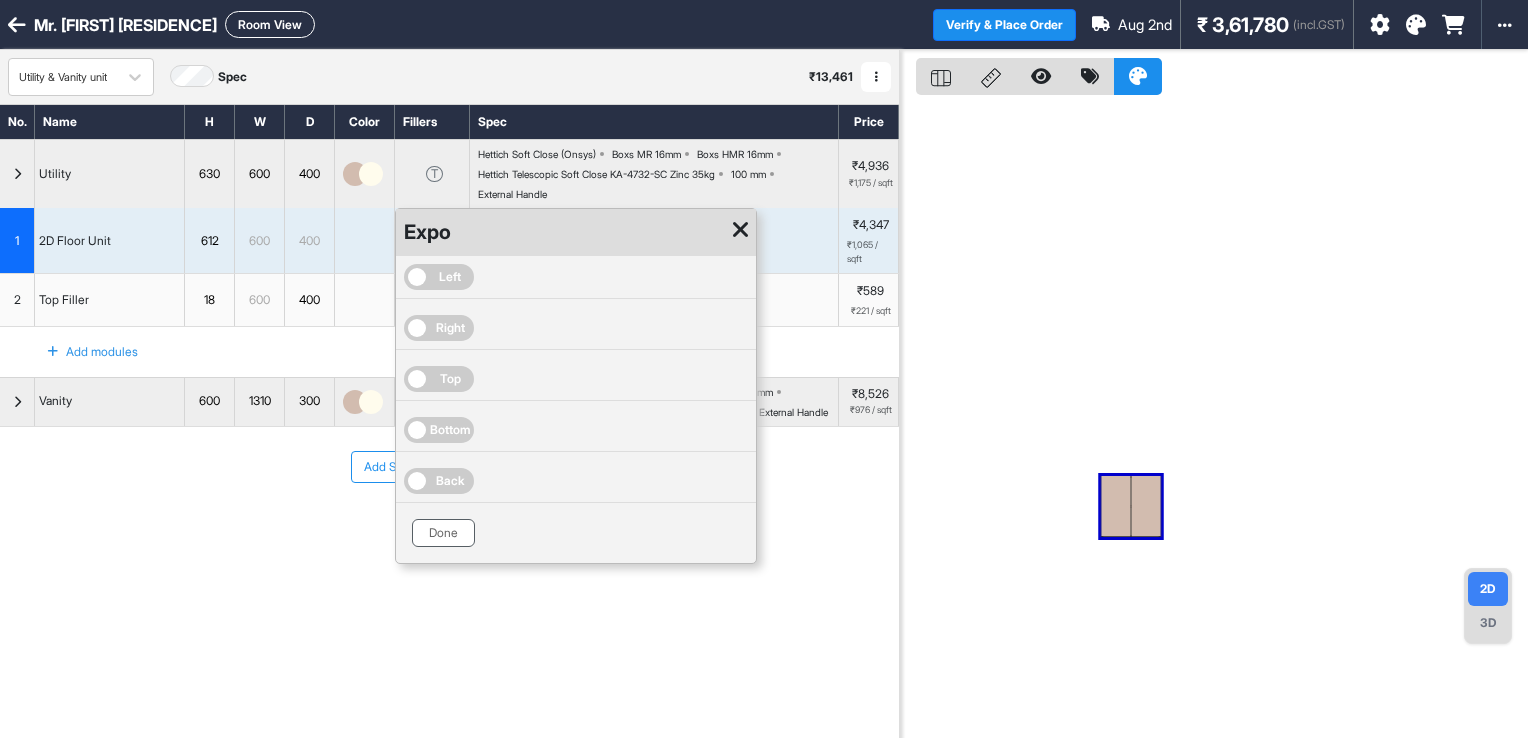 click on "Done" at bounding box center (443, 533) 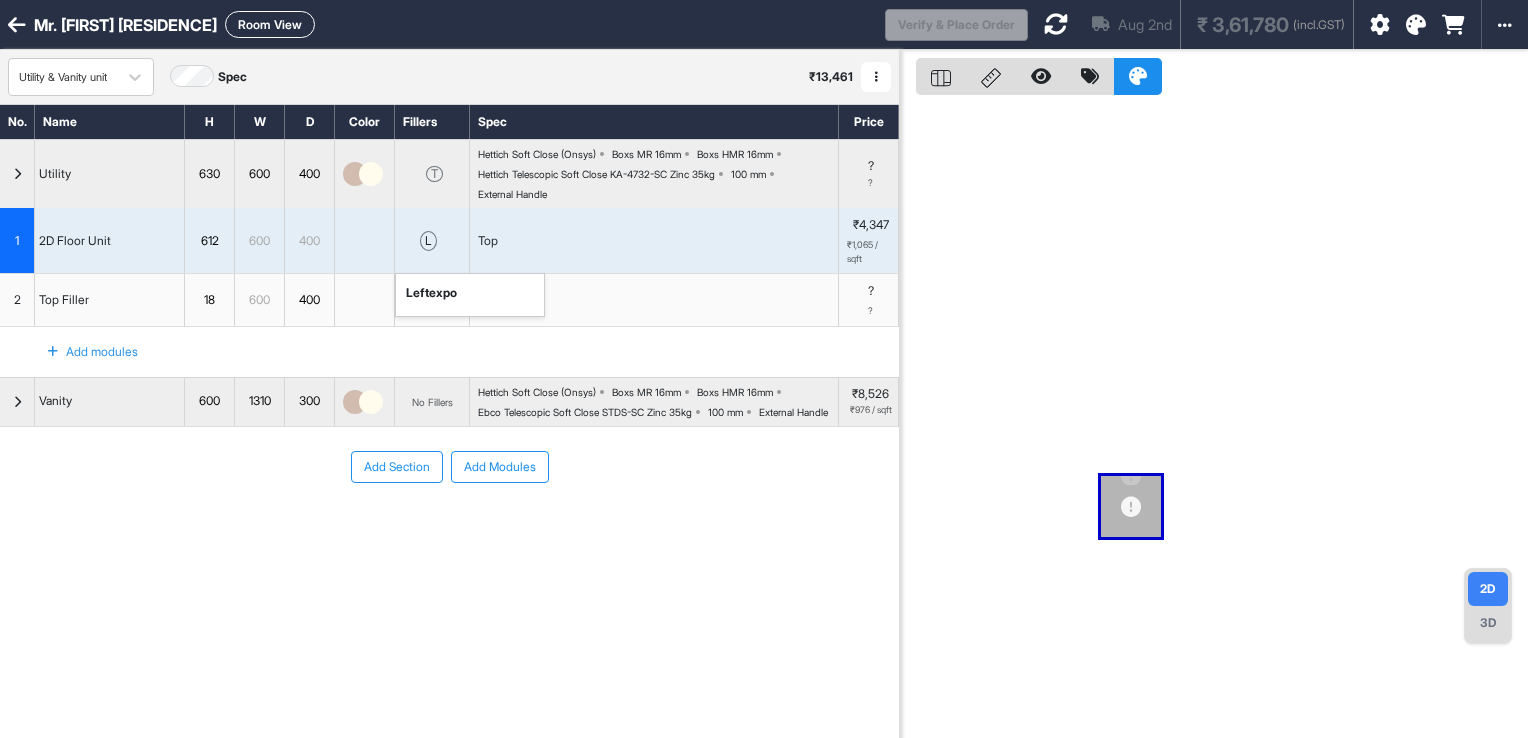 click at bounding box center [1056, 24] 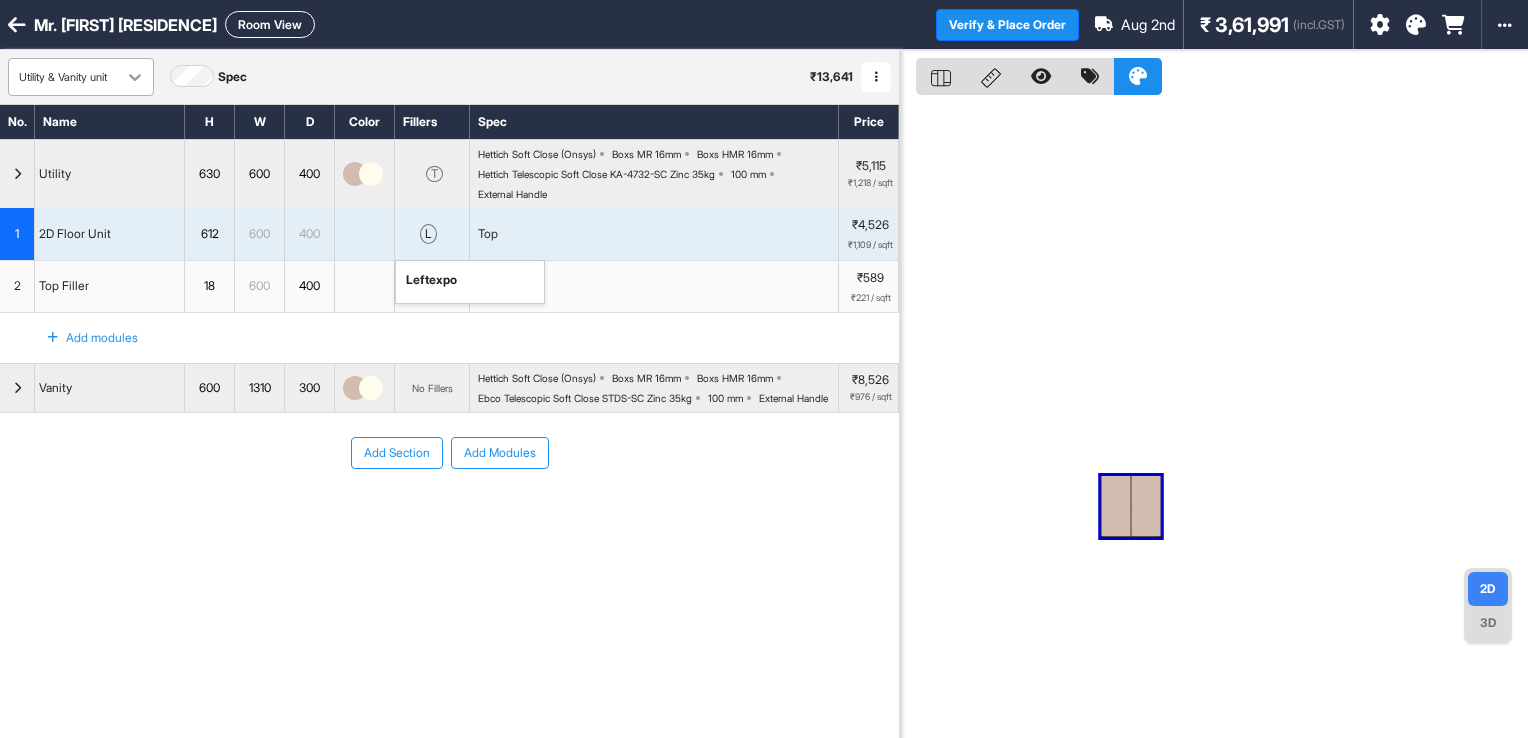 click 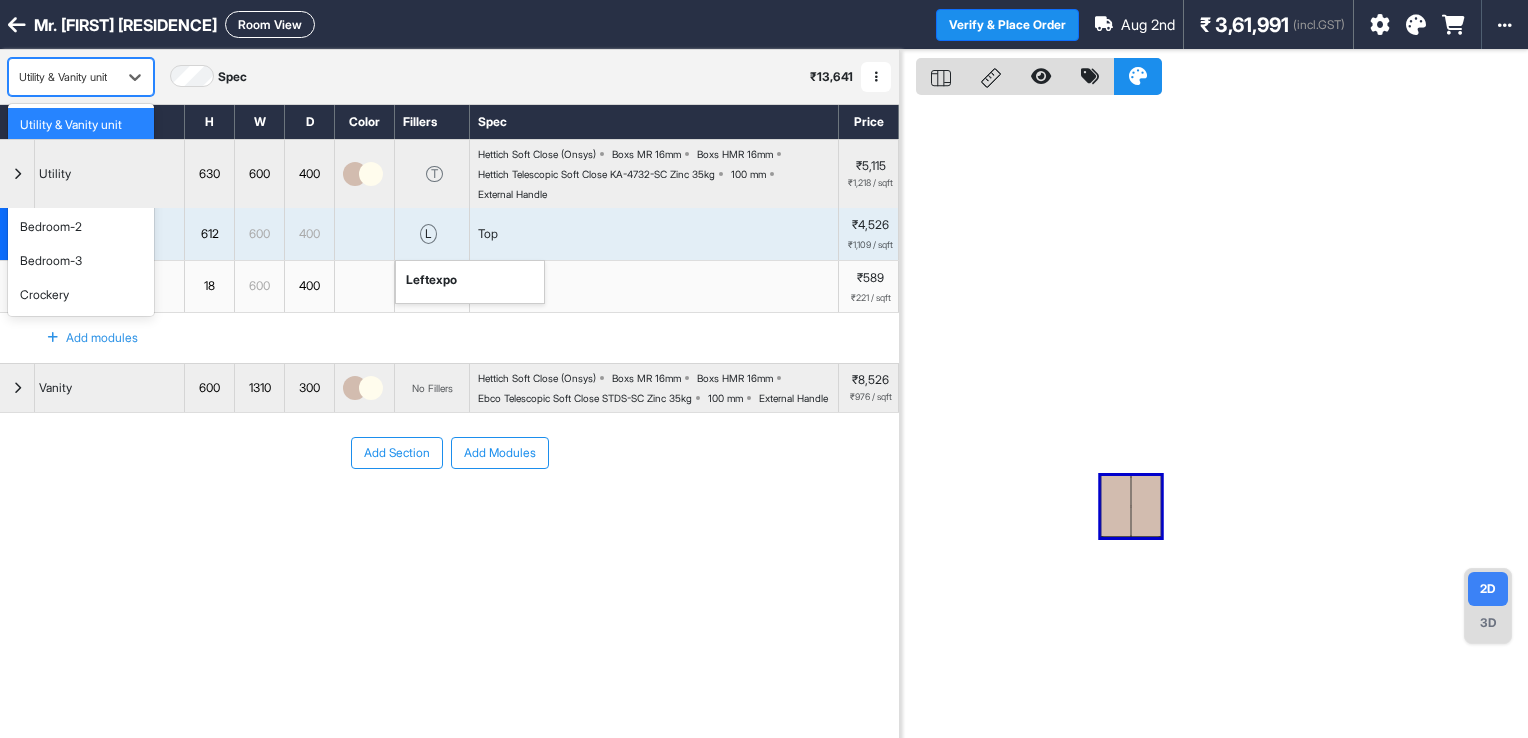 click on "Shoe Rack & TV Unit" at bounding box center (75, 159) 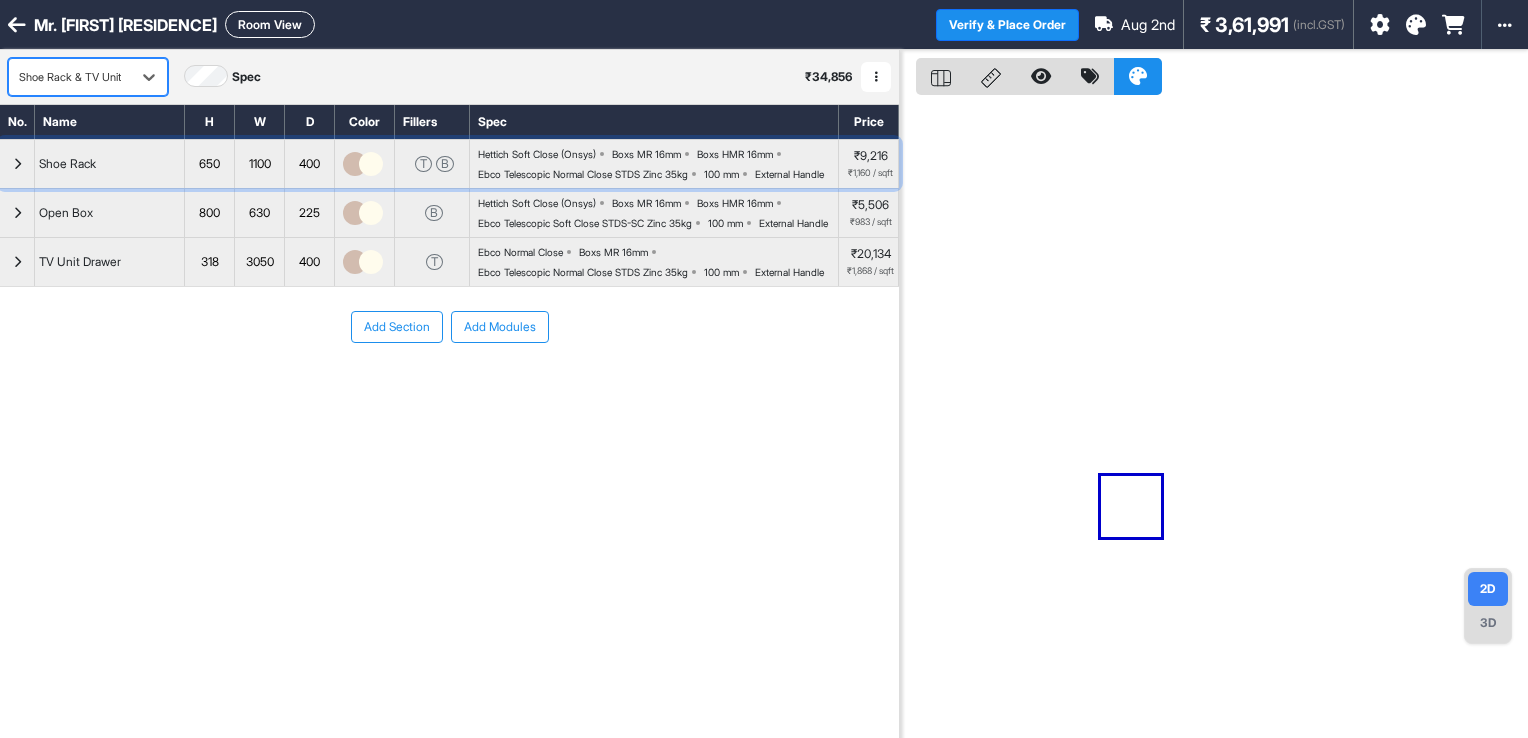 click at bounding box center (17, 164) 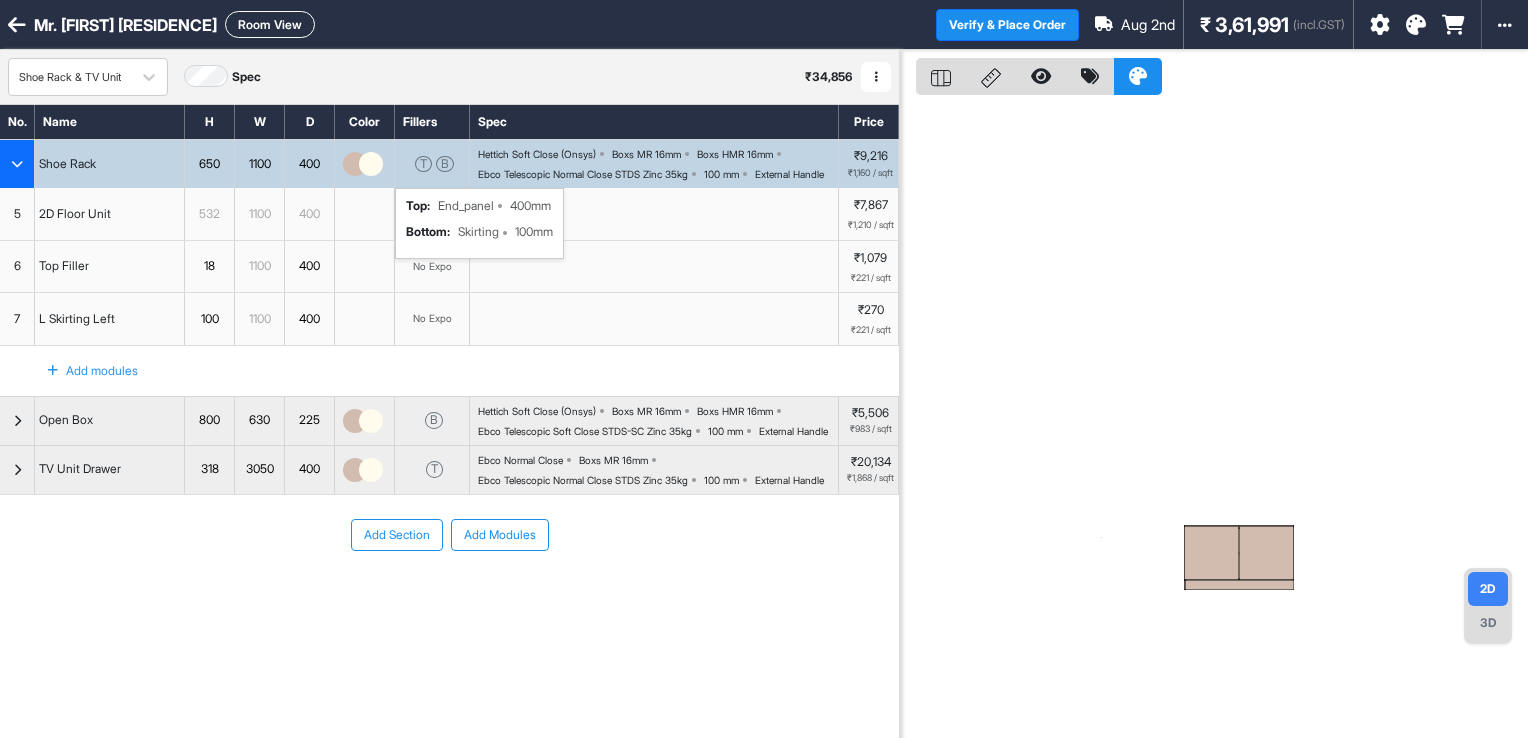 click on "B" at bounding box center [445, 164] 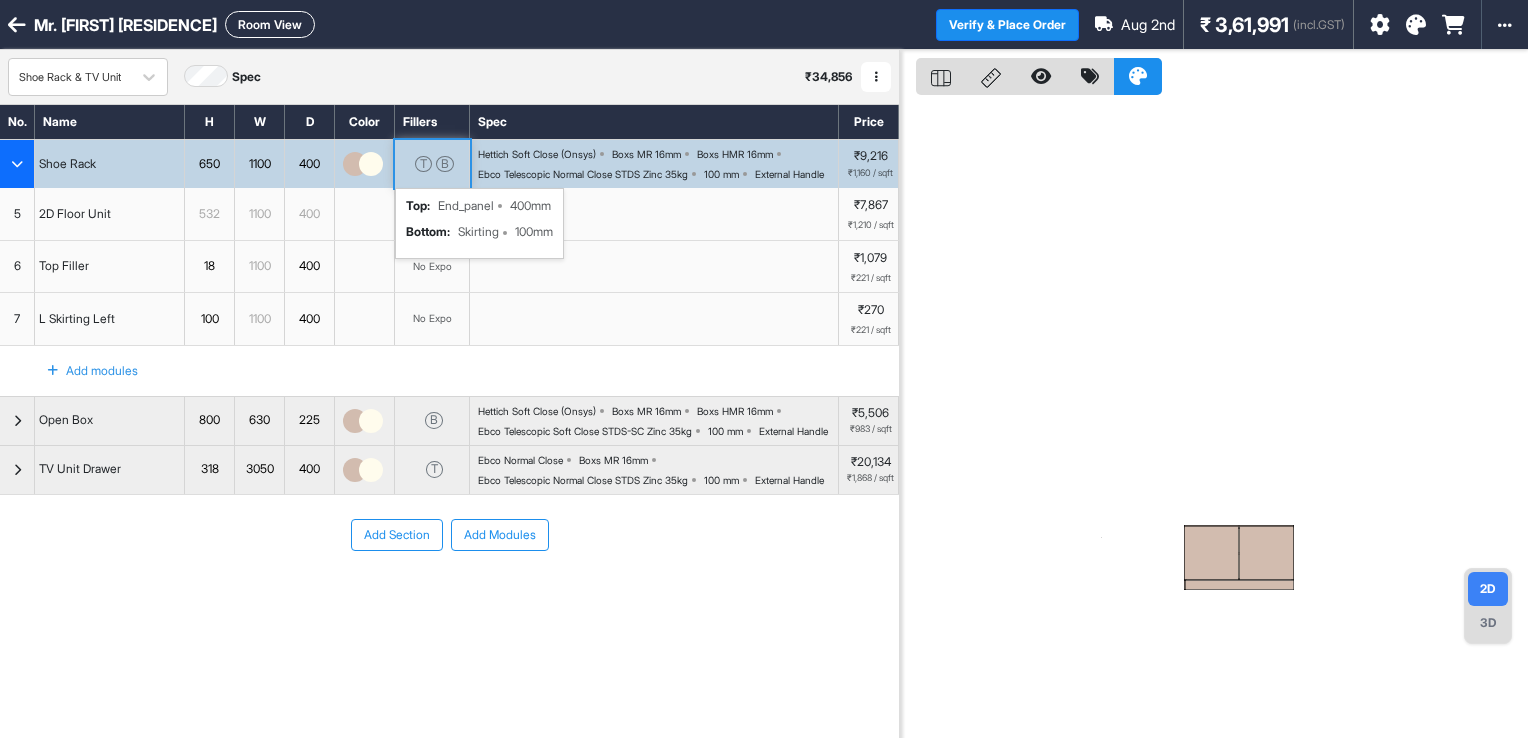 click on "B" at bounding box center [445, 164] 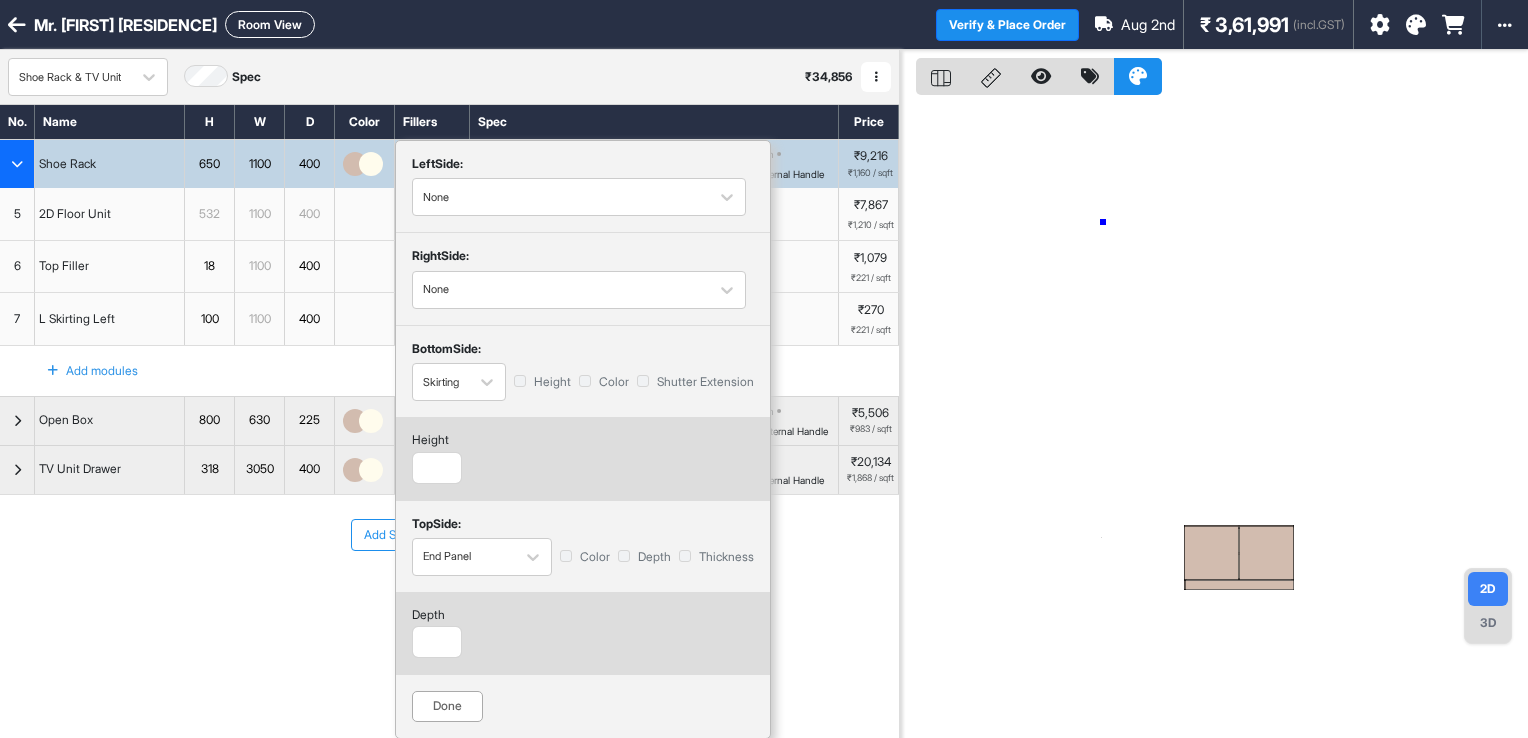 click at bounding box center (1214, 419) 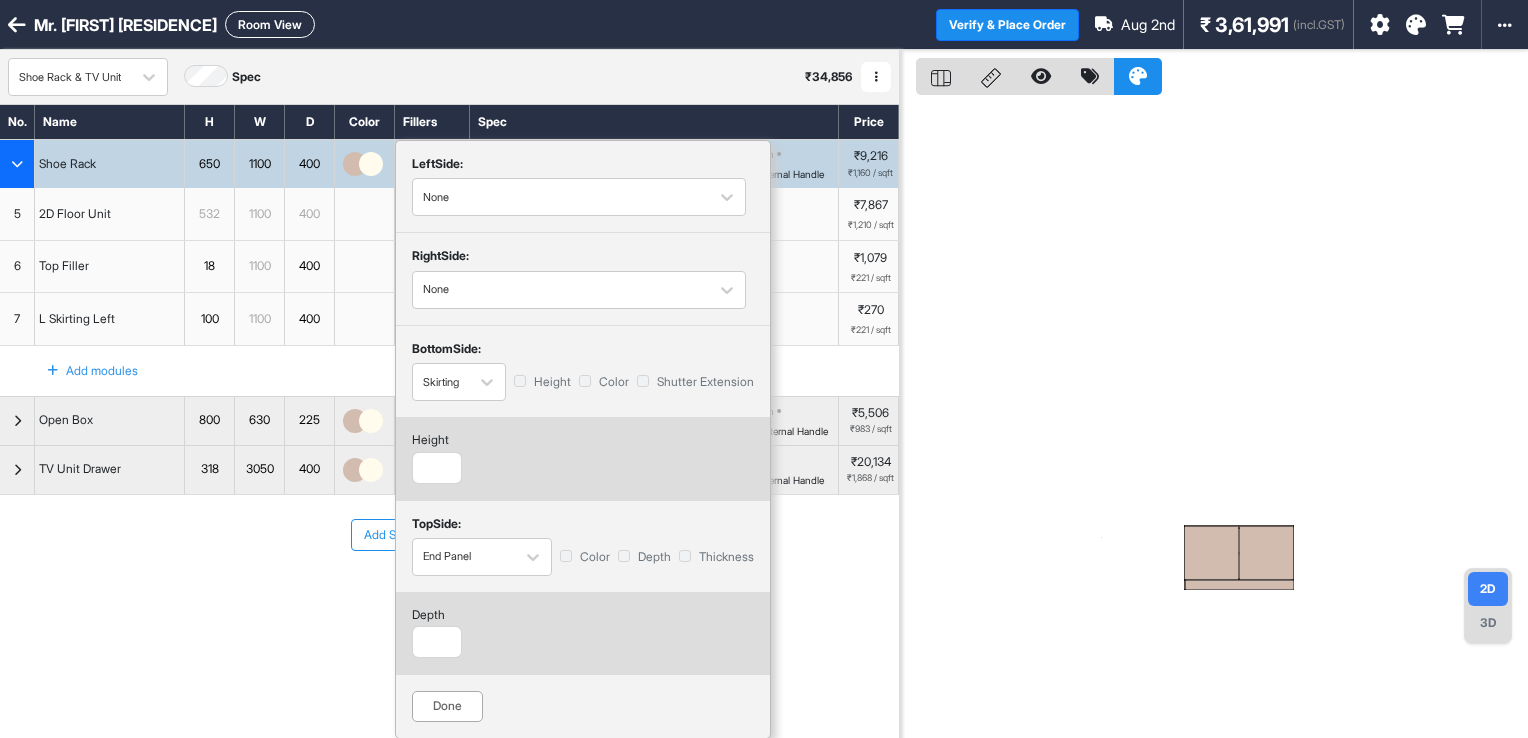 click on "Done" at bounding box center (447, 706) 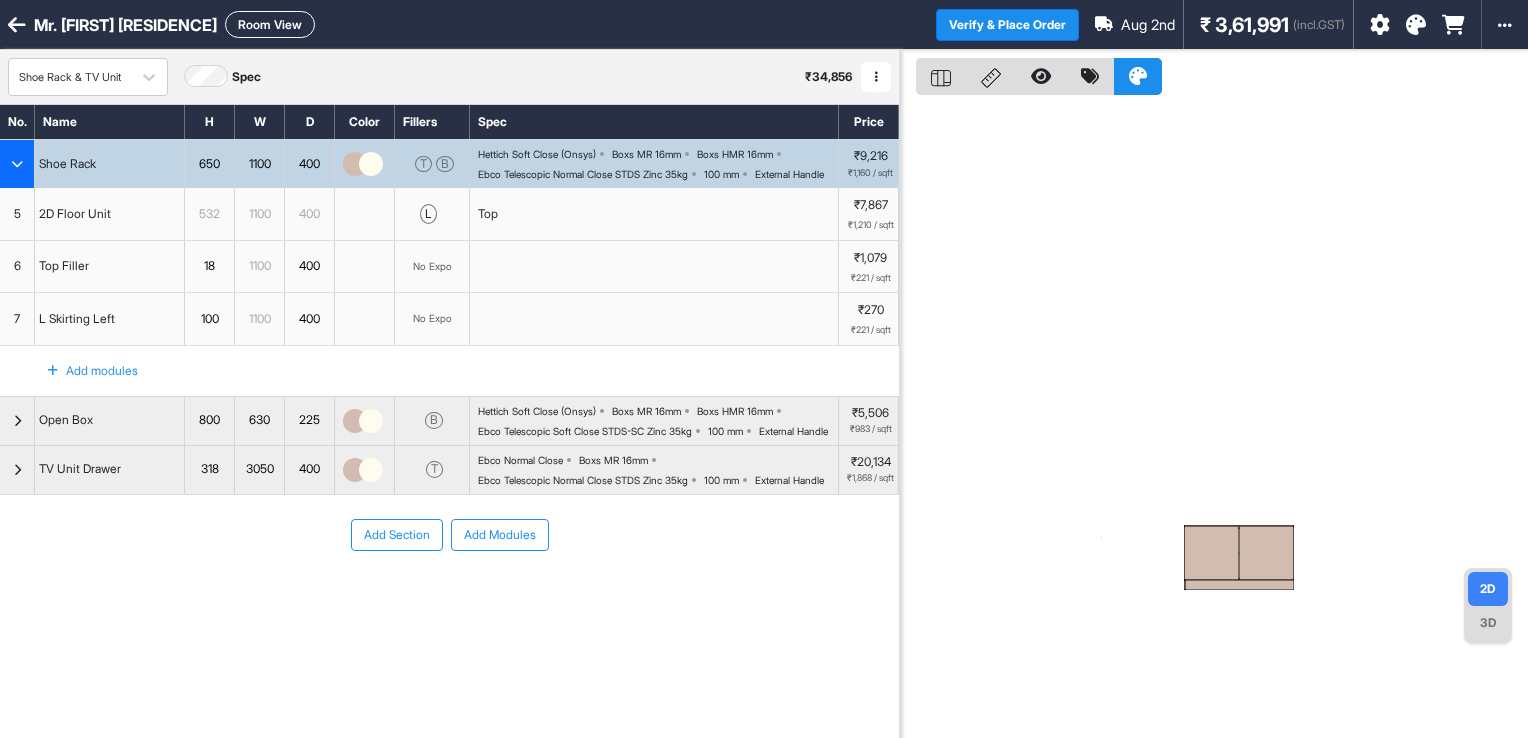 click at bounding box center [365, 214] 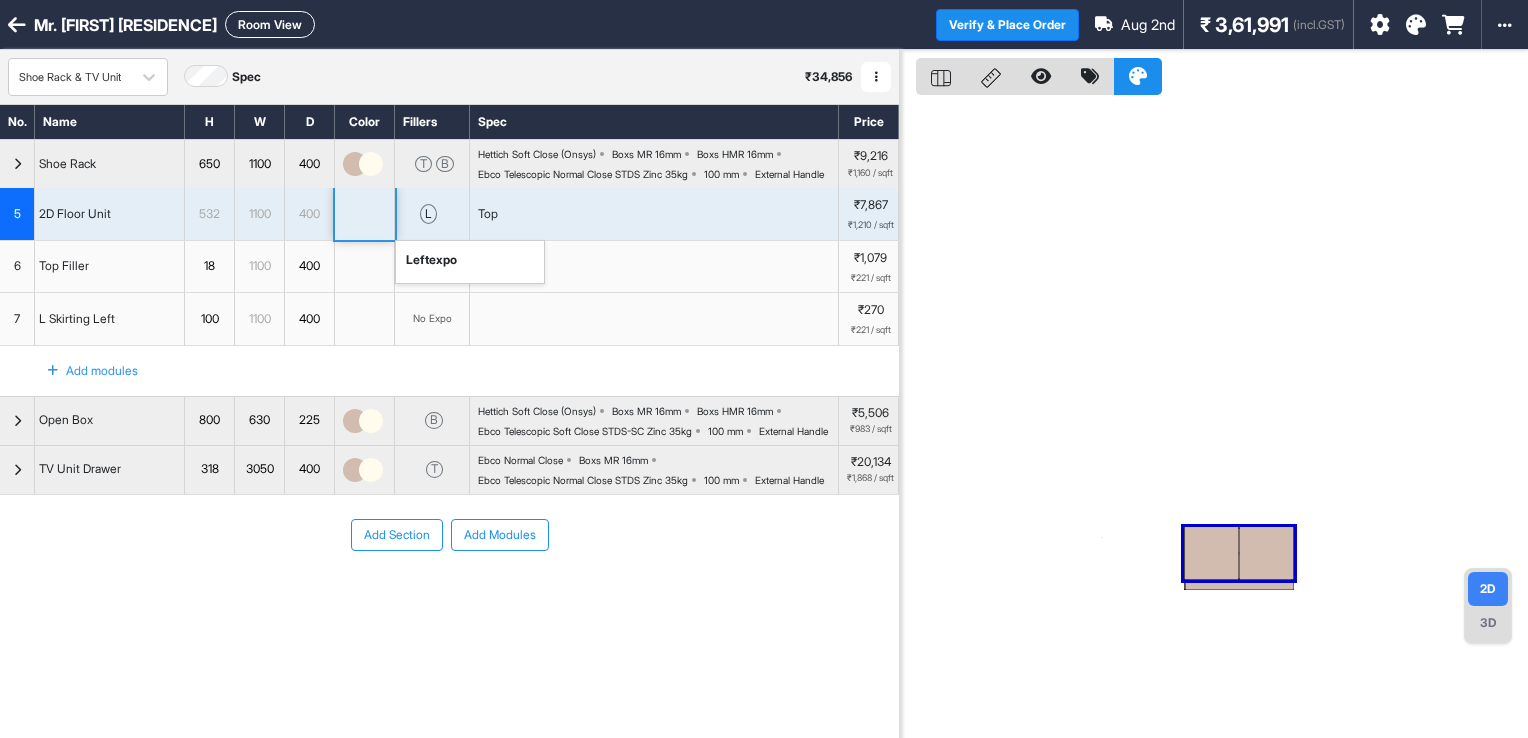 click on "l" at bounding box center [428, 214] 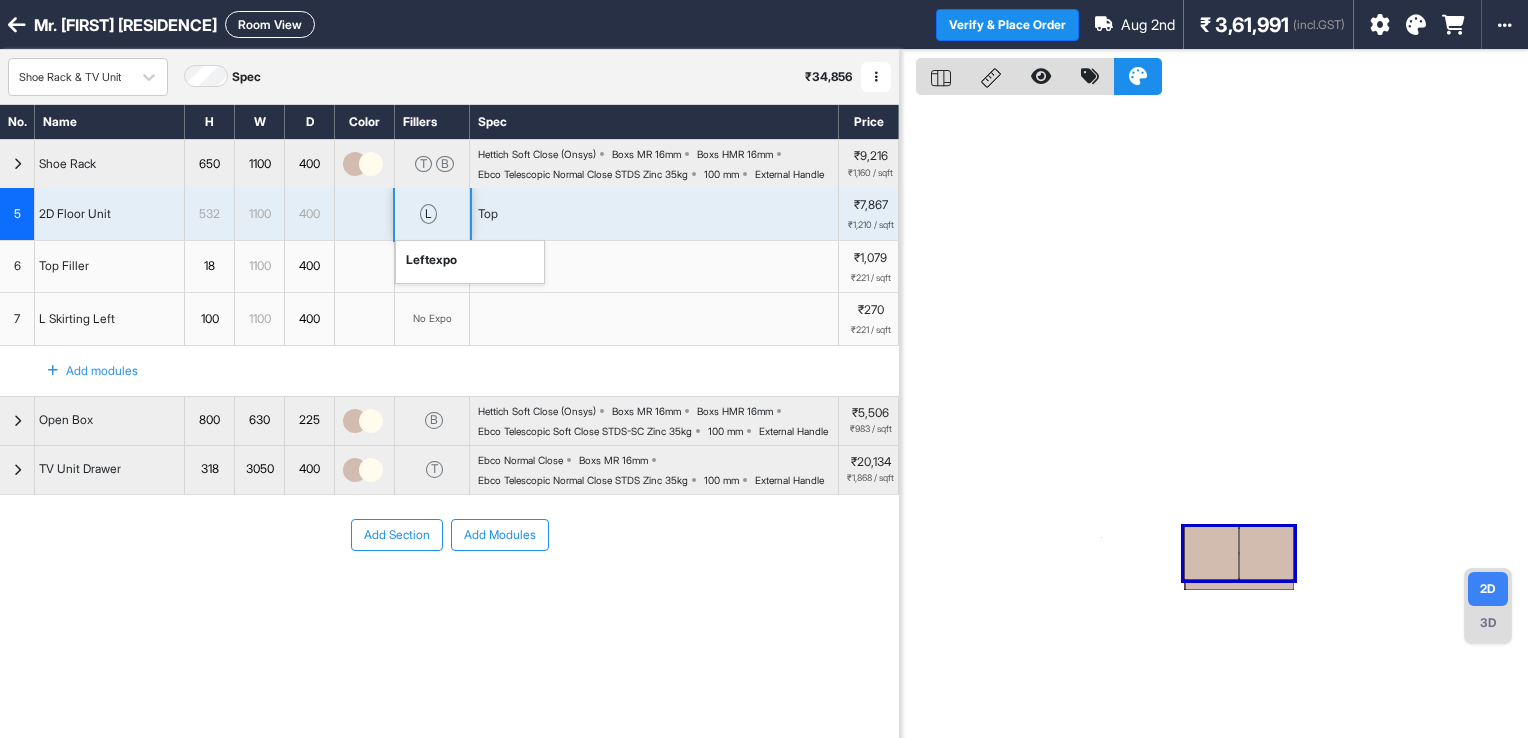 click on "l" at bounding box center [428, 214] 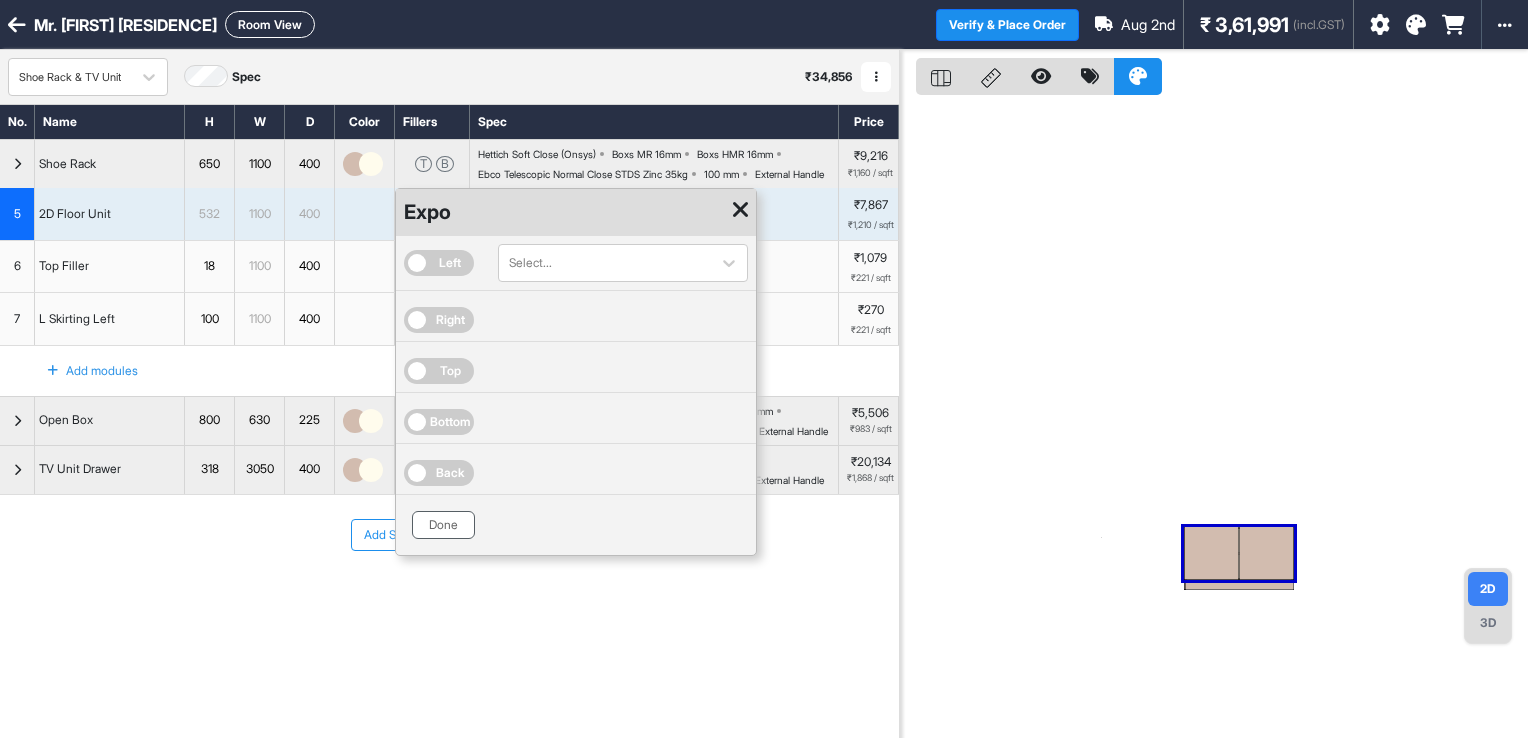 click on "Done" at bounding box center (443, 525) 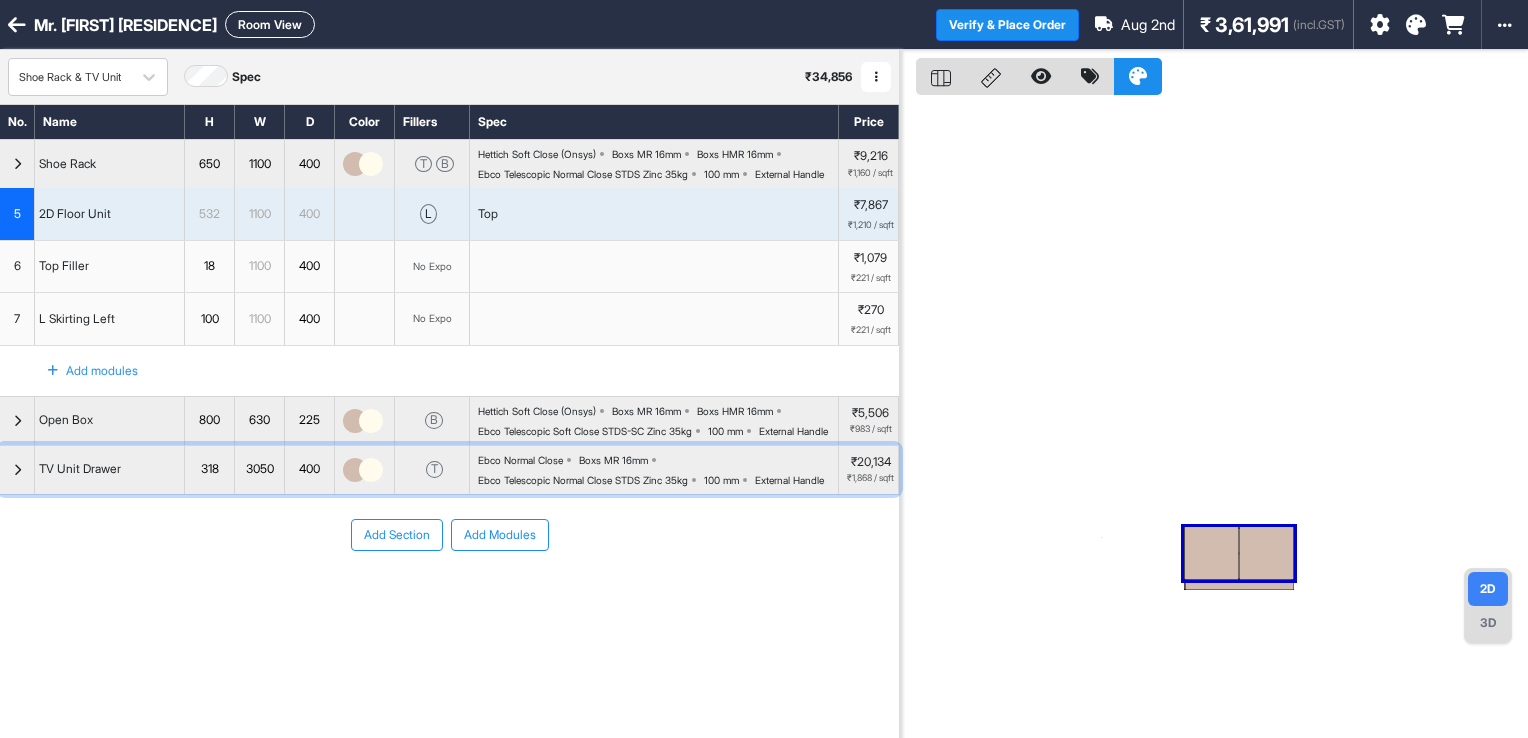 click at bounding box center (17, 470) 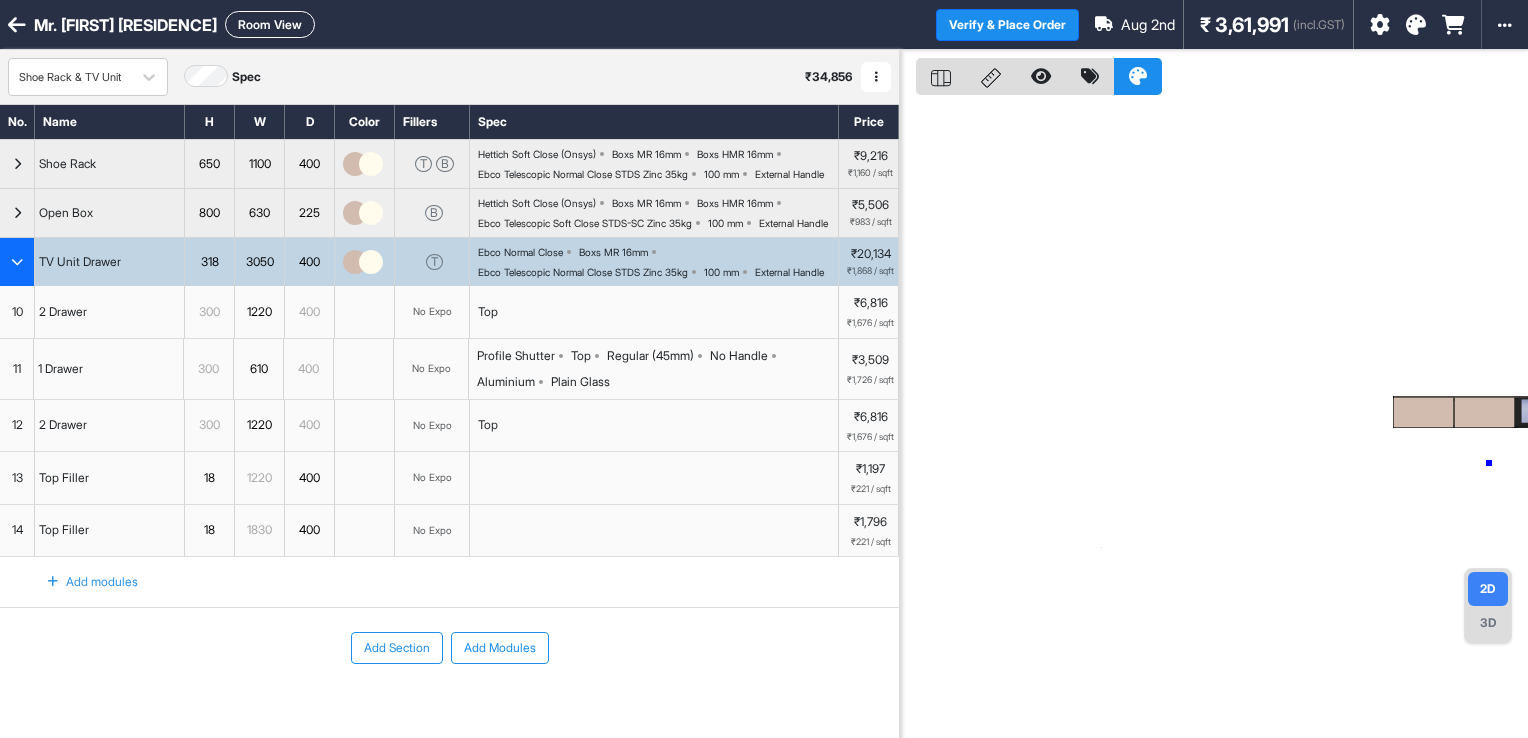 click at bounding box center [1214, 419] 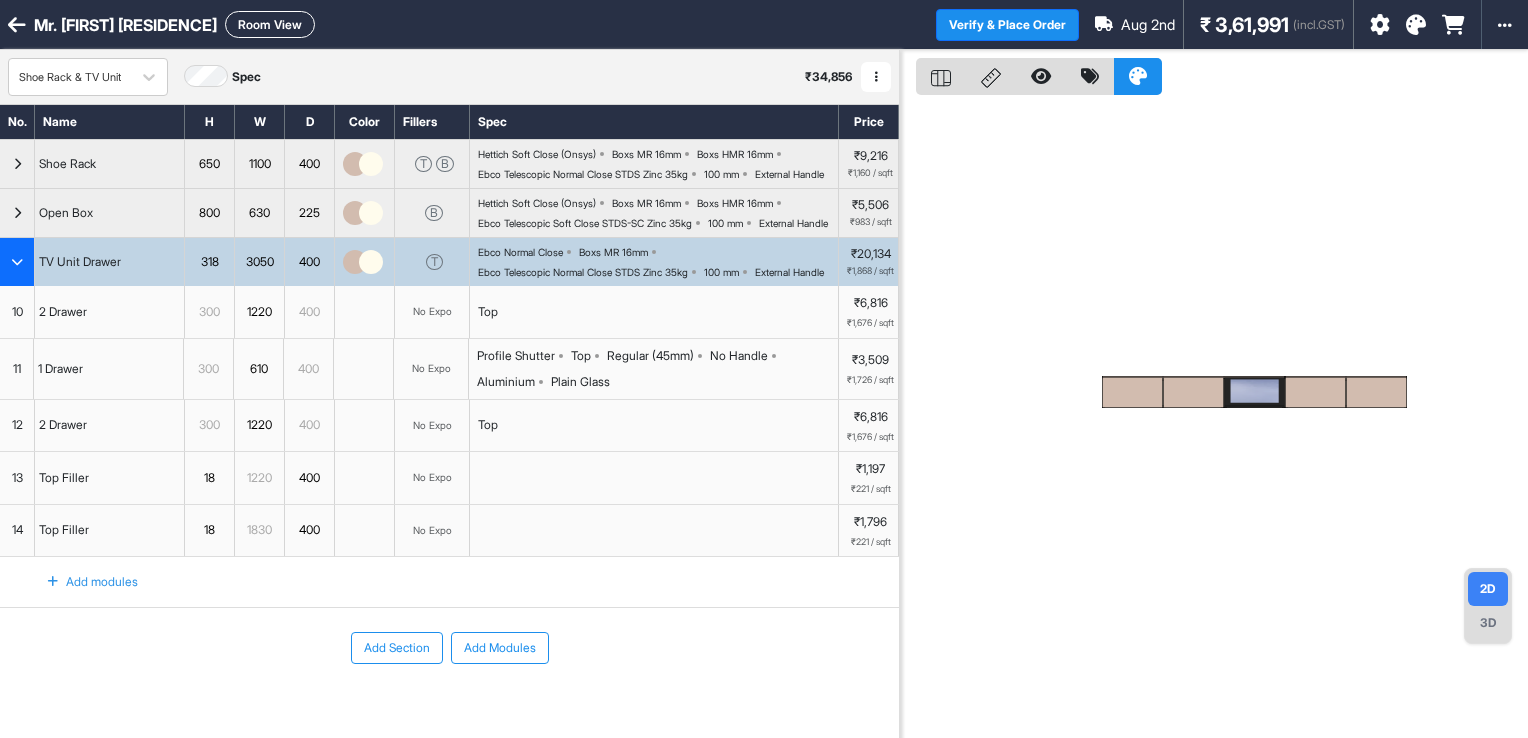 drag, startPoint x: 1480, startPoint y: 463, endPoint x: 1189, endPoint y: 443, distance: 291.68646 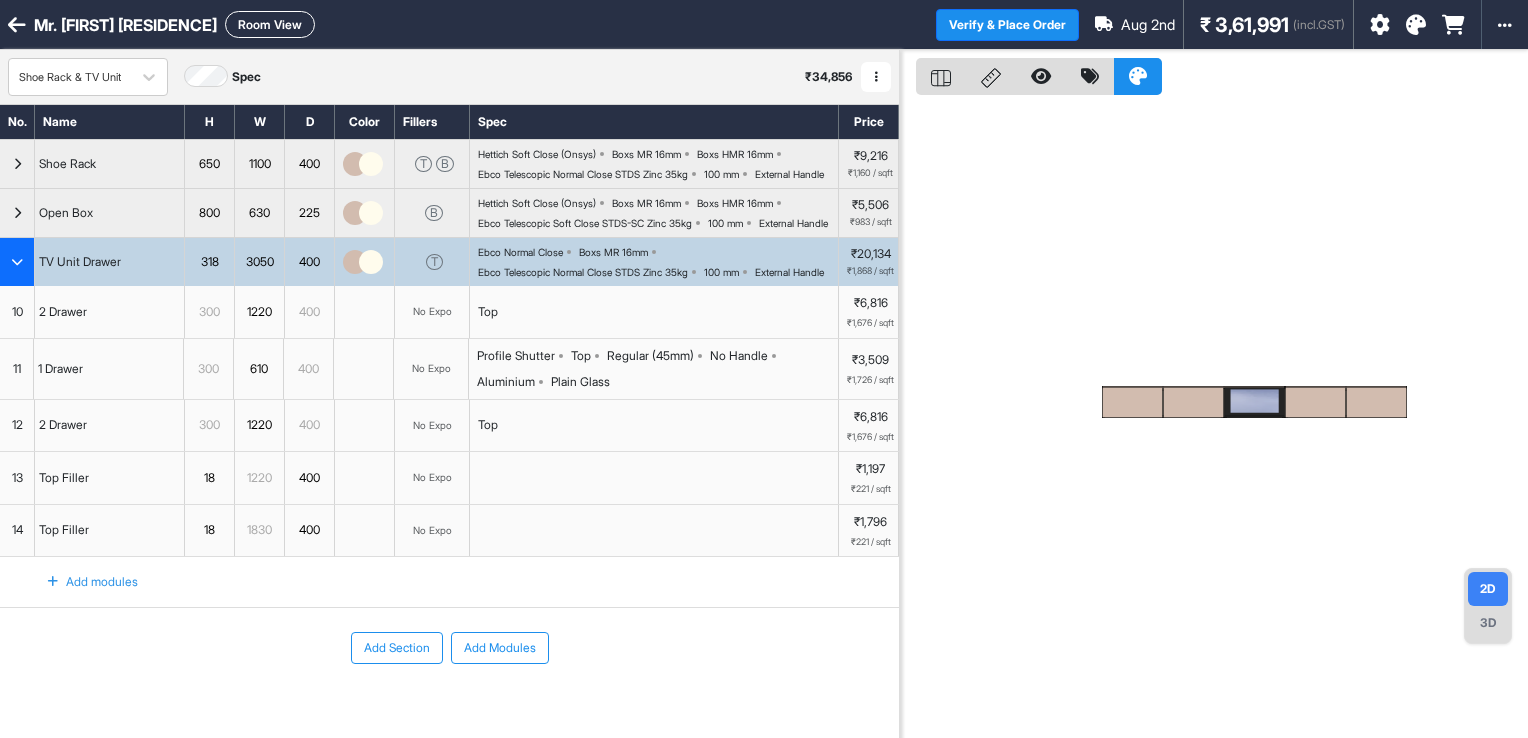 click at bounding box center [1254, 402] 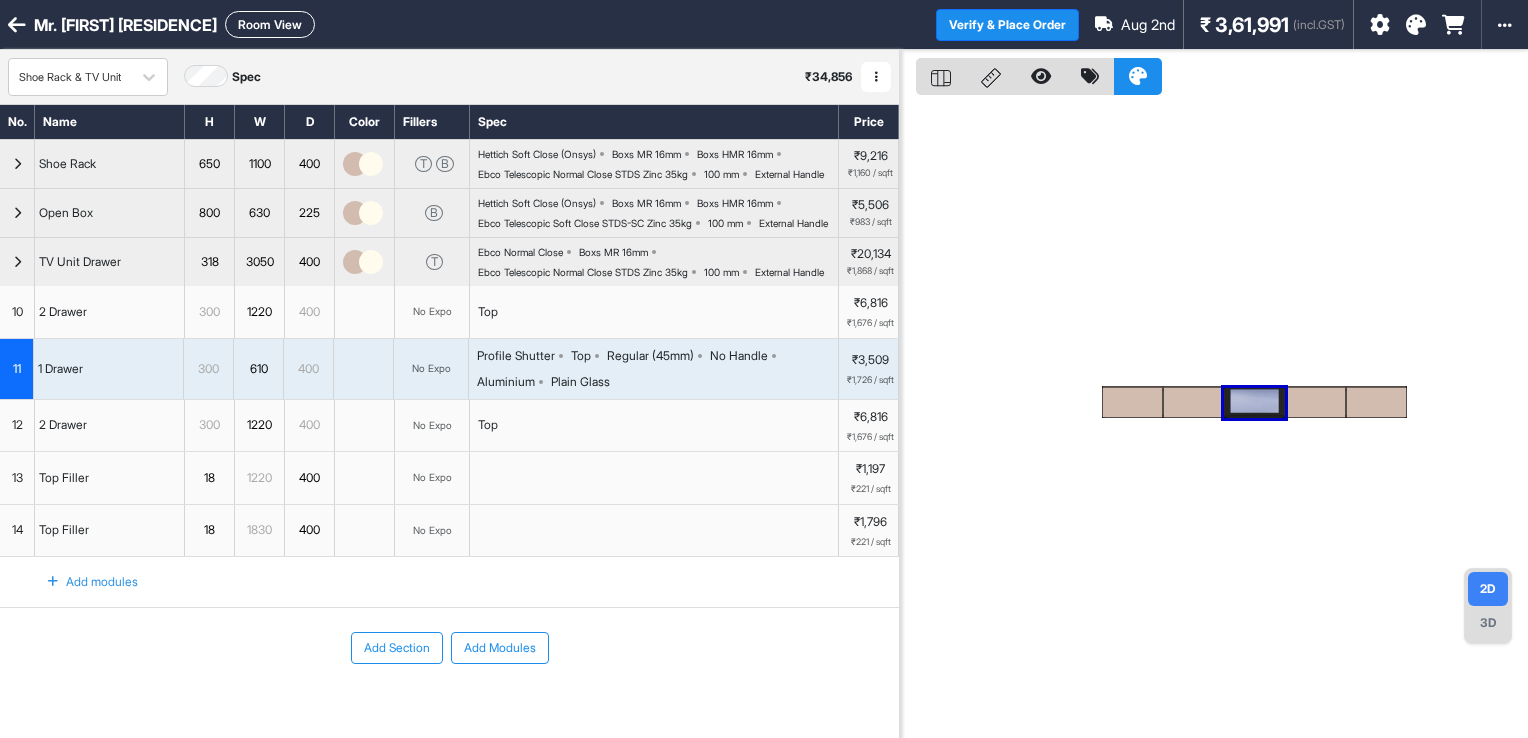 click at bounding box center (1254, 402) 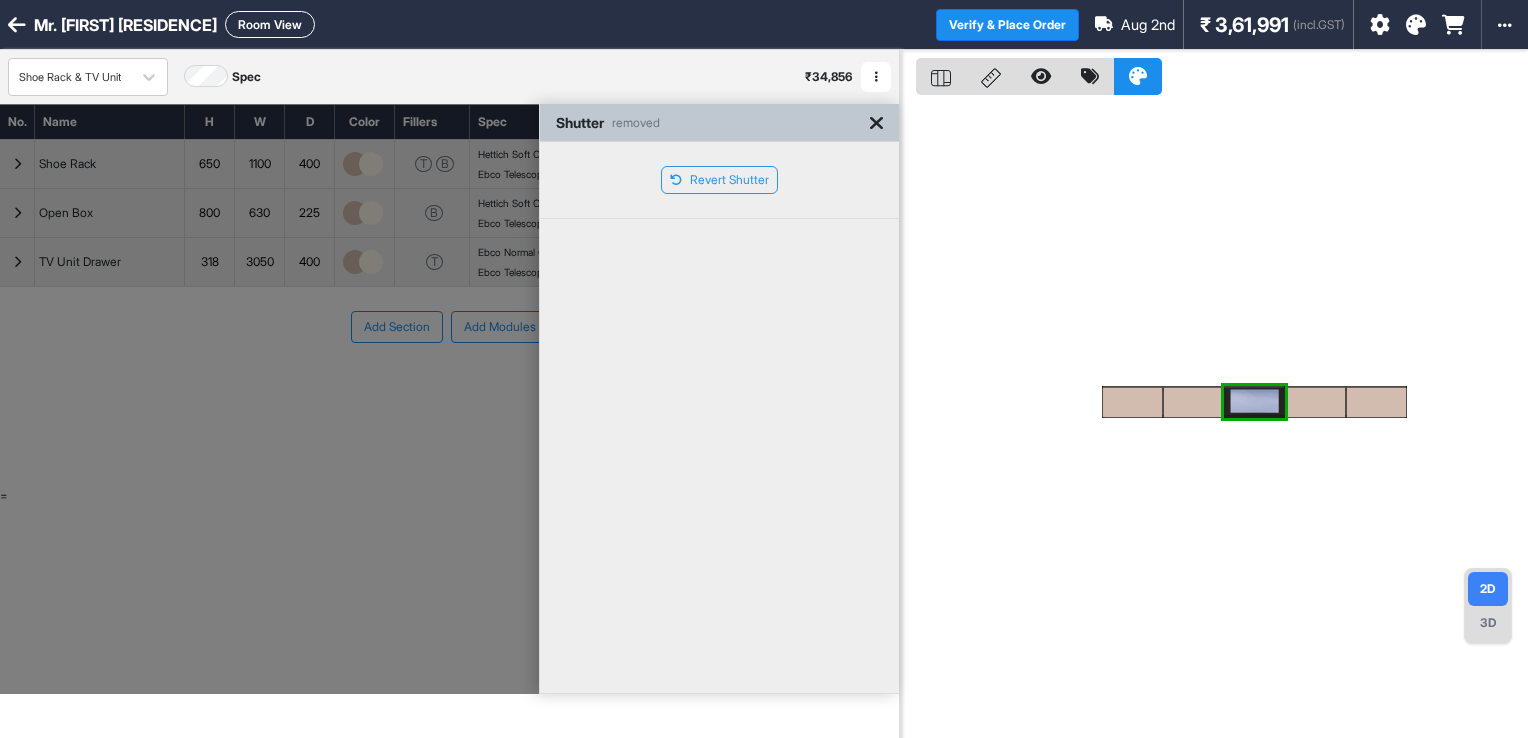 click at bounding box center [1254, 402] 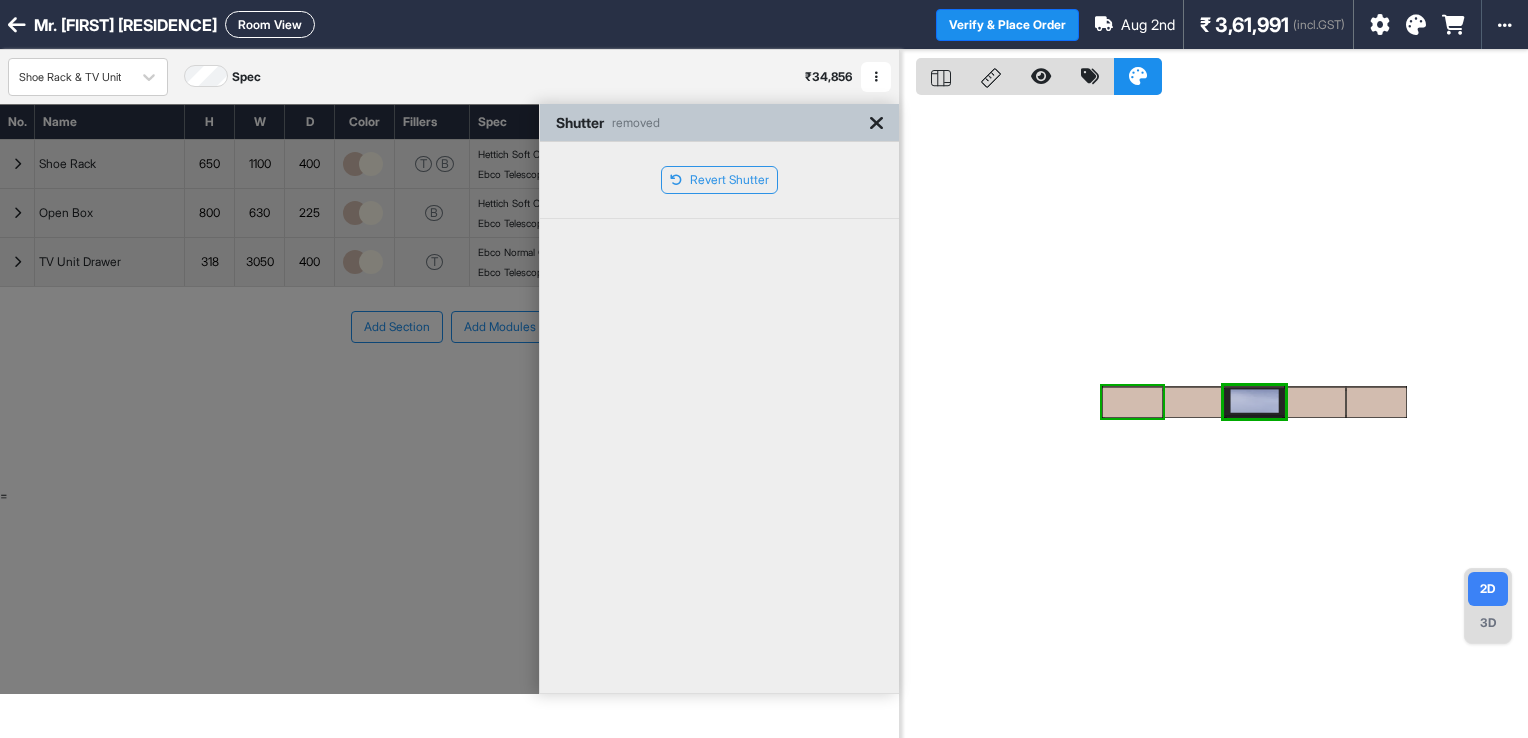 click at bounding box center [1214, 419] 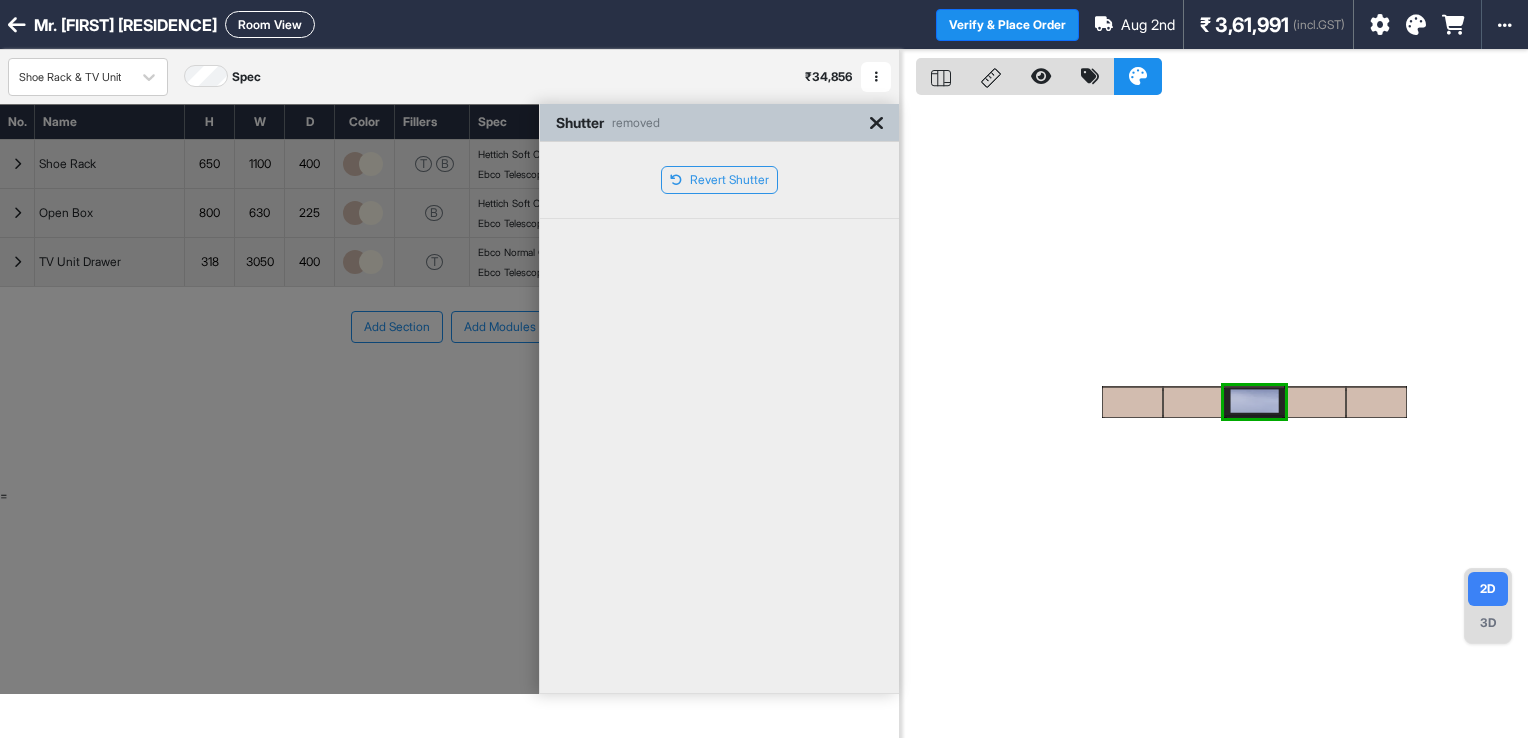 click at bounding box center (876, 123) 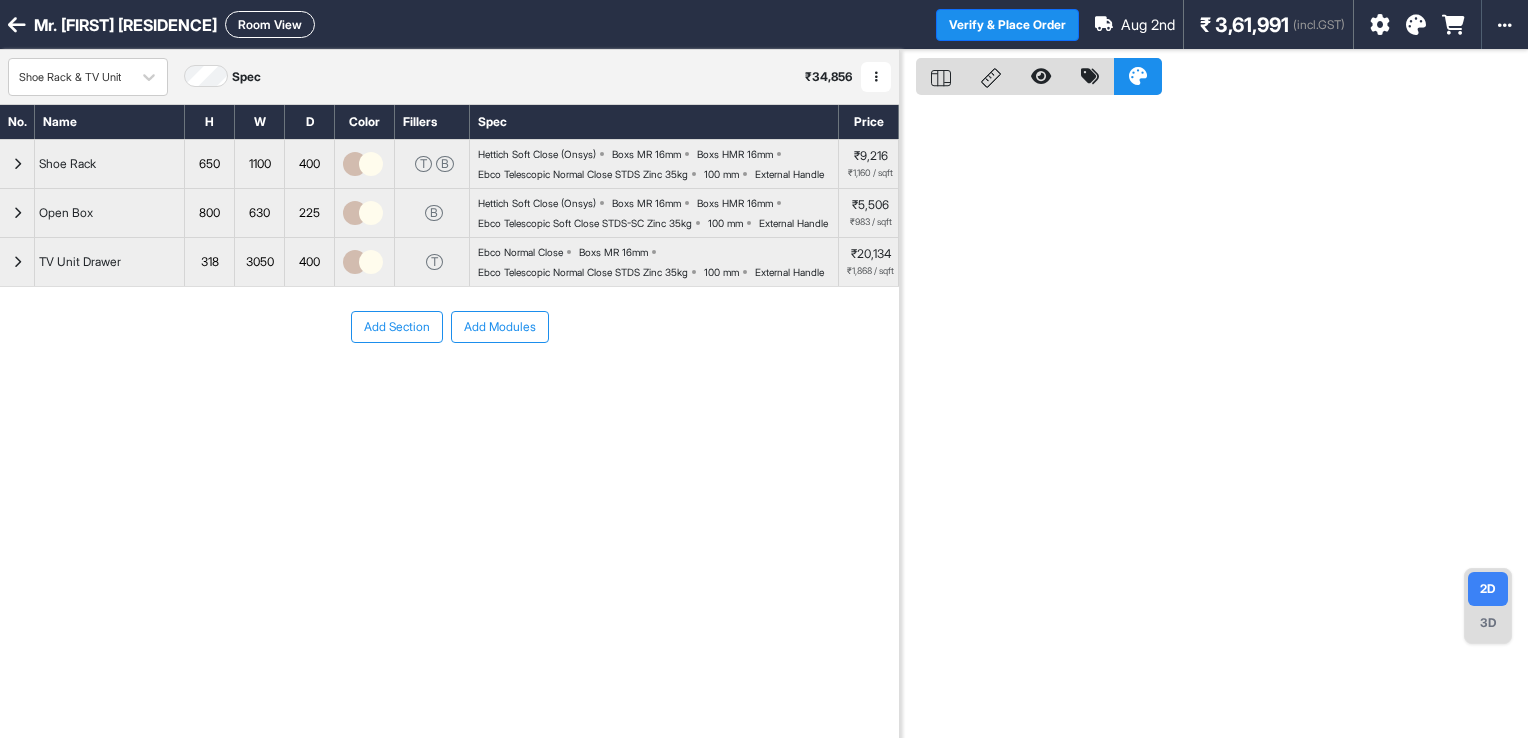 click at bounding box center (17, 262) 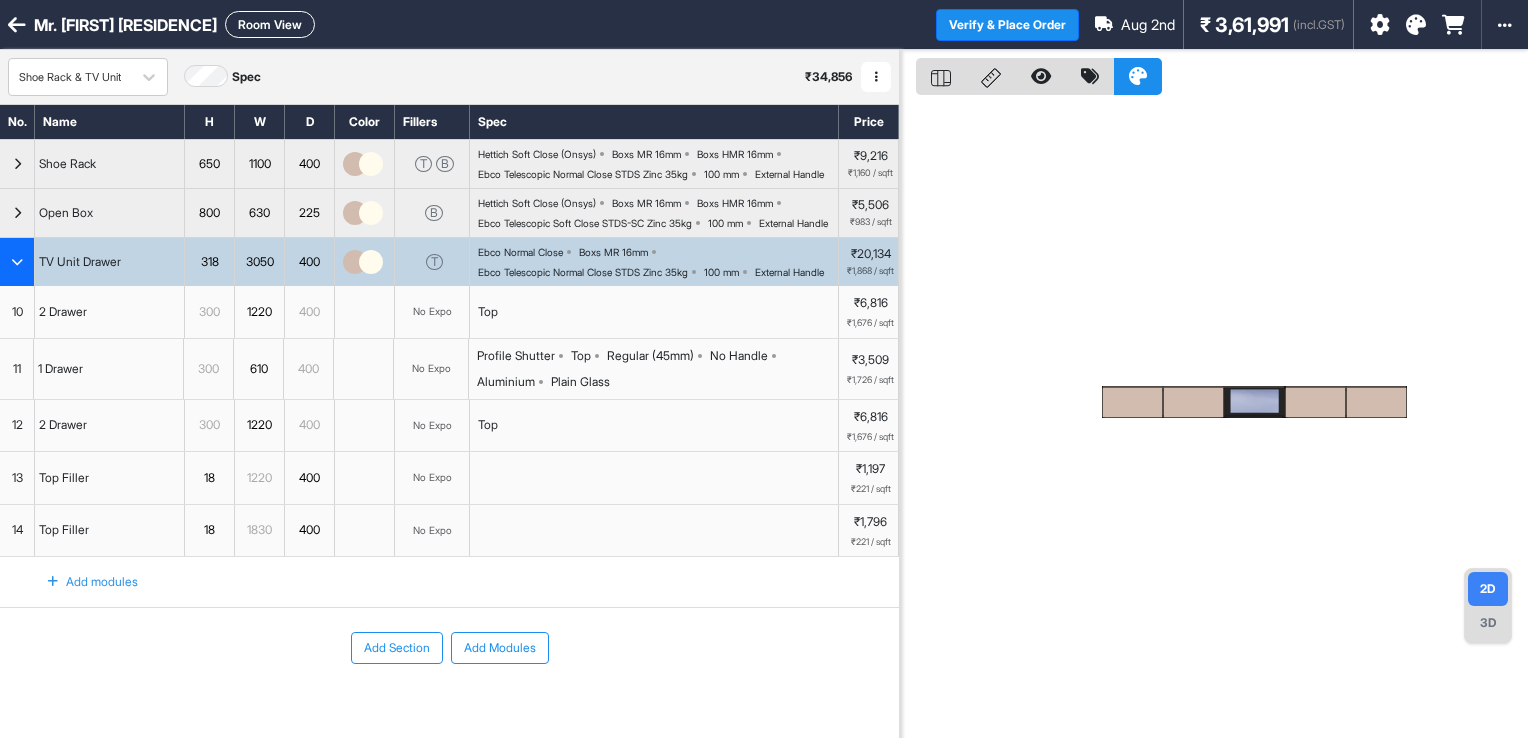 click at bounding box center (1254, 402) 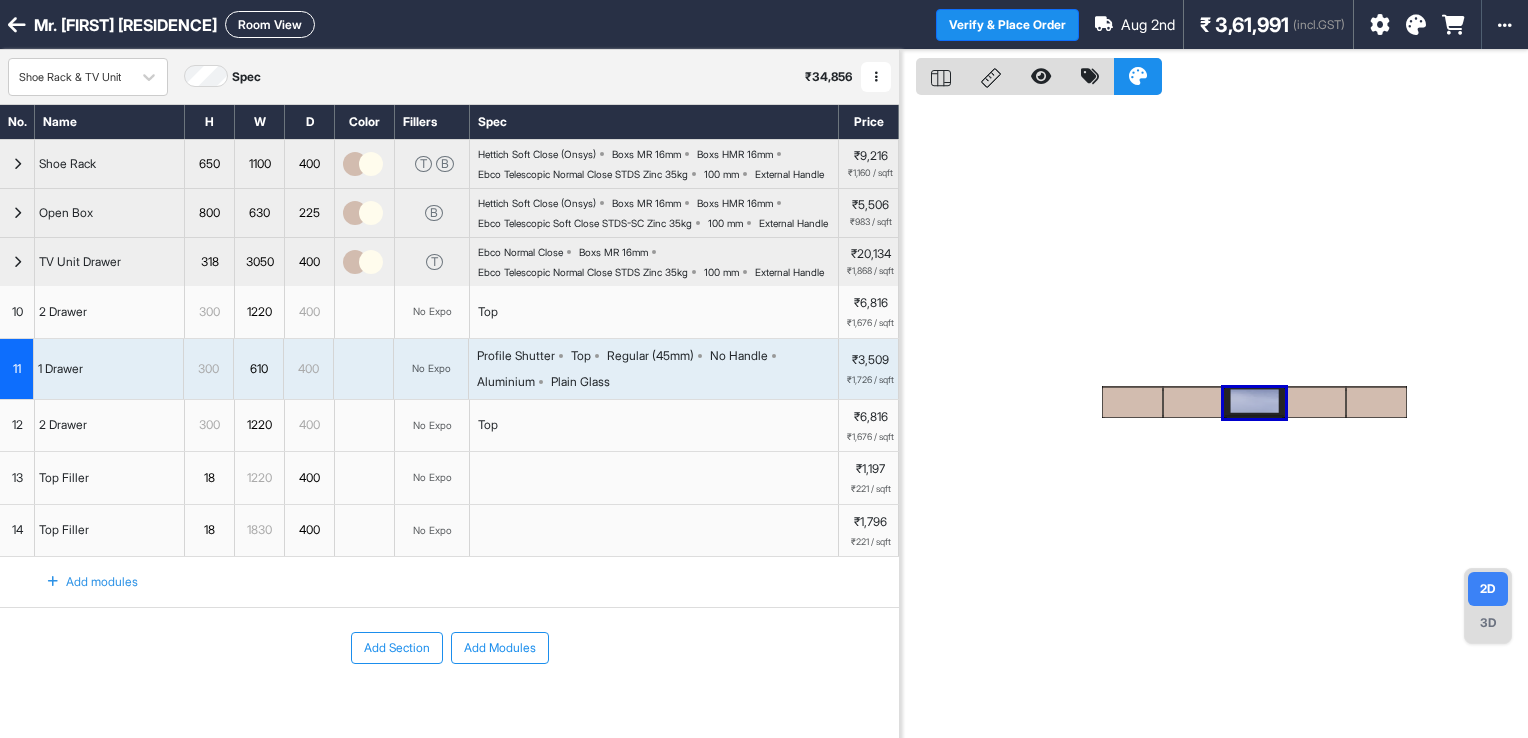 click at bounding box center [1254, 402] 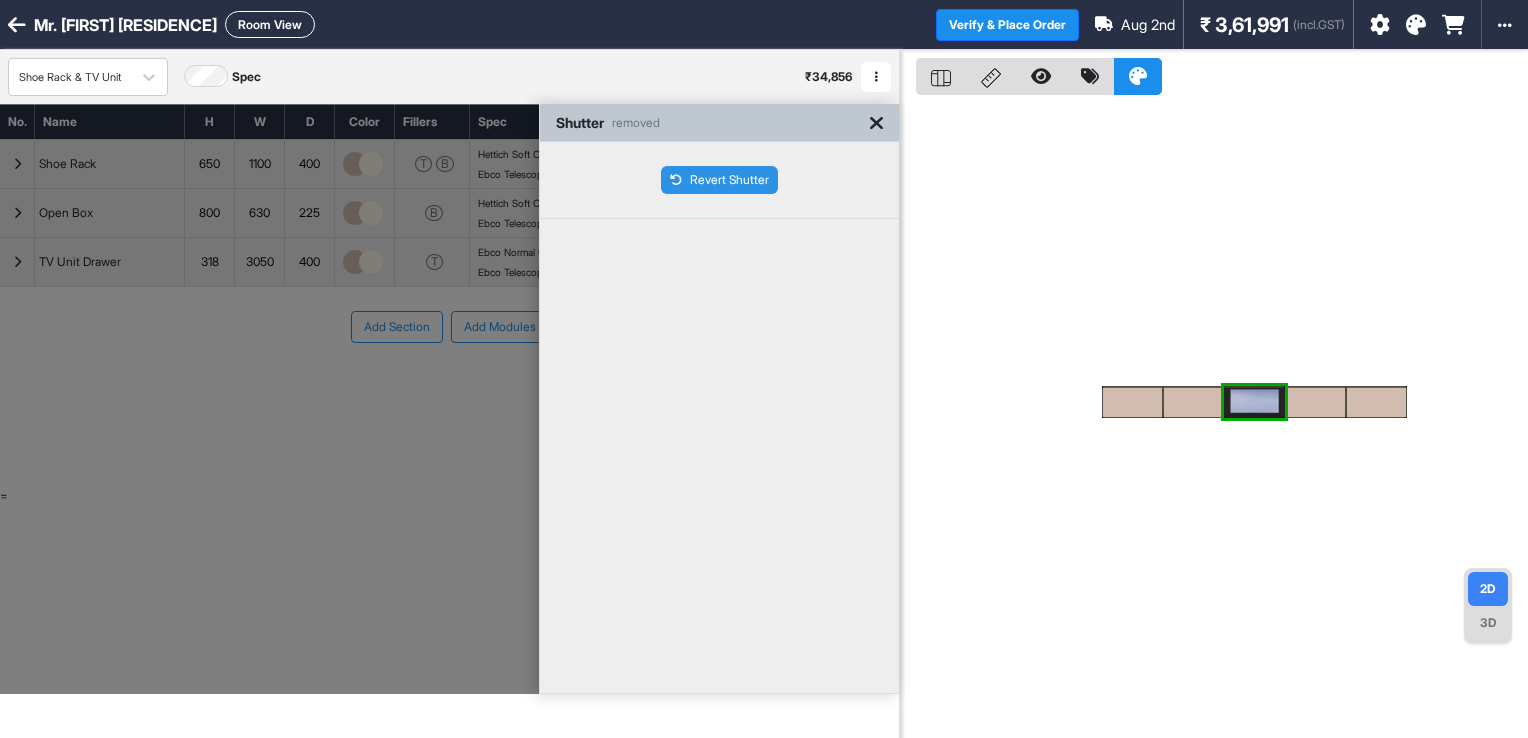 click on "Revert Shutter" at bounding box center [719, 180] 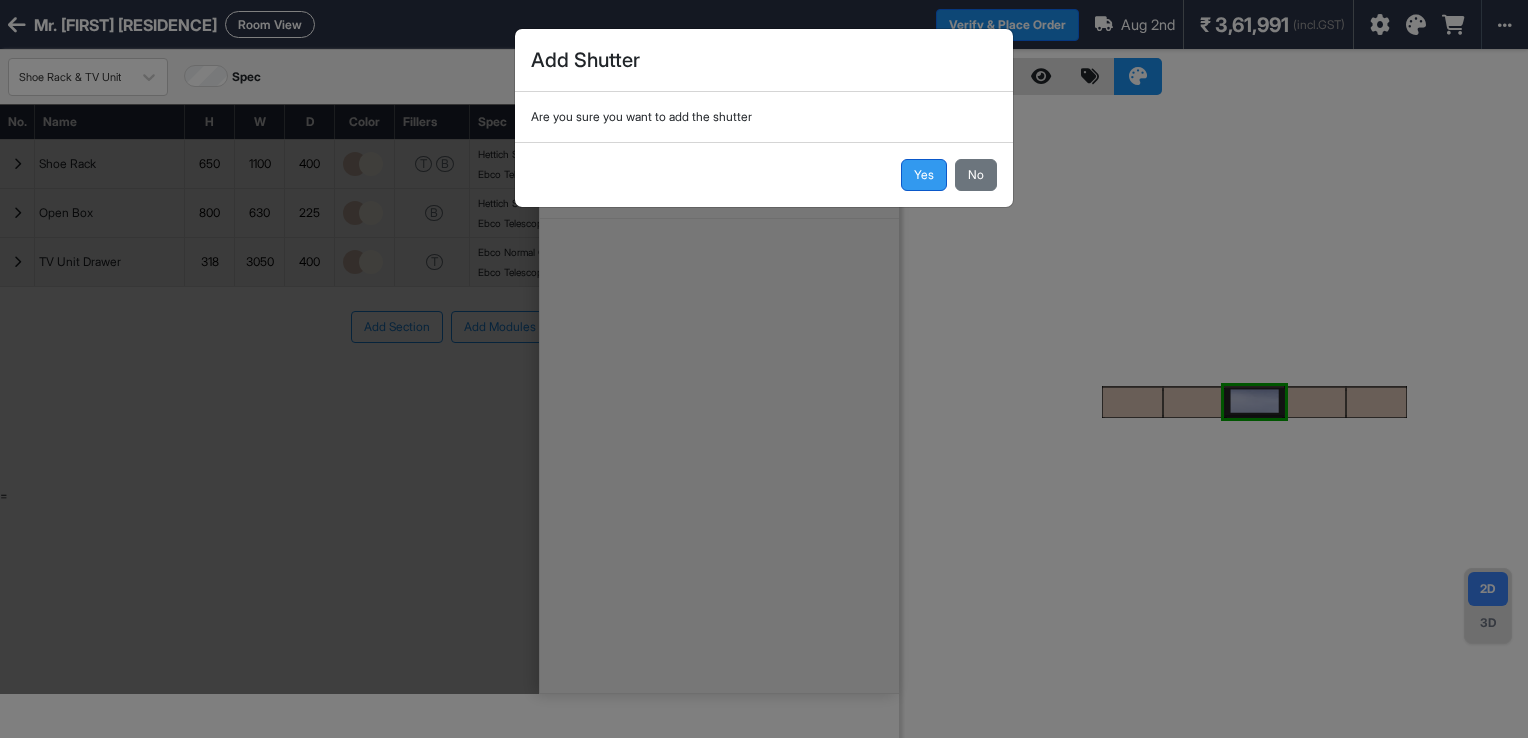click on "Yes" at bounding box center (924, 175) 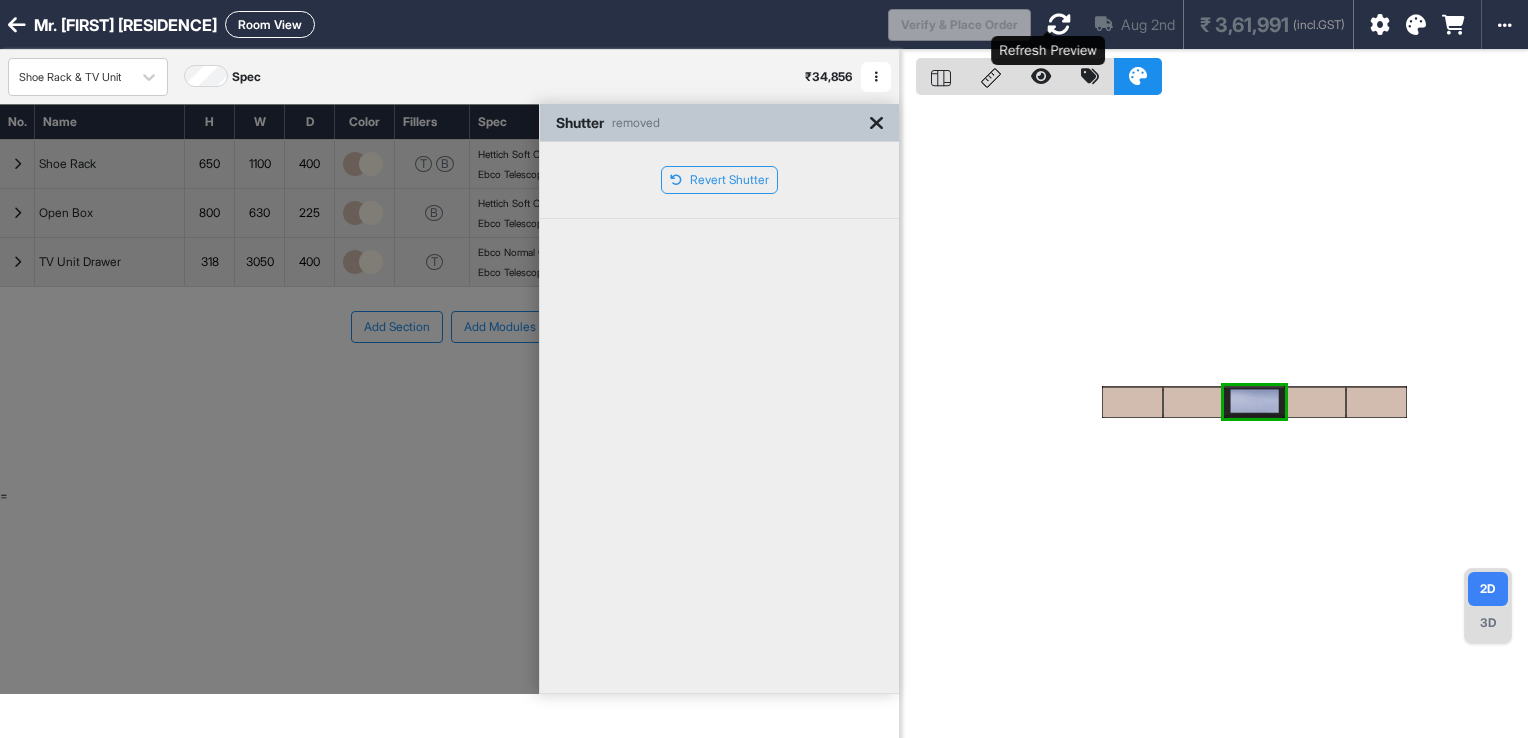 click at bounding box center (1059, 24) 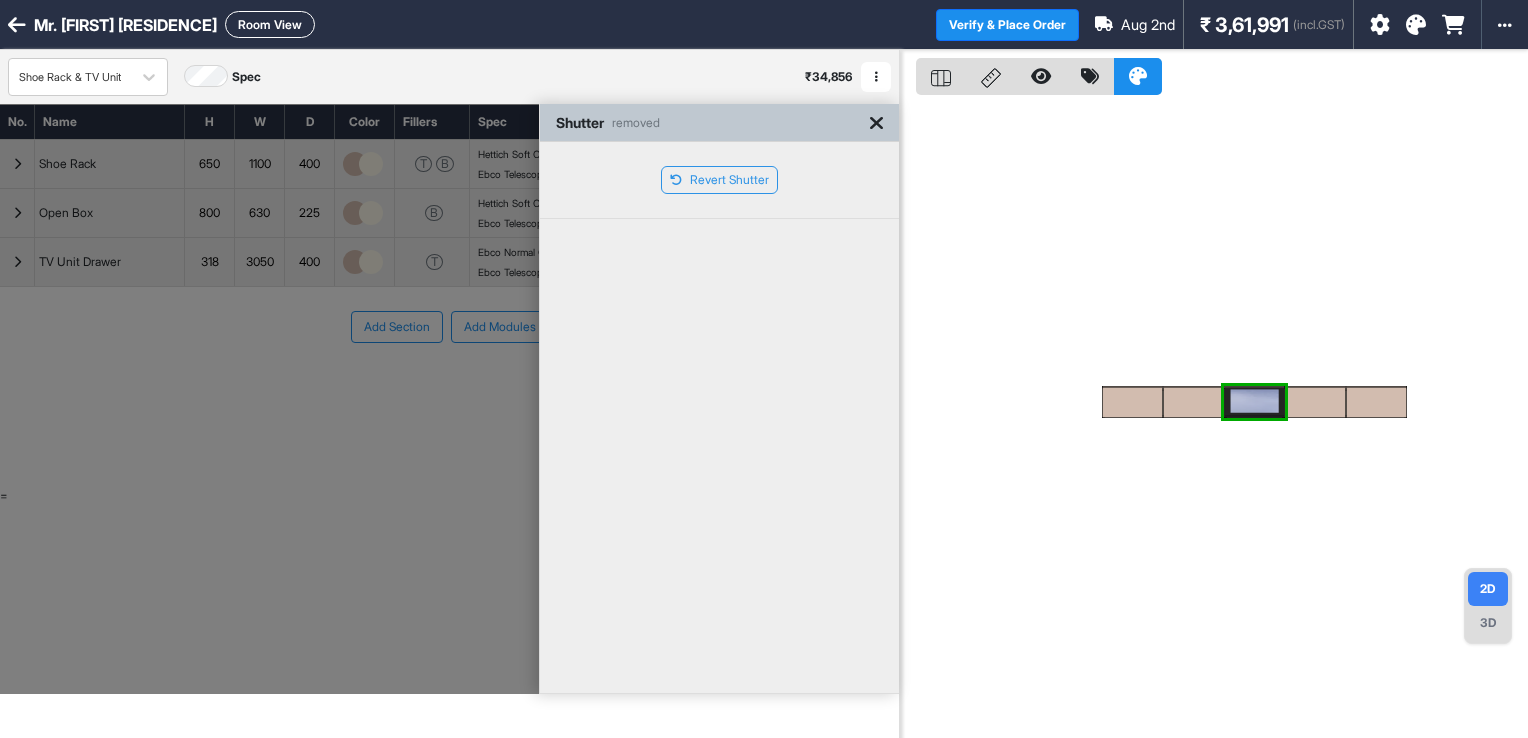 click on "Shutter removed" at bounding box center (719, 123) 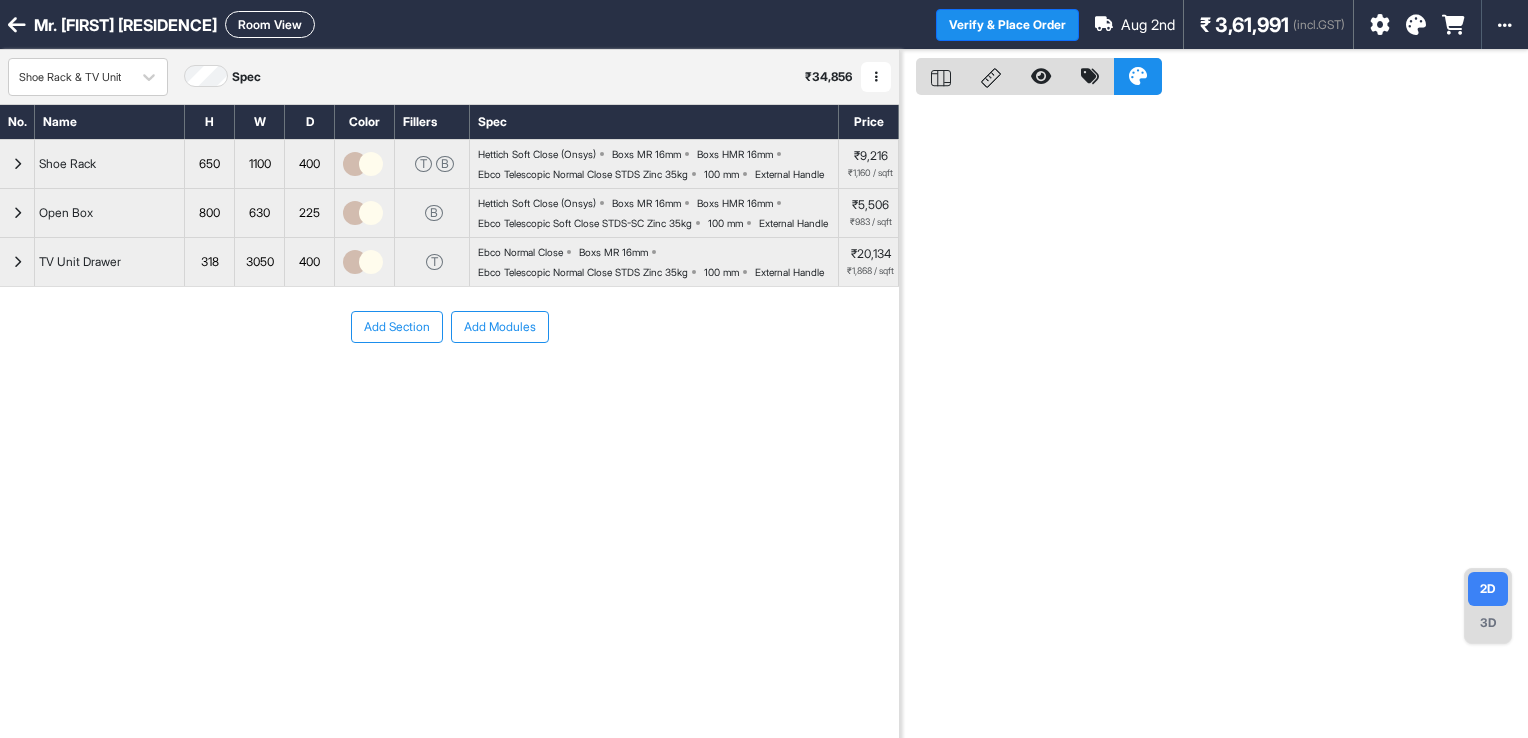 click at bounding box center (17, 262) 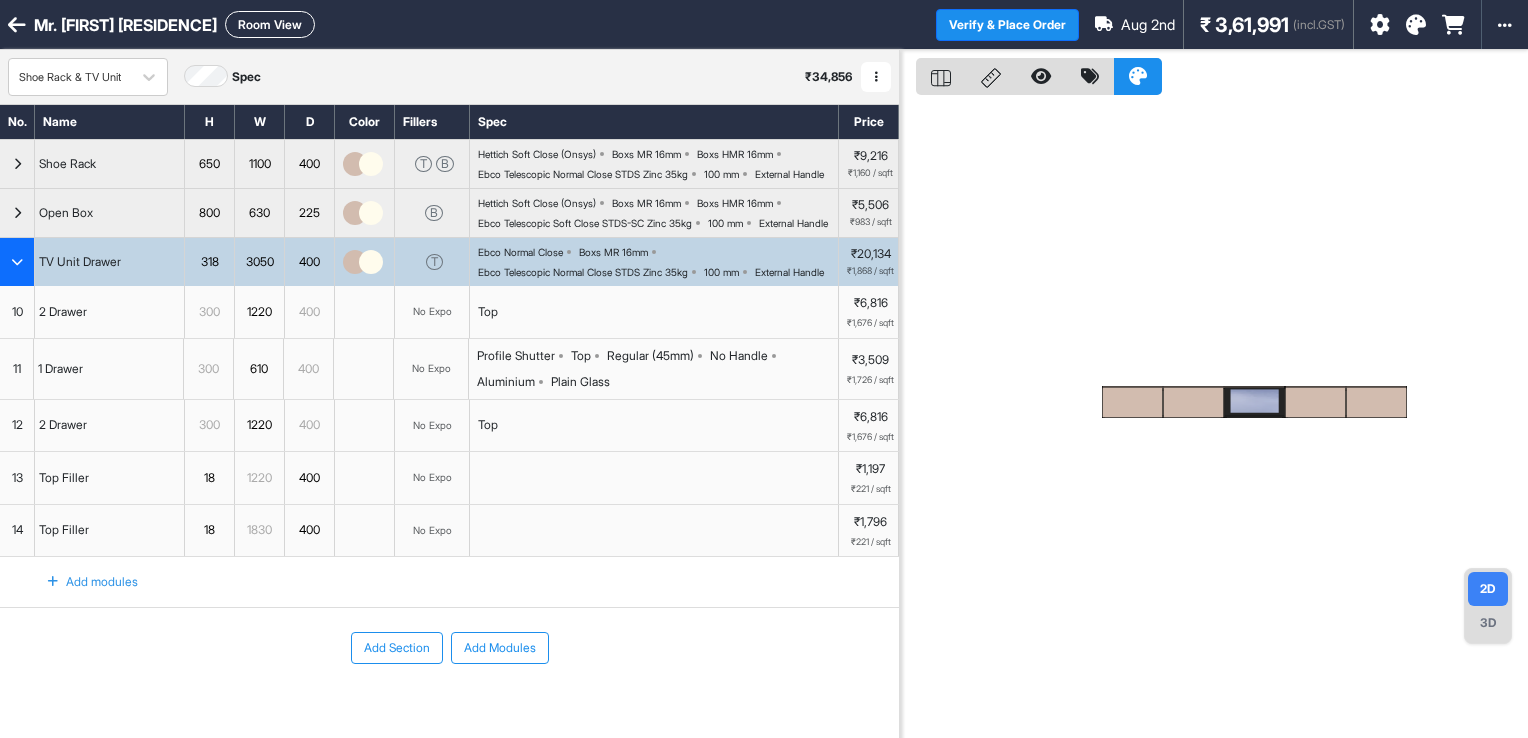 click on "Regular (45mm)" at bounding box center (650, 356) 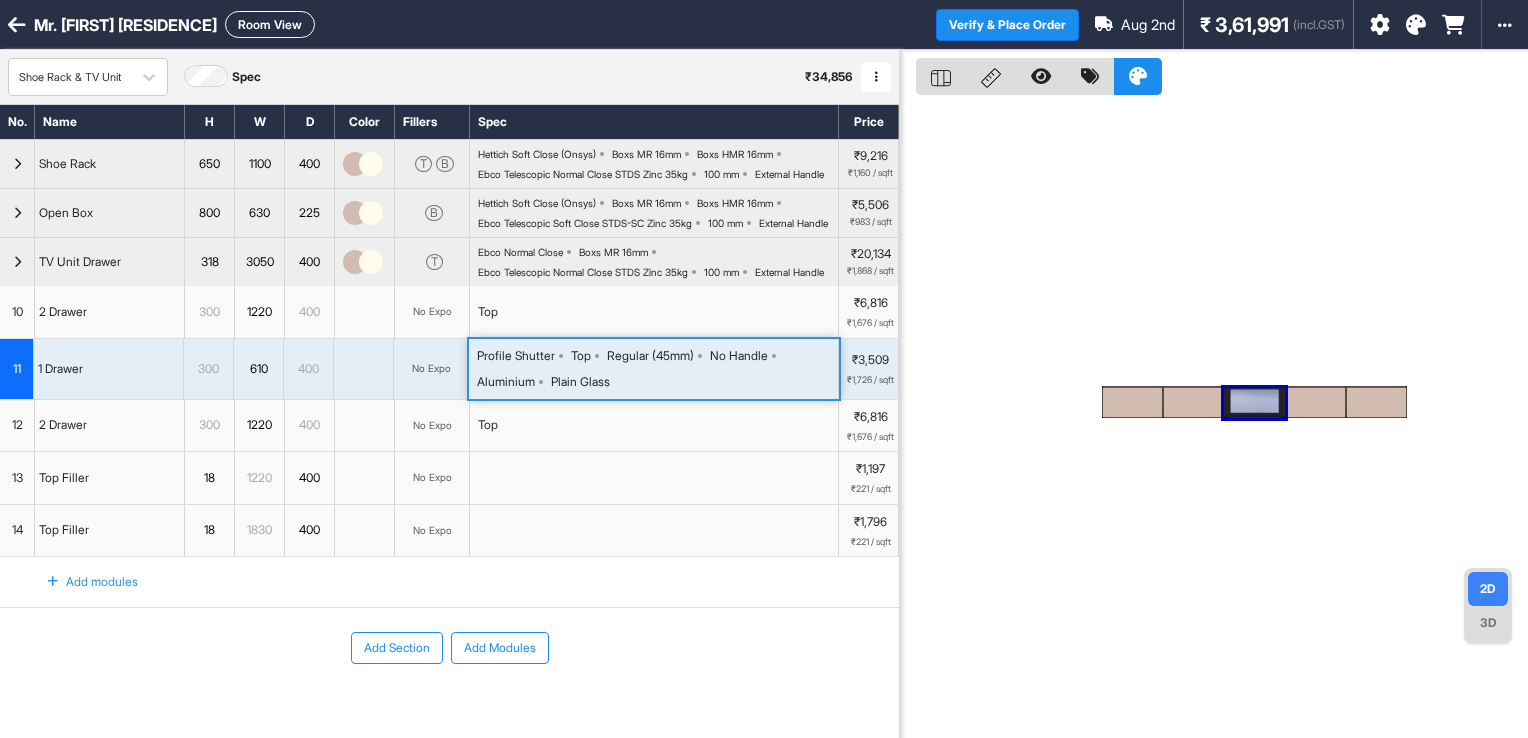 click on "Regular (45mm)" at bounding box center [650, 356] 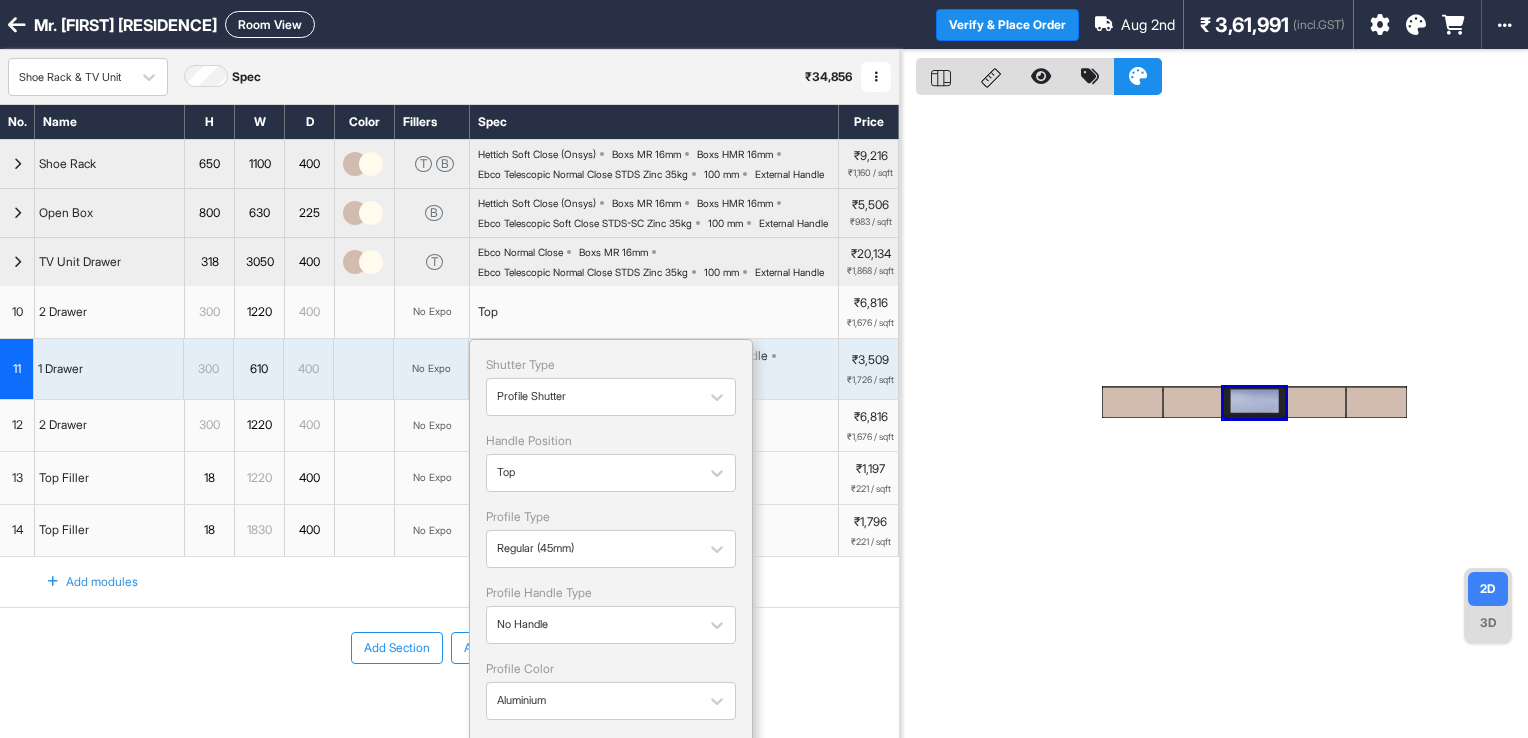 click on "Profile Shutter Top Regular (45mm) No Handle Aluminium Plain Glass" at bounding box center (657, 369) 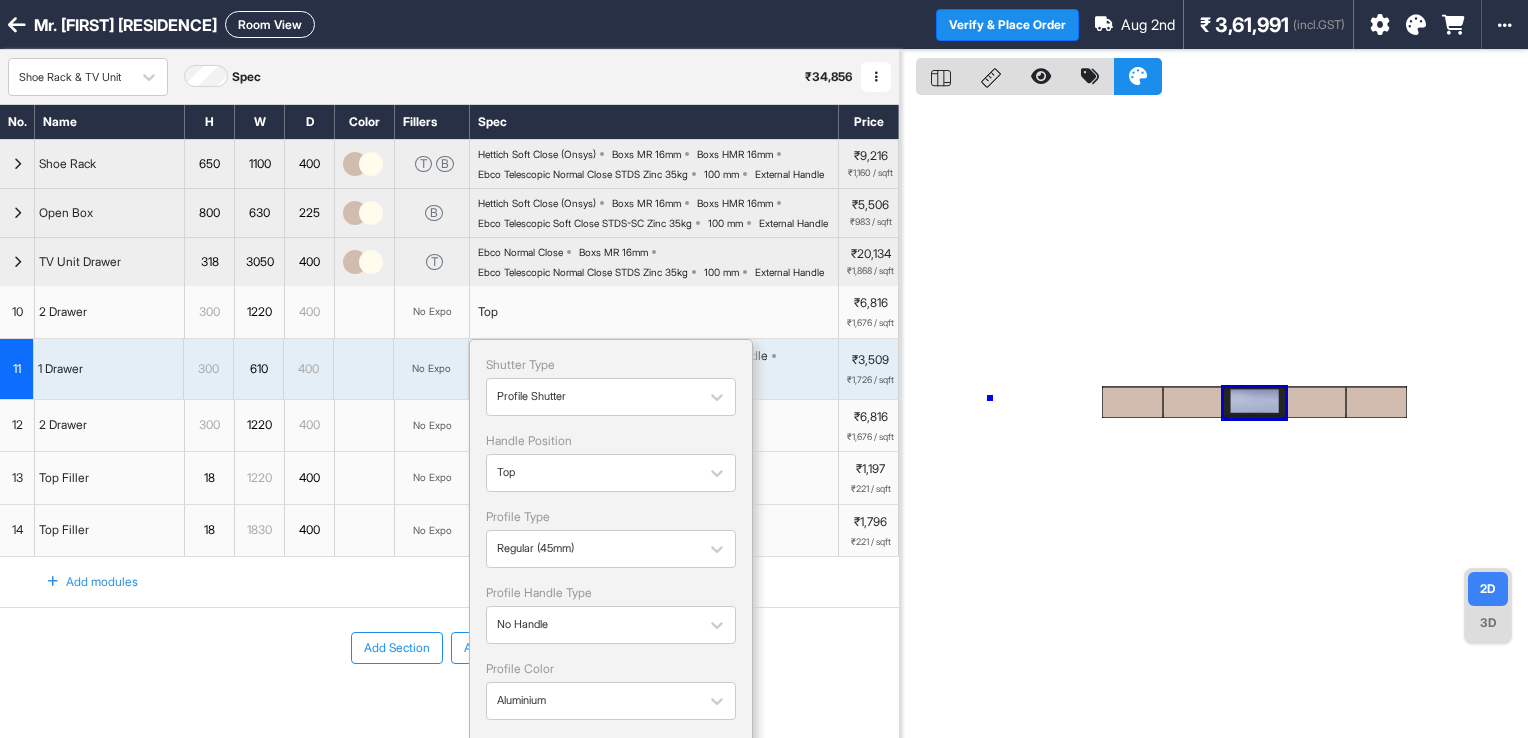 click at bounding box center (1214, 419) 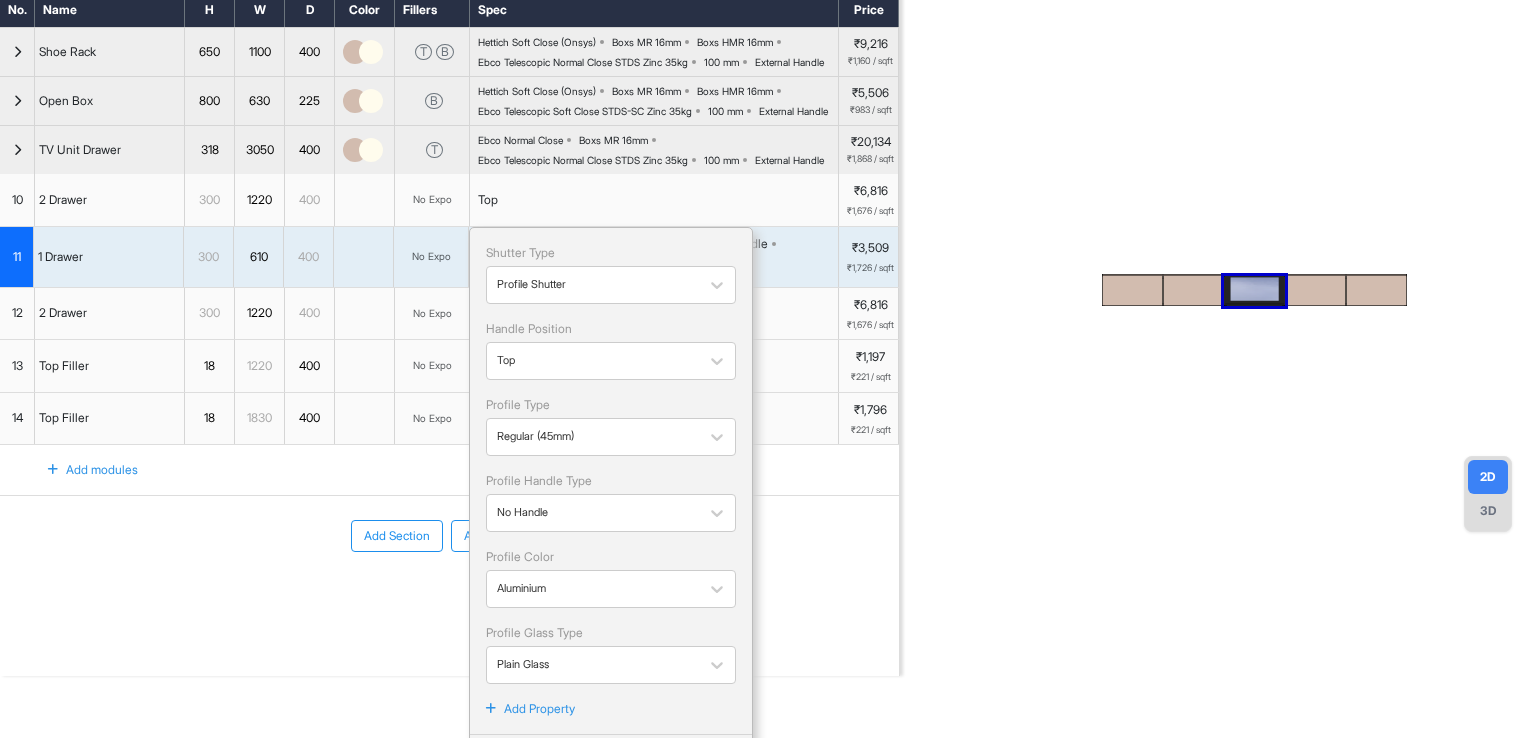 scroll, scrollTop: 240, scrollLeft: 0, axis: vertical 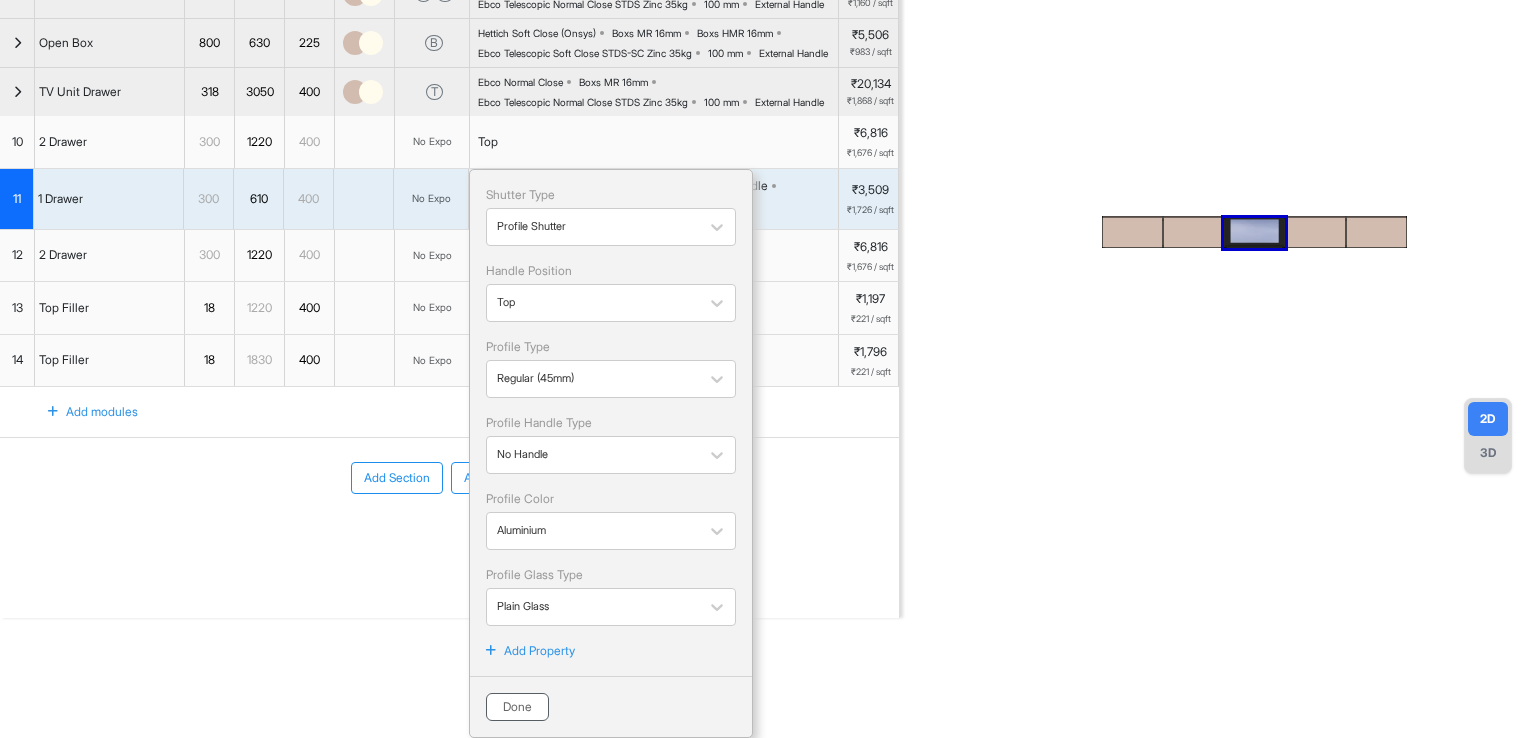click on "Done" at bounding box center [517, 707] 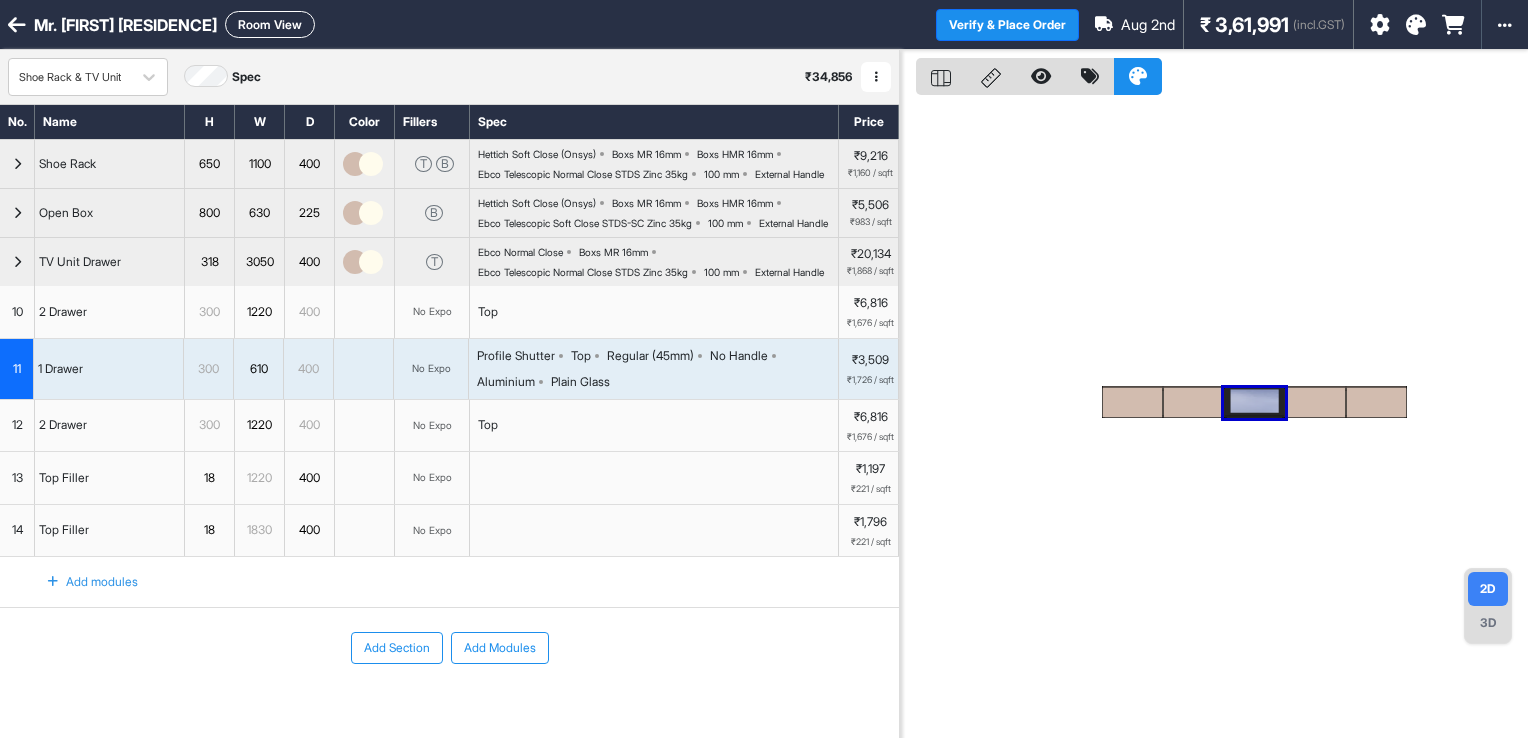scroll, scrollTop: 0, scrollLeft: 0, axis: both 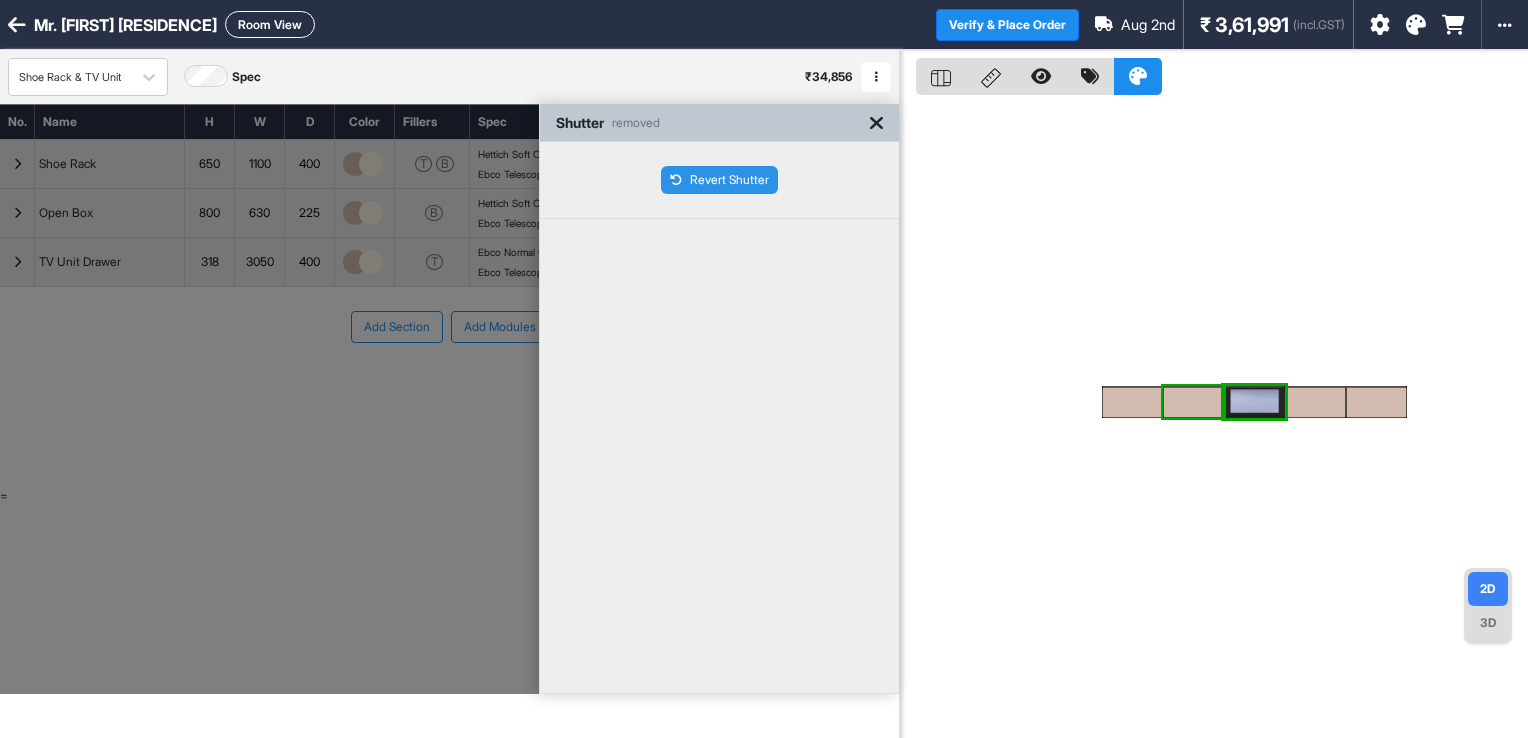 click on "Revert Shutter" at bounding box center (719, 180) 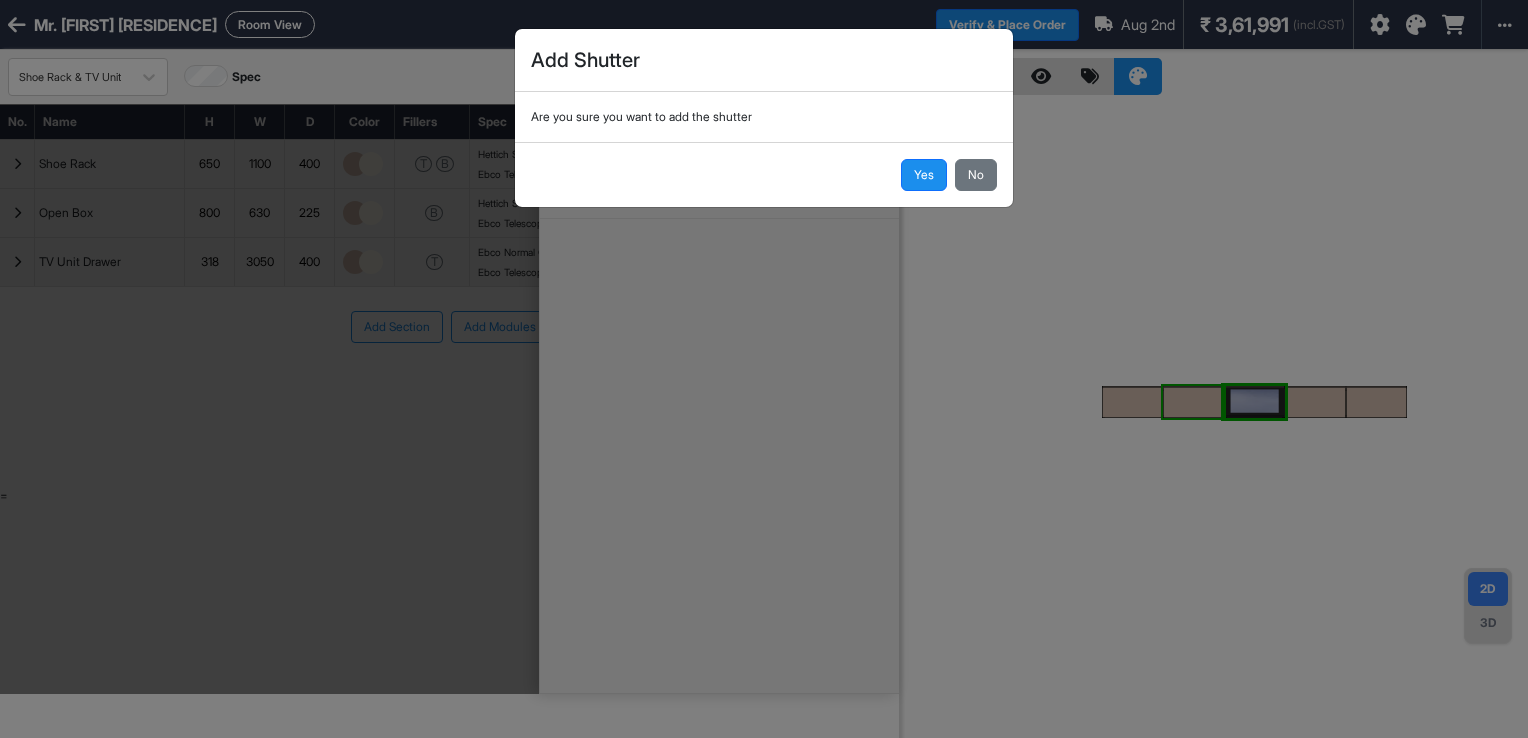 click on "Yes   No" at bounding box center [764, 174] 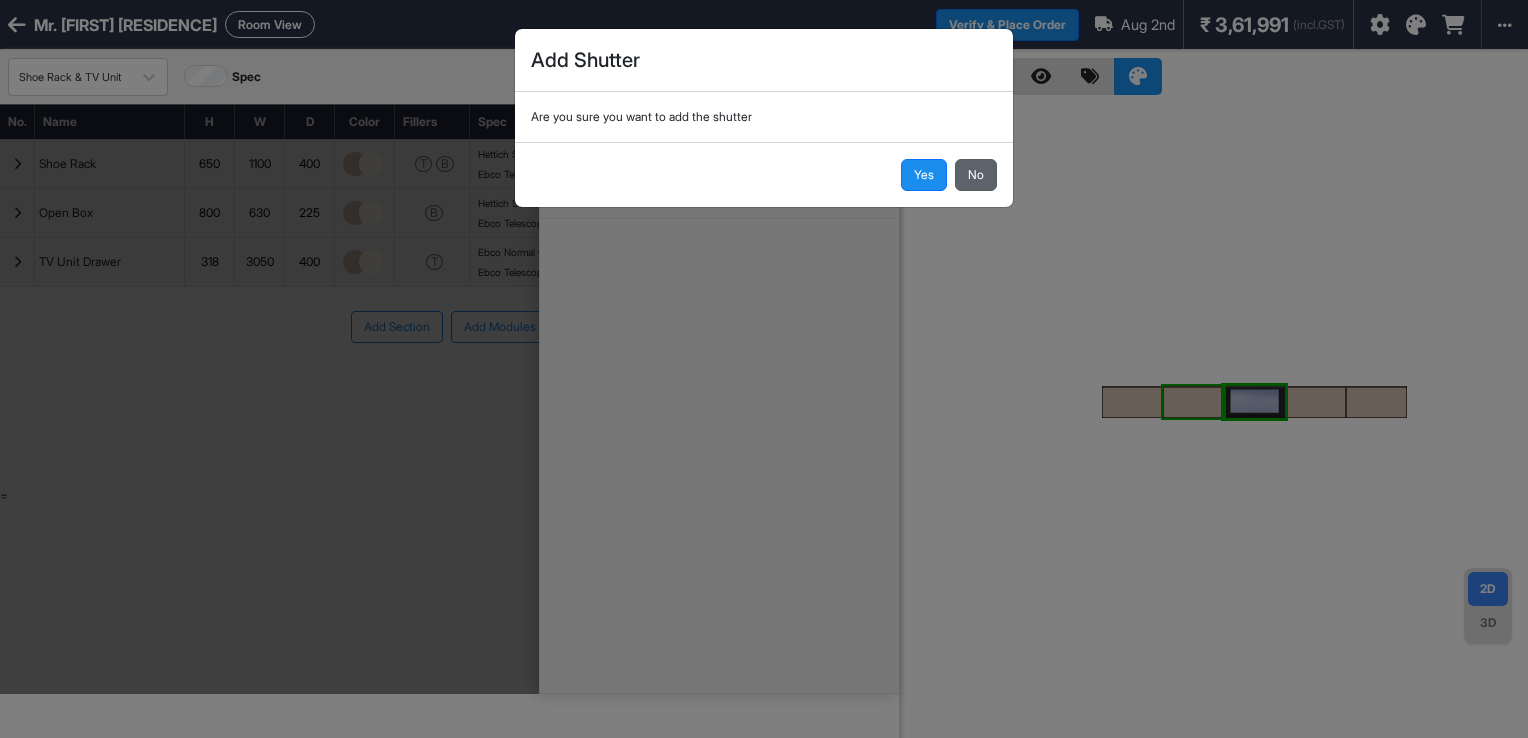 click on "No" at bounding box center (976, 175) 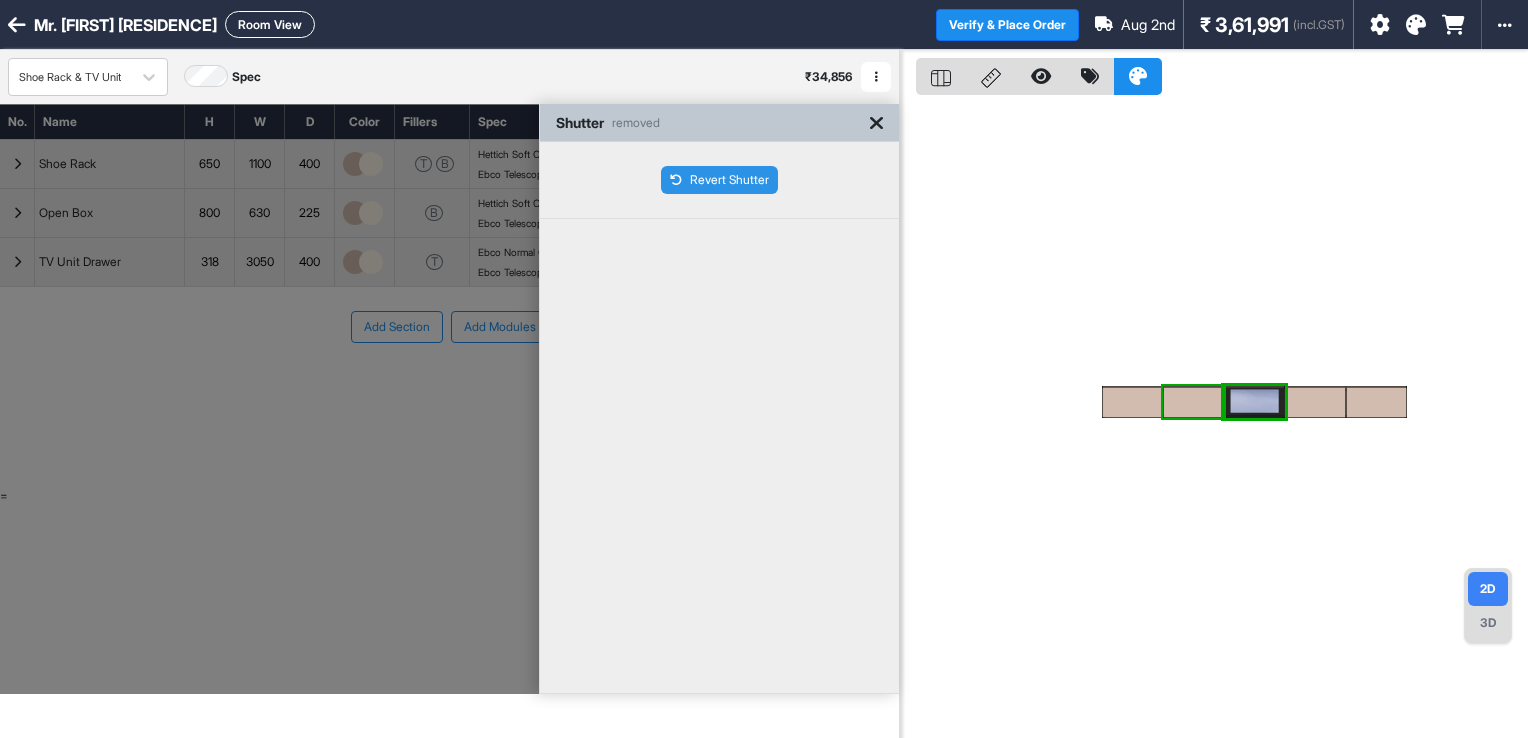 click on "Revert Shutter" at bounding box center (719, 180) 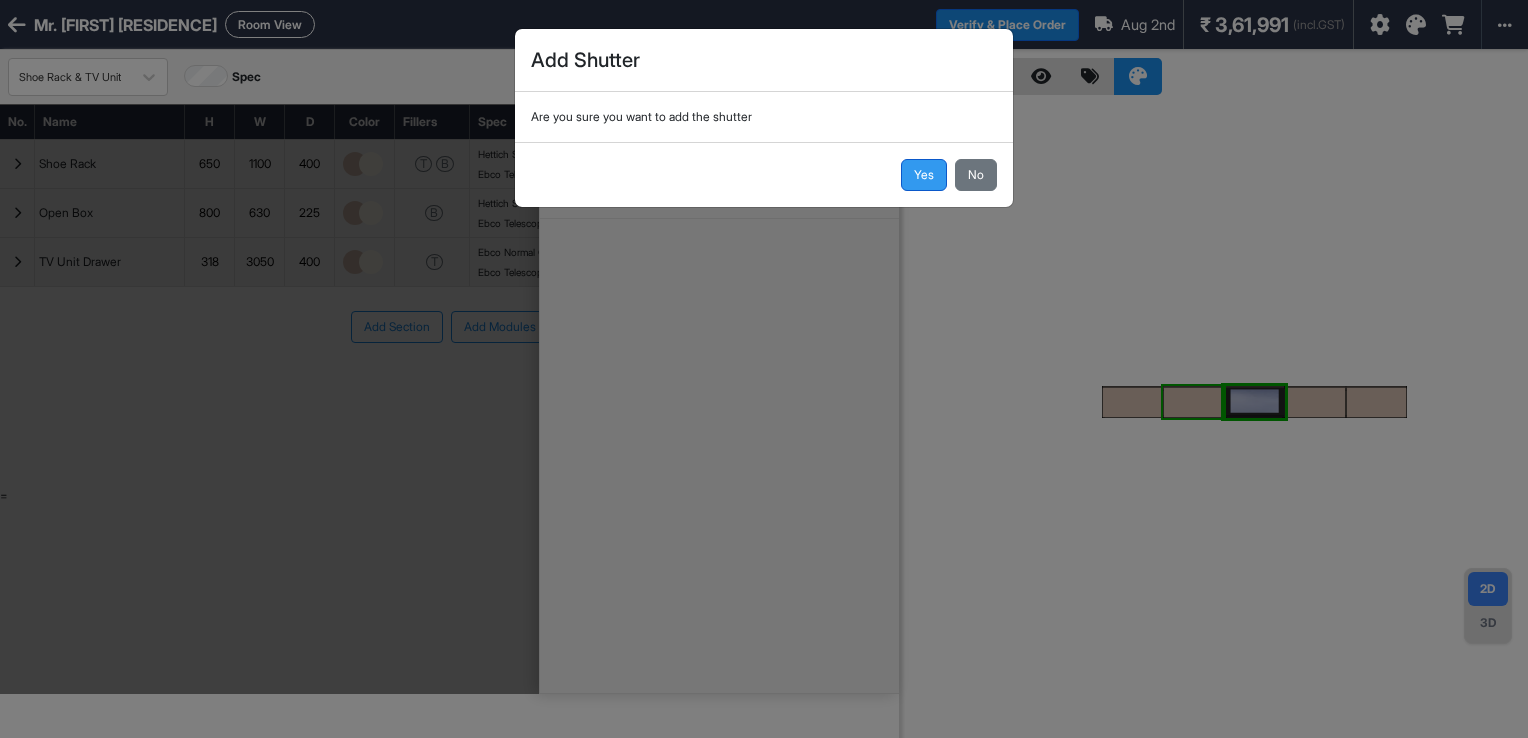 click on "Yes" at bounding box center (924, 175) 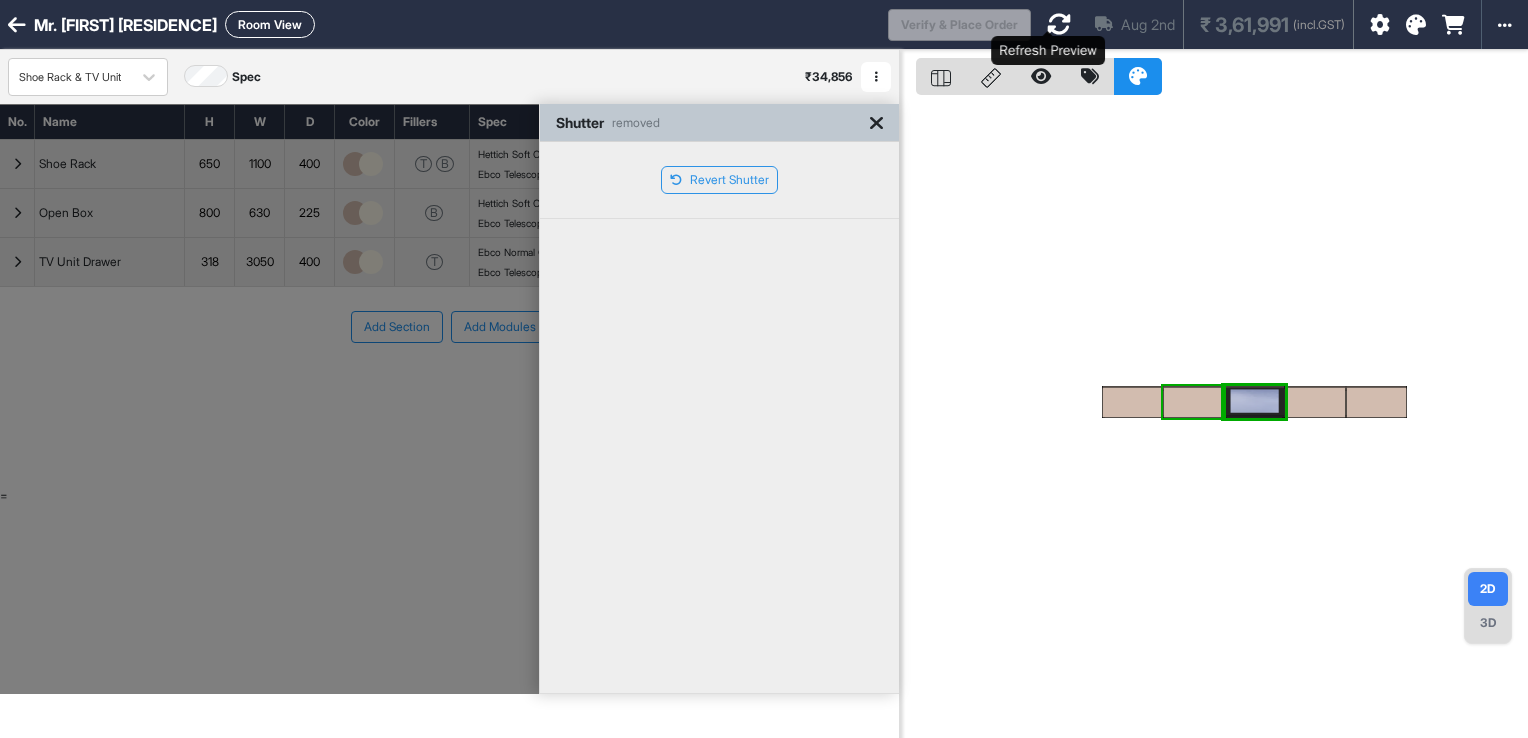 click at bounding box center [1059, 24] 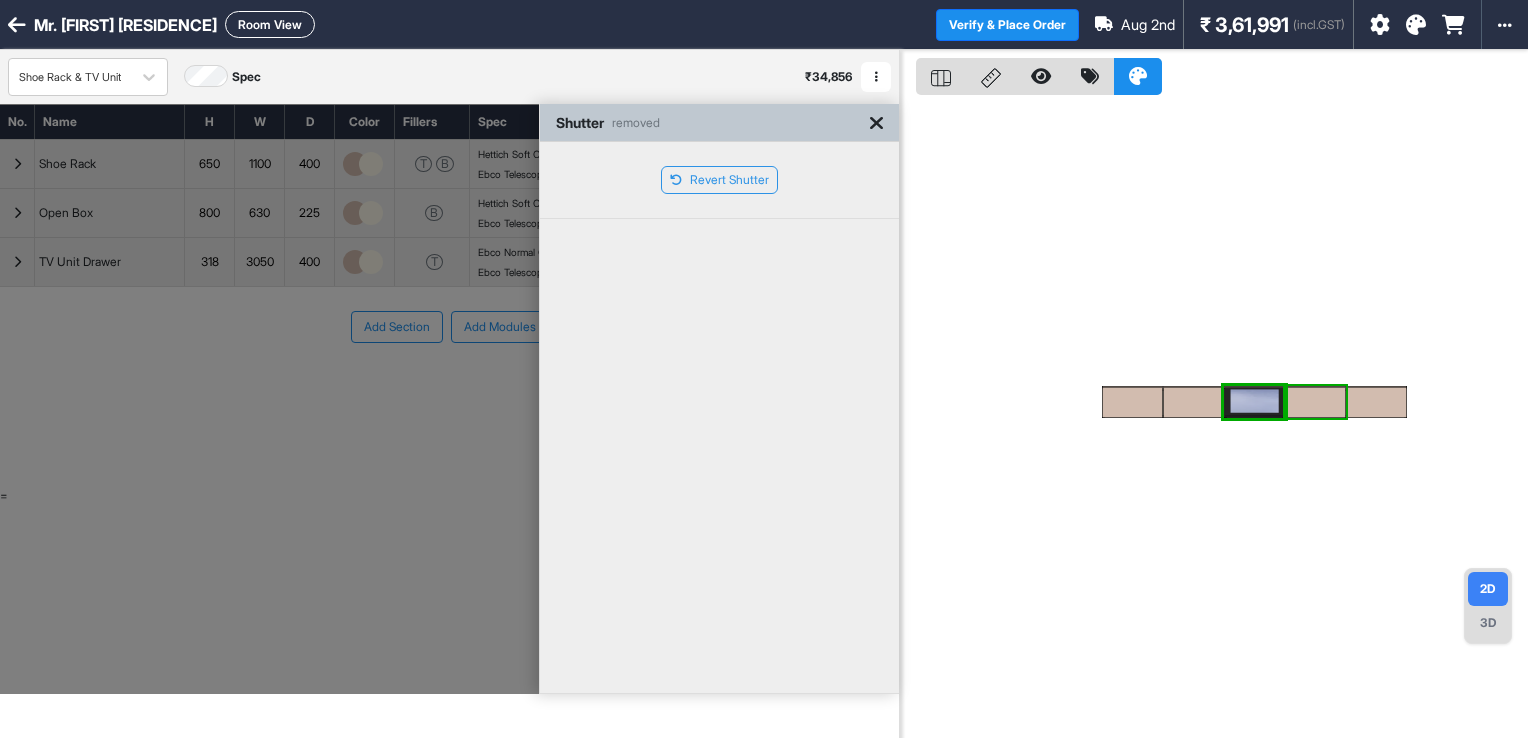 click on "3D" at bounding box center (1488, 623) 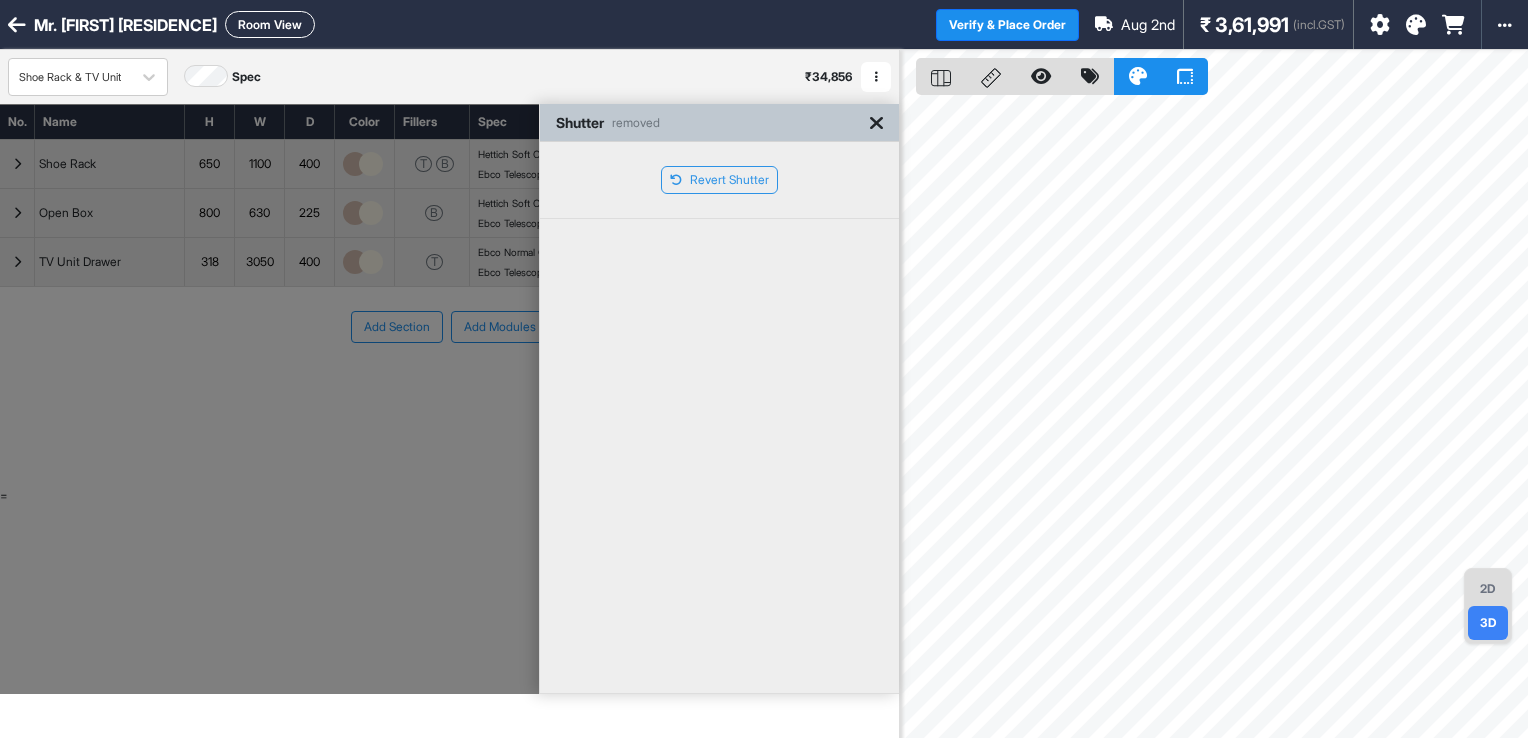 click on "2D" at bounding box center [1488, 589] 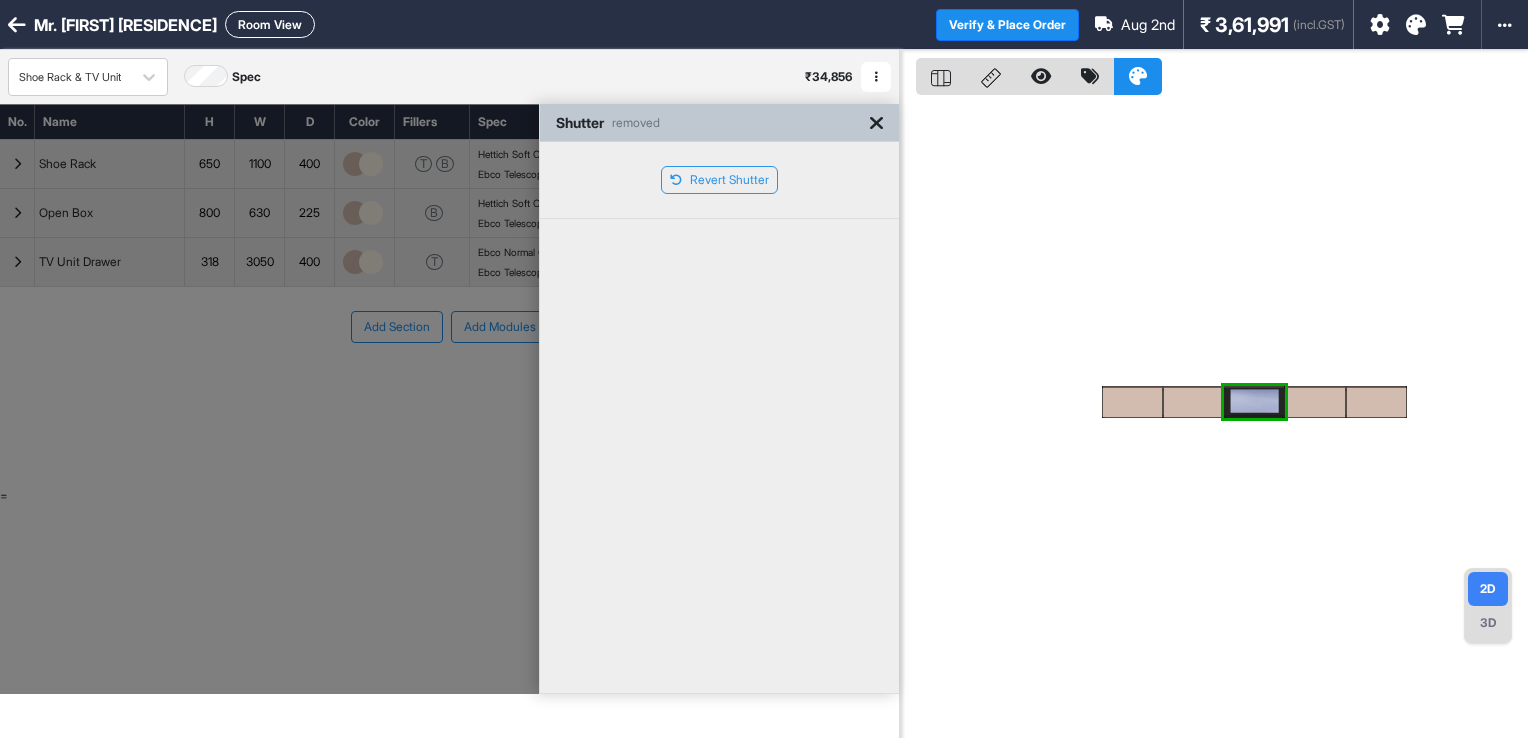click on "Shutter removed" at bounding box center (719, 123) 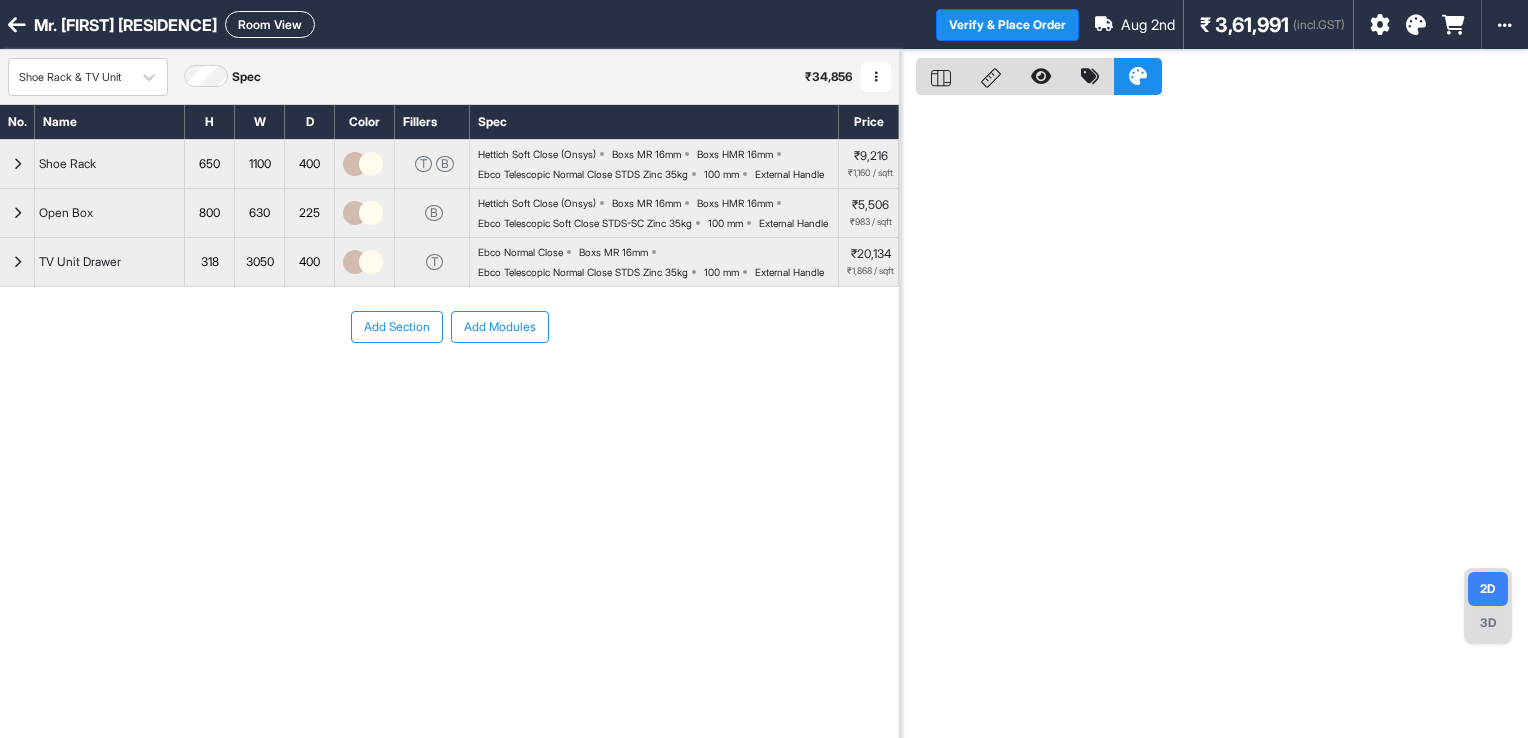 click at bounding box center (17, 262) 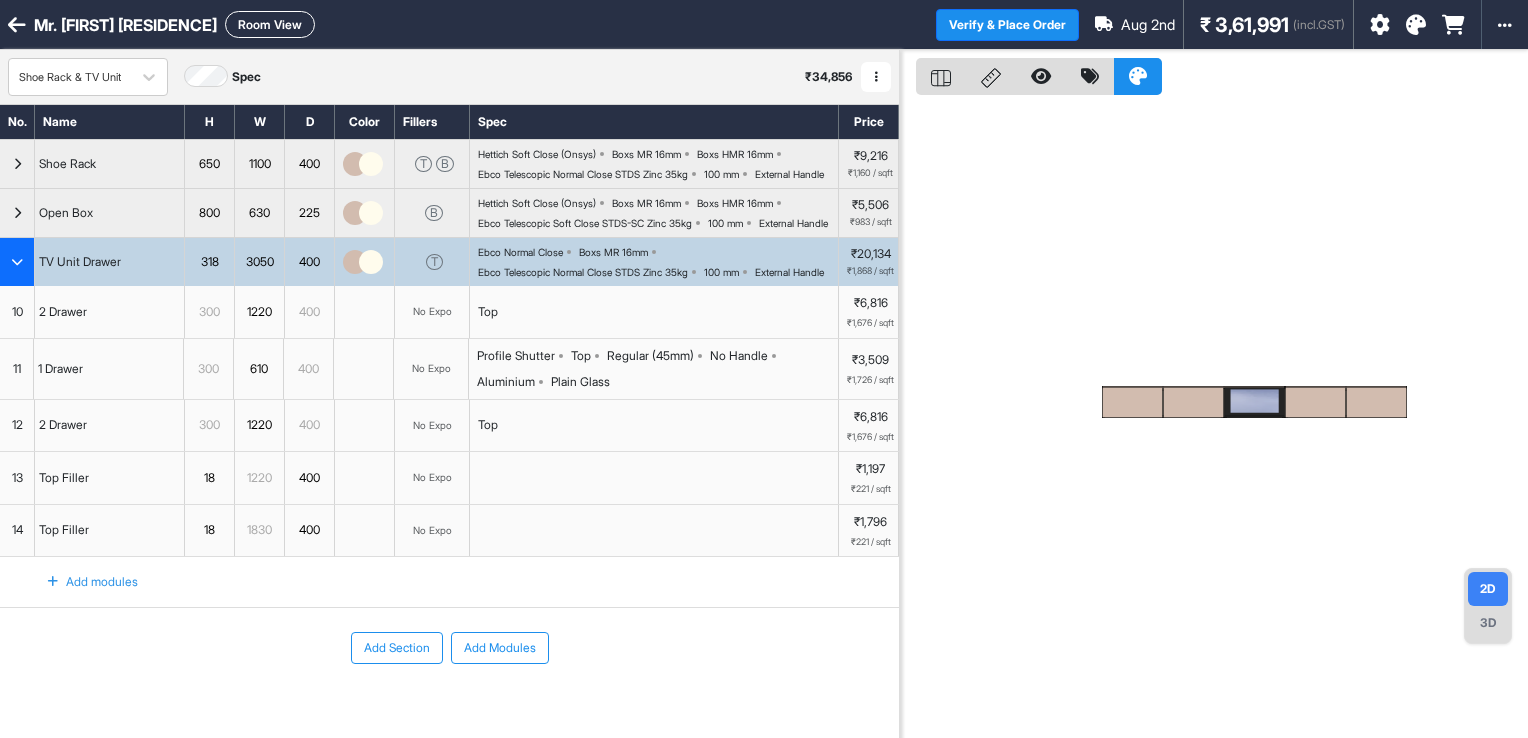 click on "3D" at bounding box center [1488, 623] 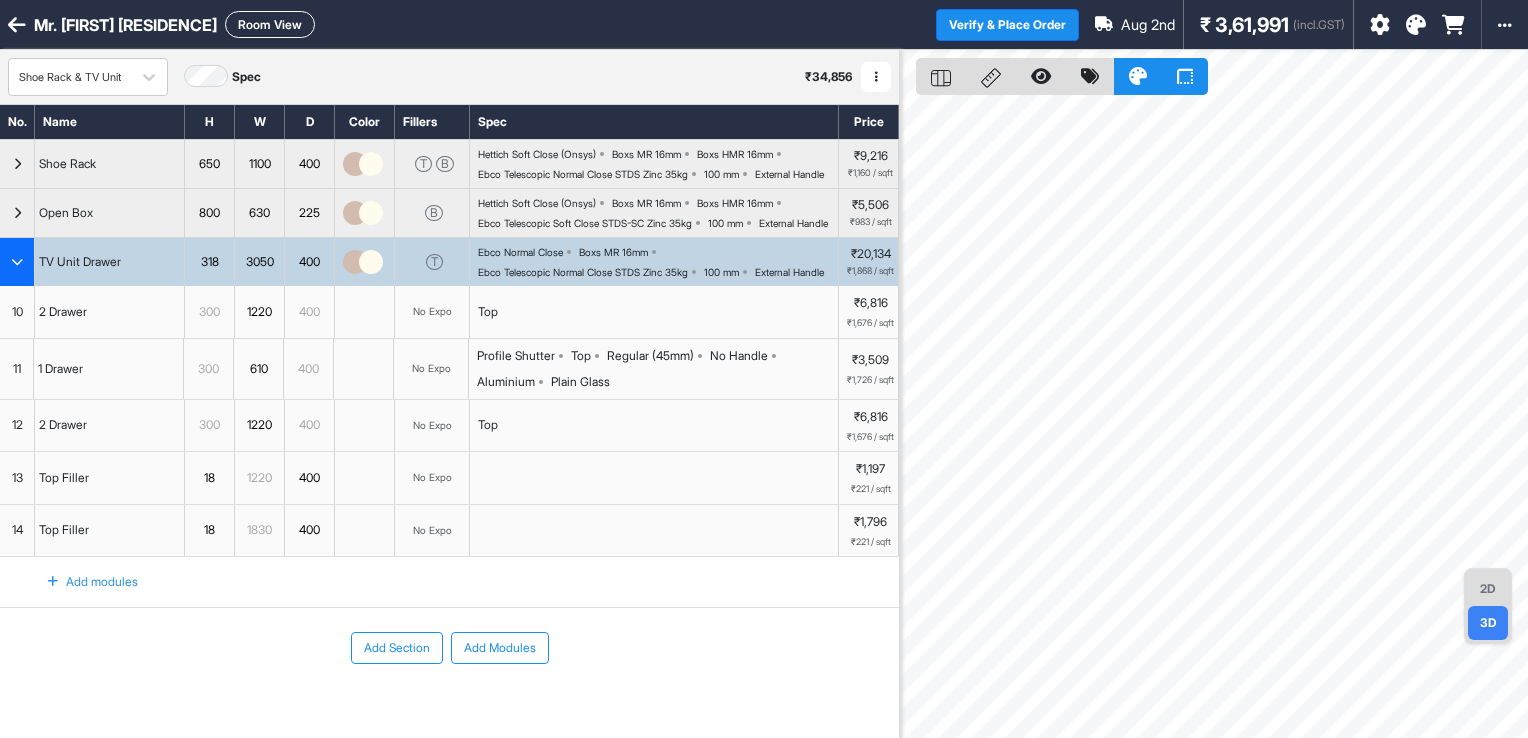 click on "2D" at bounding box center [1488, 589] 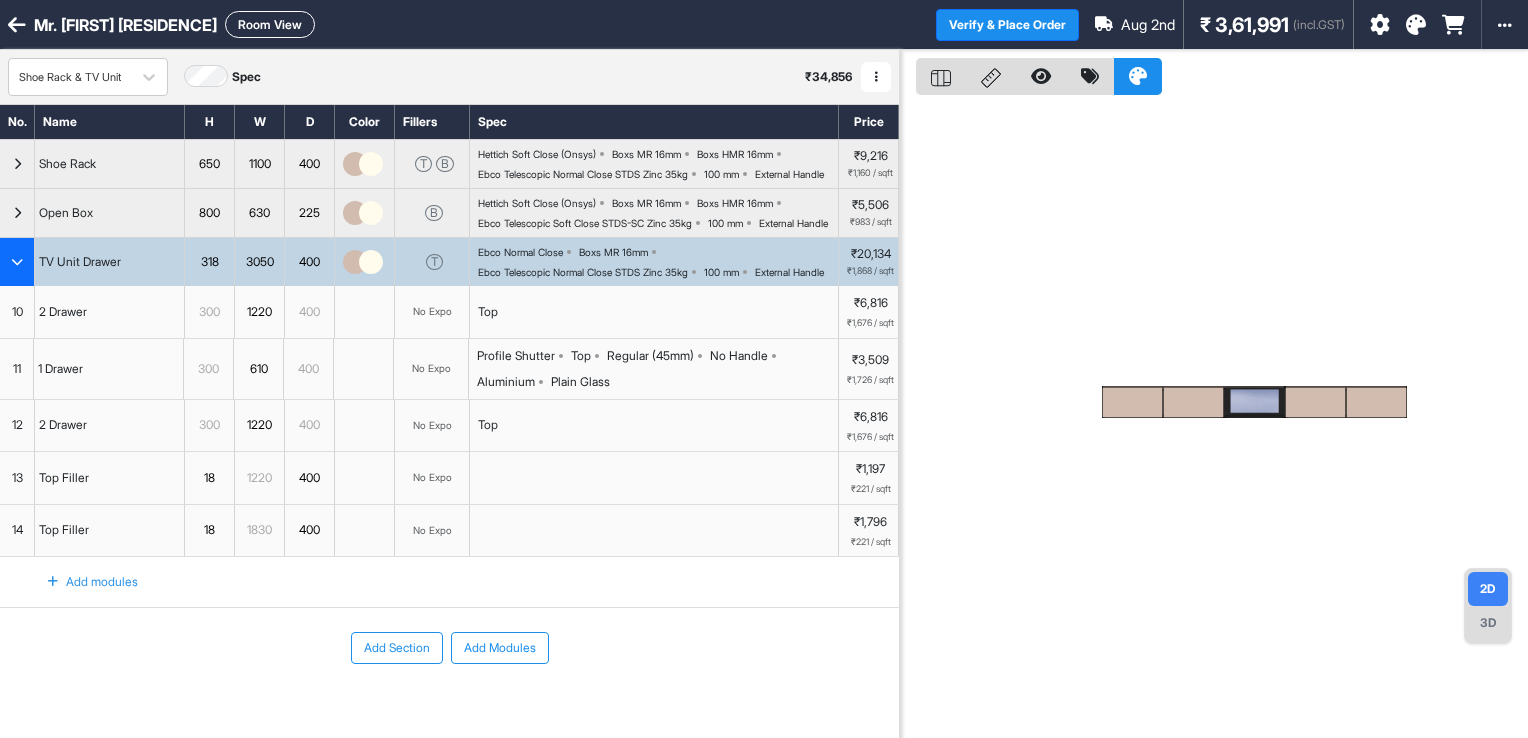 click on "Profile Shutter Top Regular (45mm) No Handle Aluminium Plain Glass" at bounding box center [657, 369] 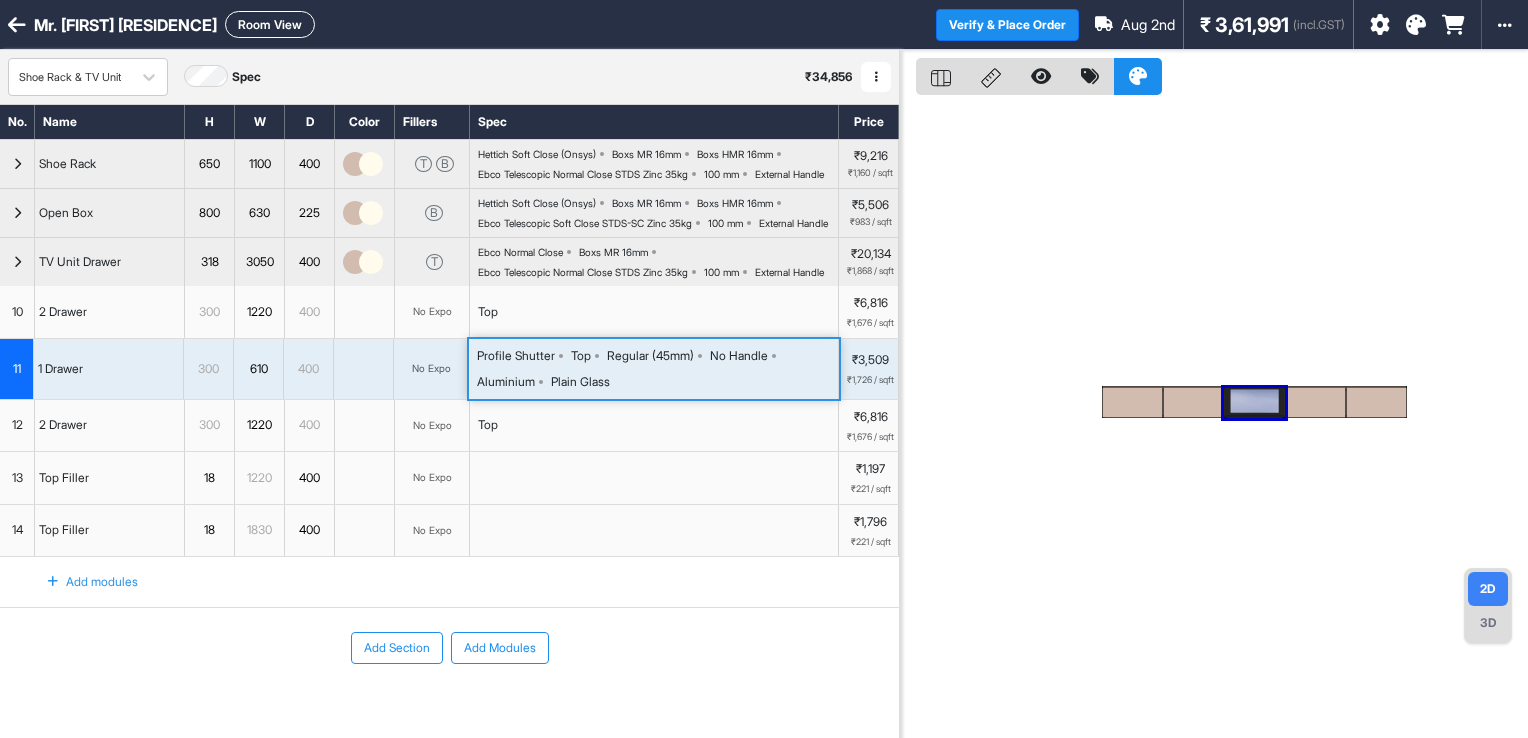 click on "Profile Shutter Top Regular (45mm) No Handle Aluminium Plain Glass" at bounding box center (657, 369) 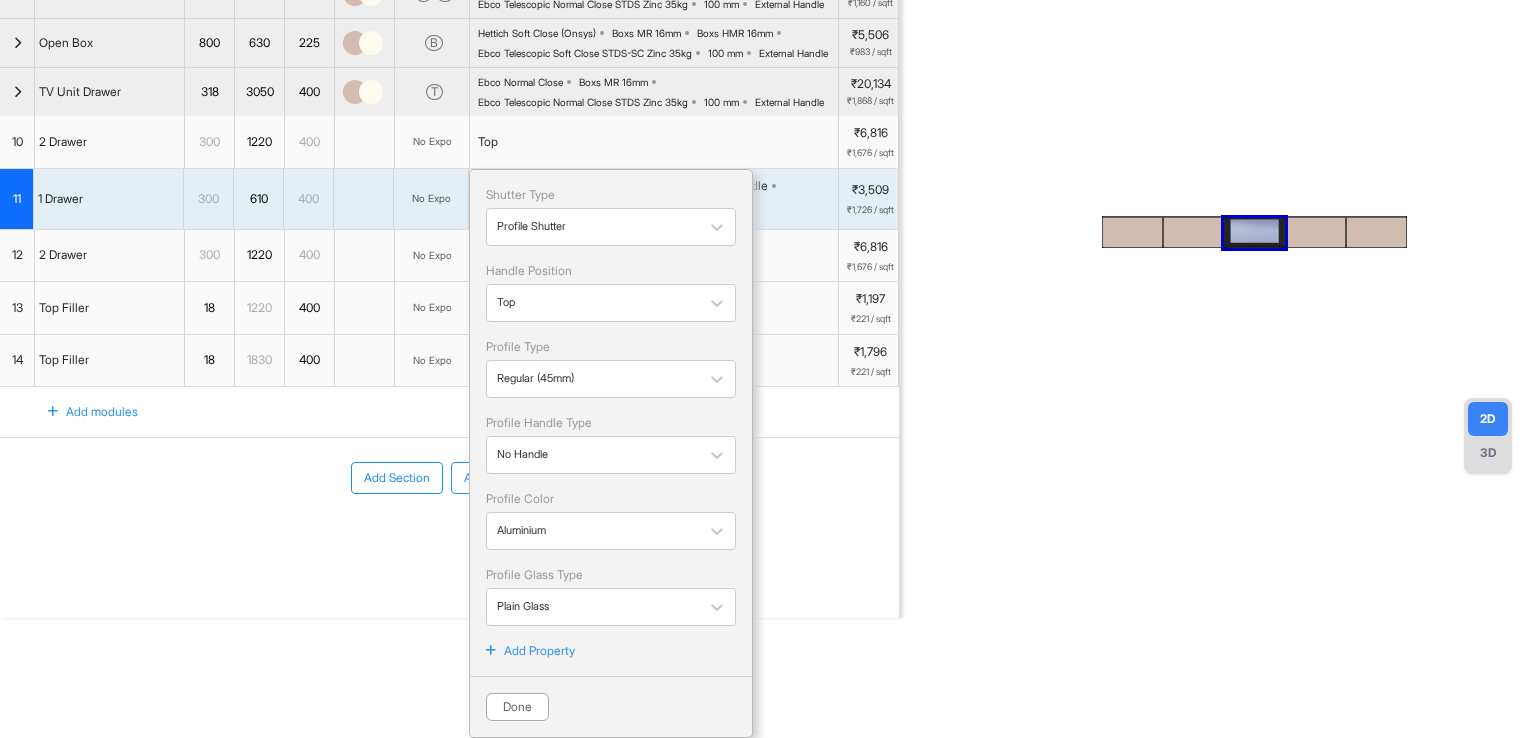 scroll, scrollTop: 240, scrollLeft: 0, axis: vertical 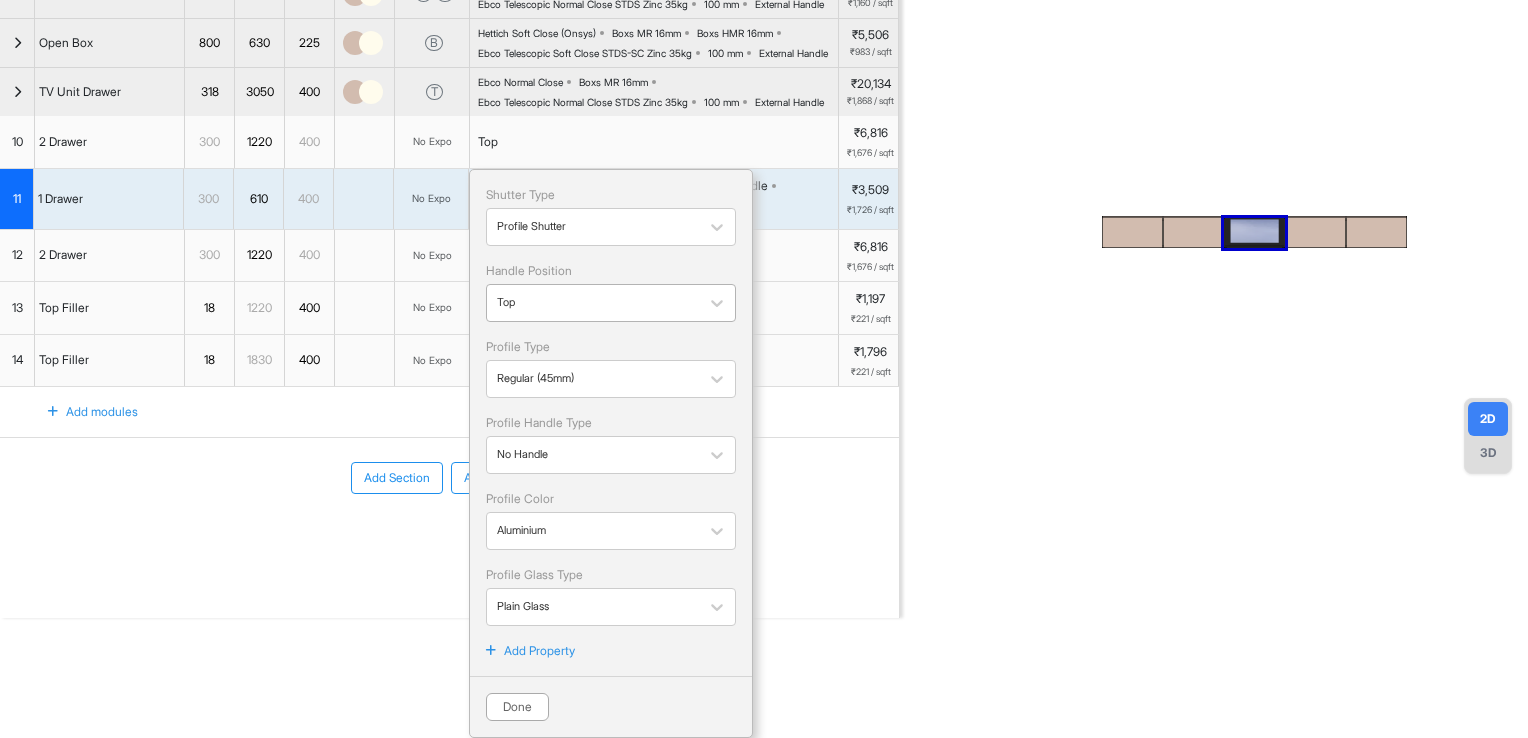 click at bounding box center [593, 303] 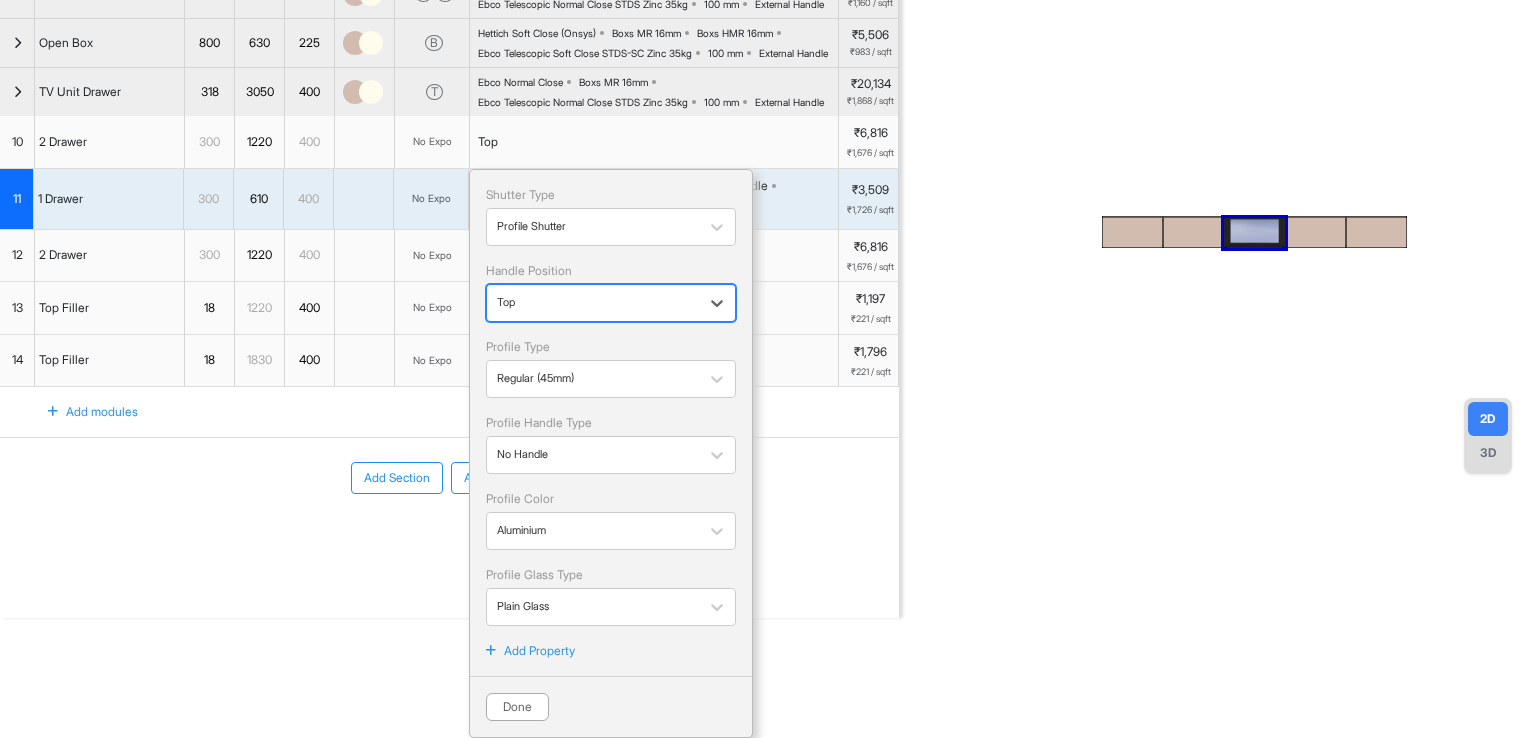 click on "Top" at bounding box center [611, 303] 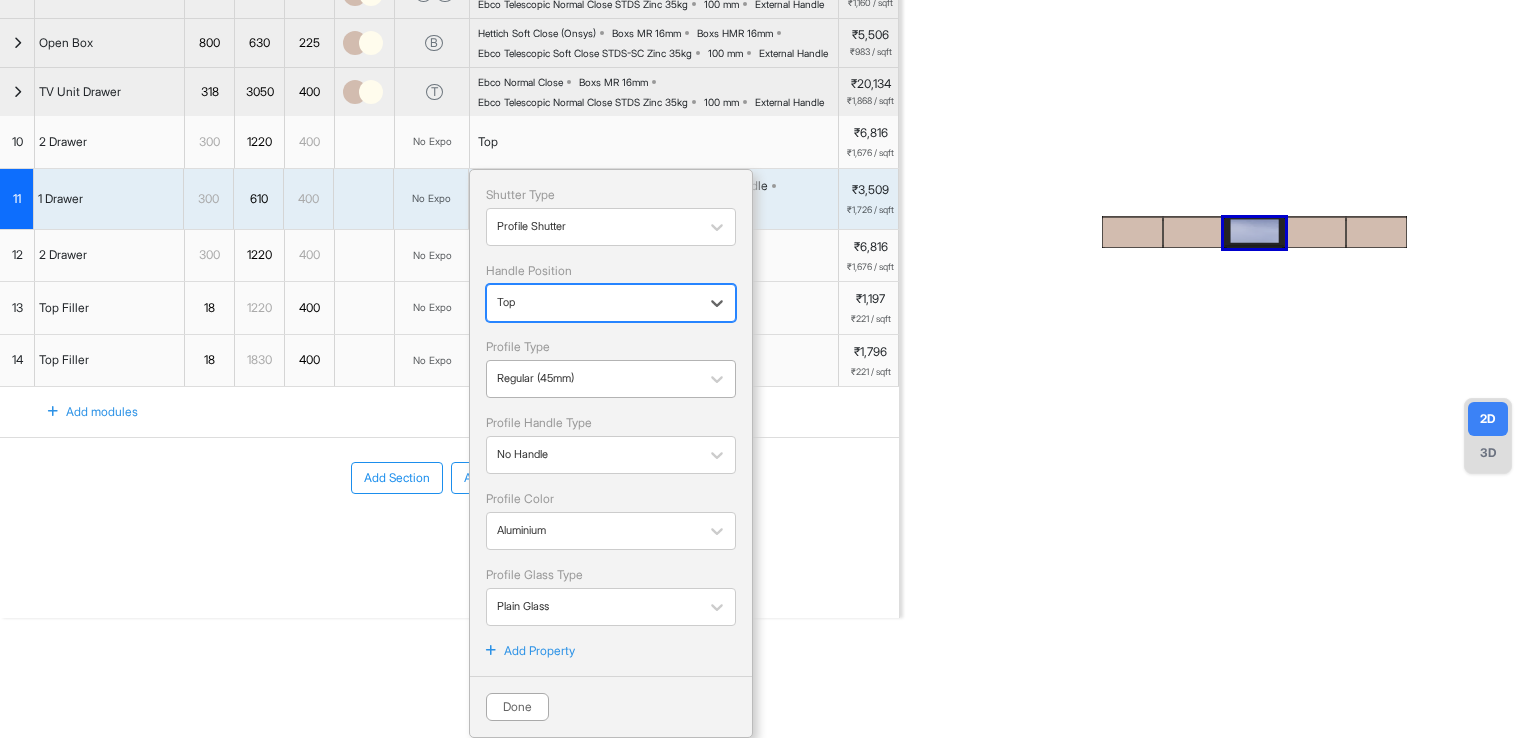 click on "Regular (45mm)" at bounding box center (593, 379) 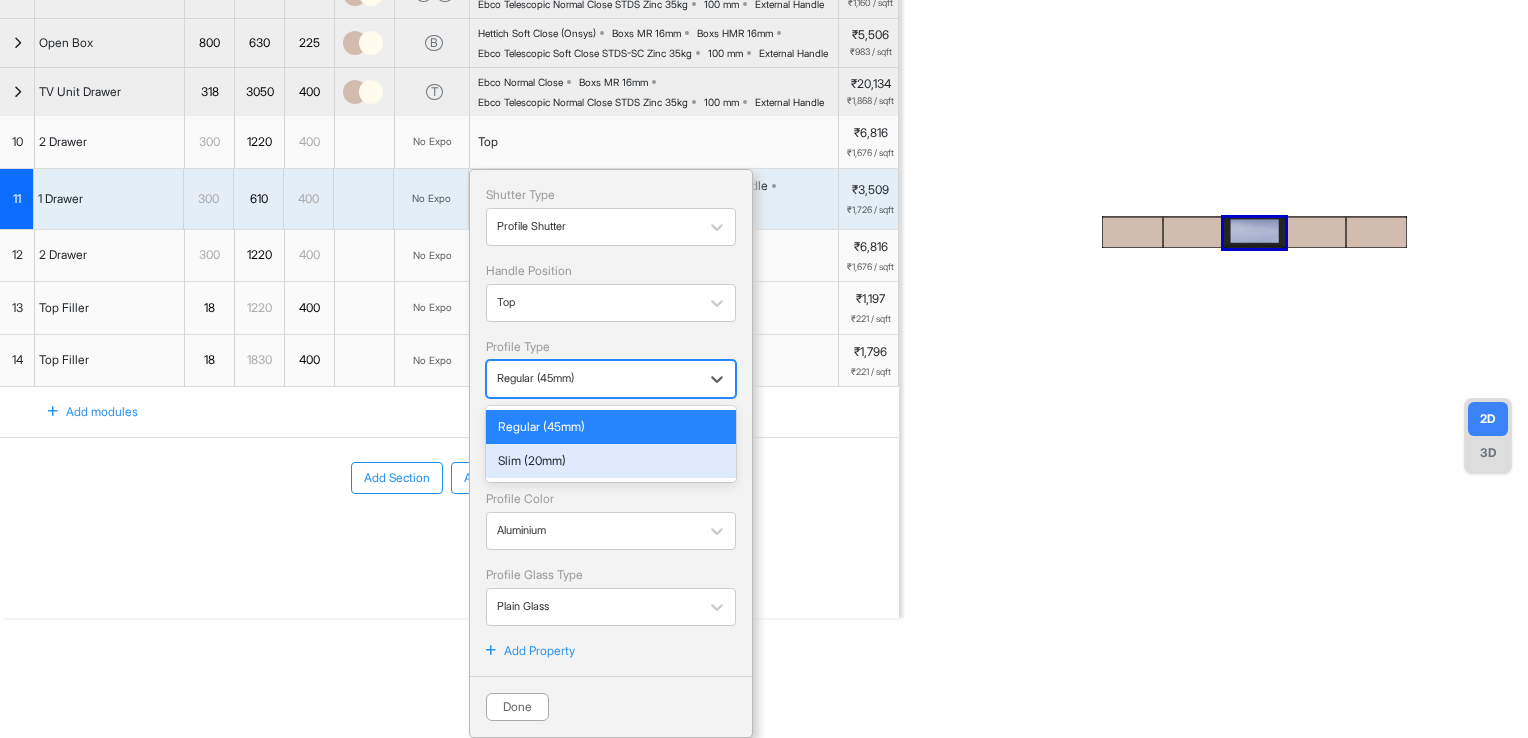 click on "Slim (20mm)" at bounding box center [611, 461] 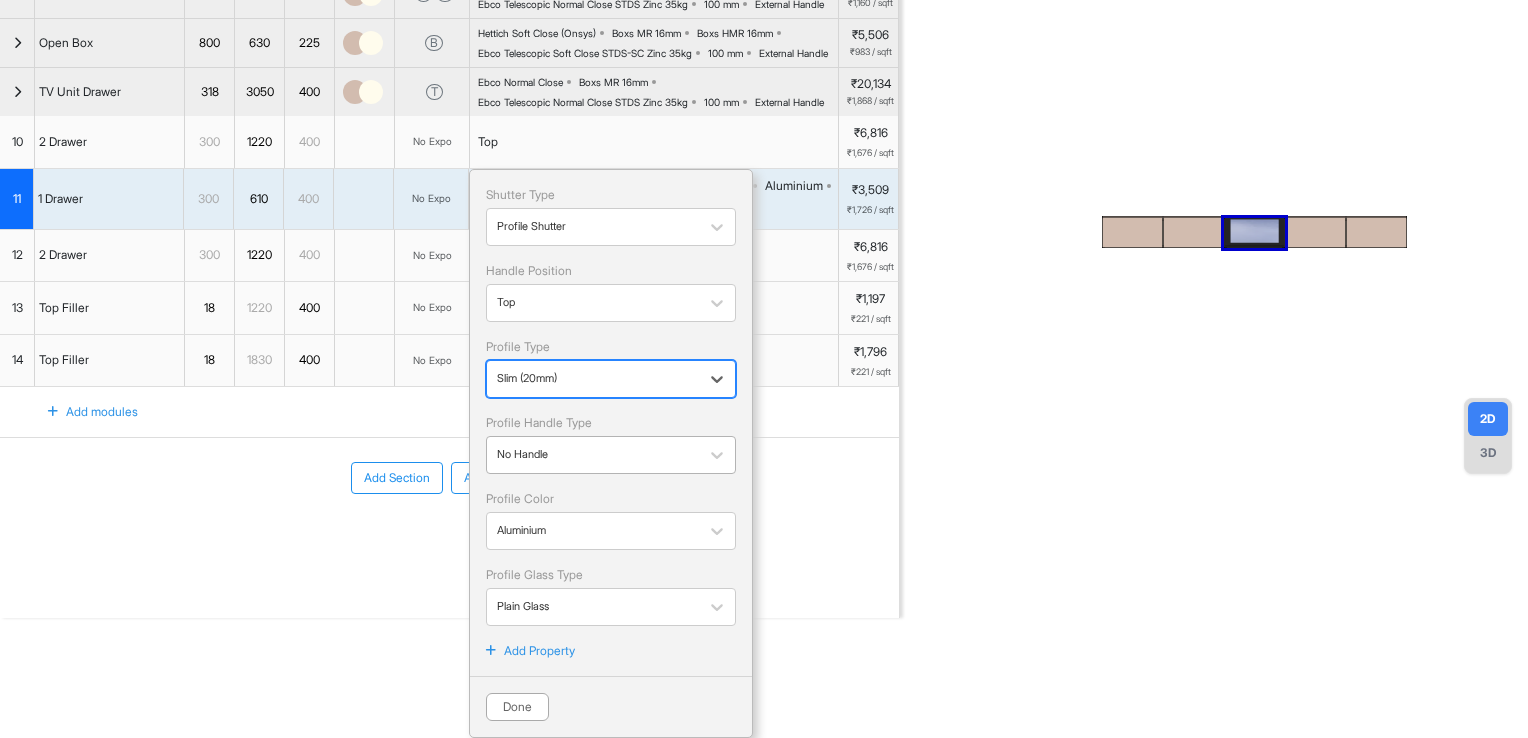 click at bounding box center (593, 455) 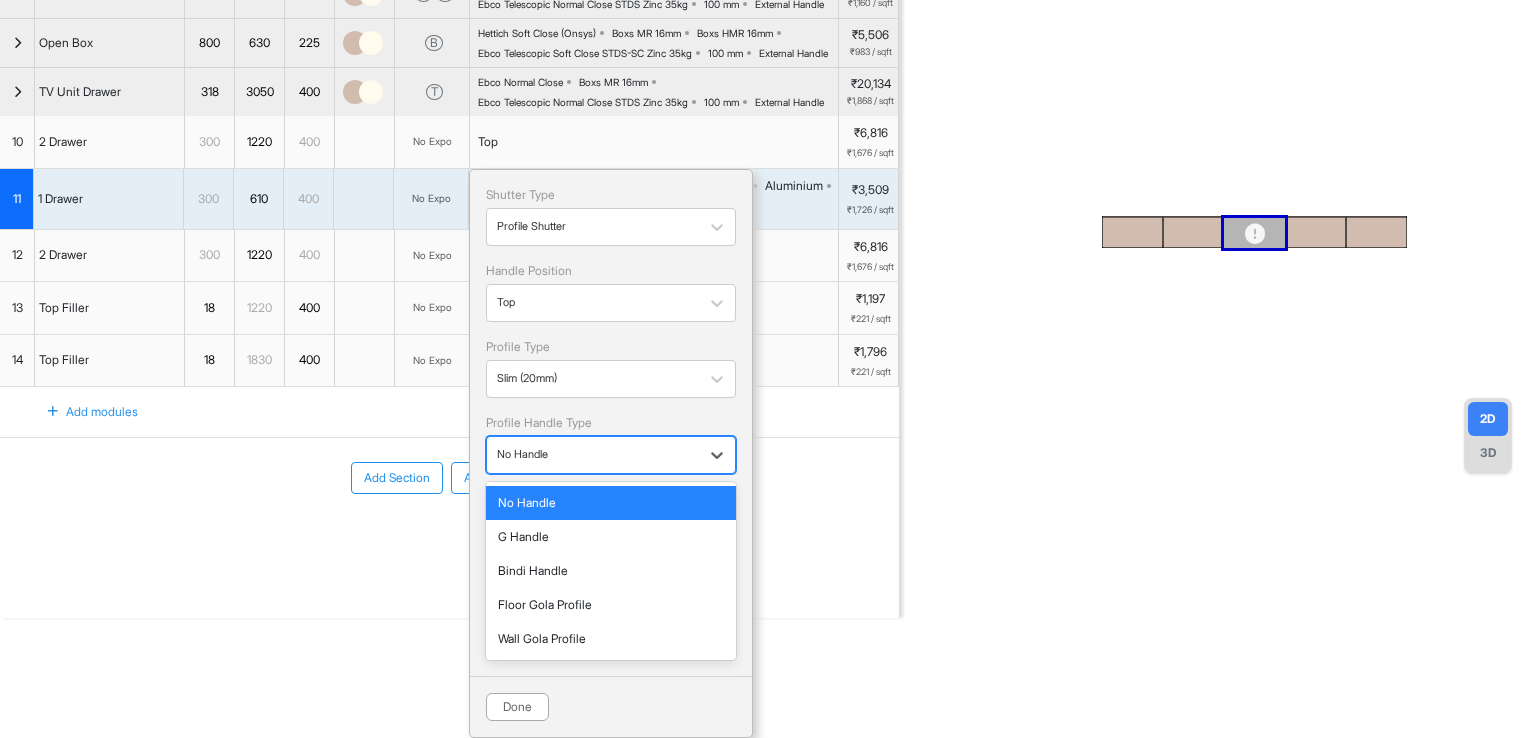 click at bounding box center [593, 455] 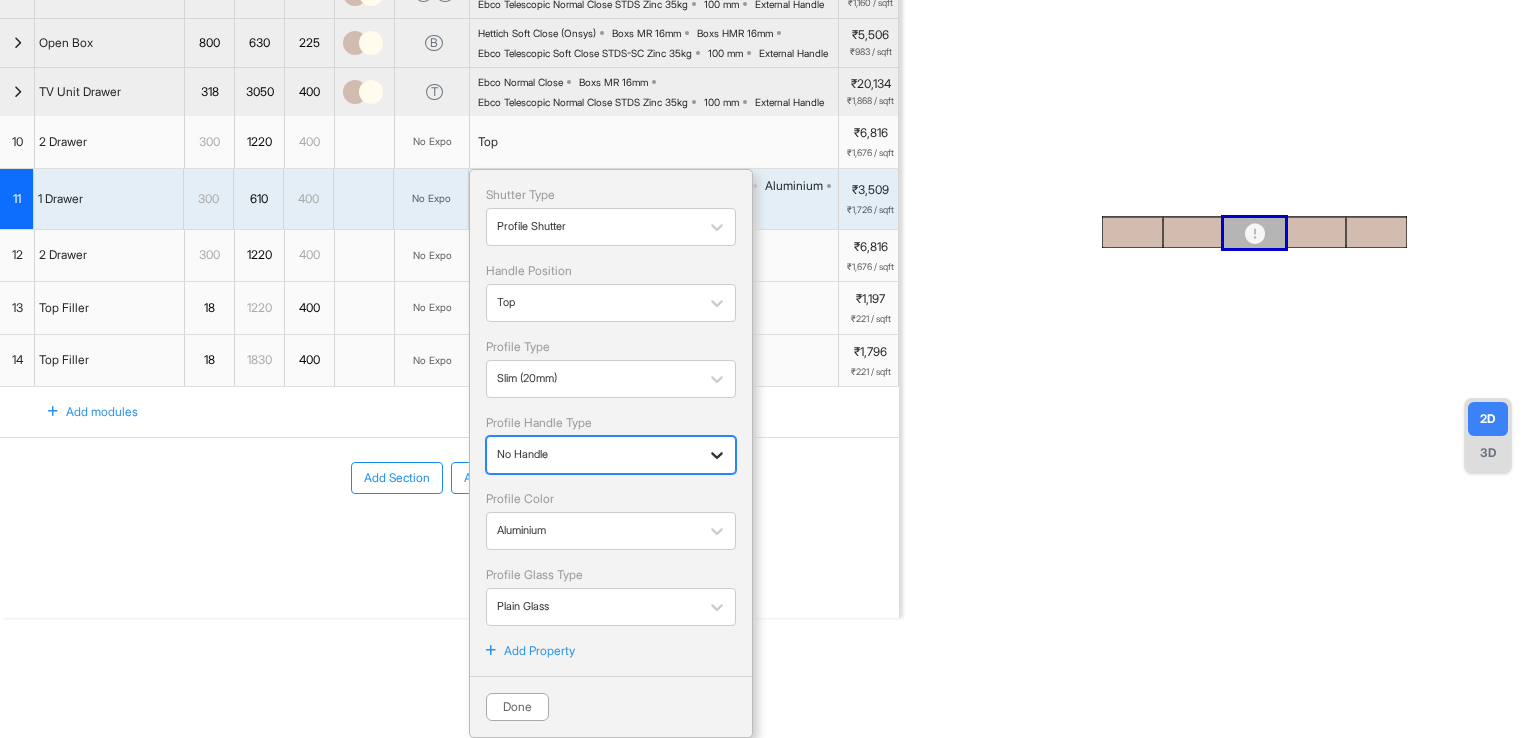 click at bounding box center (717, 455) 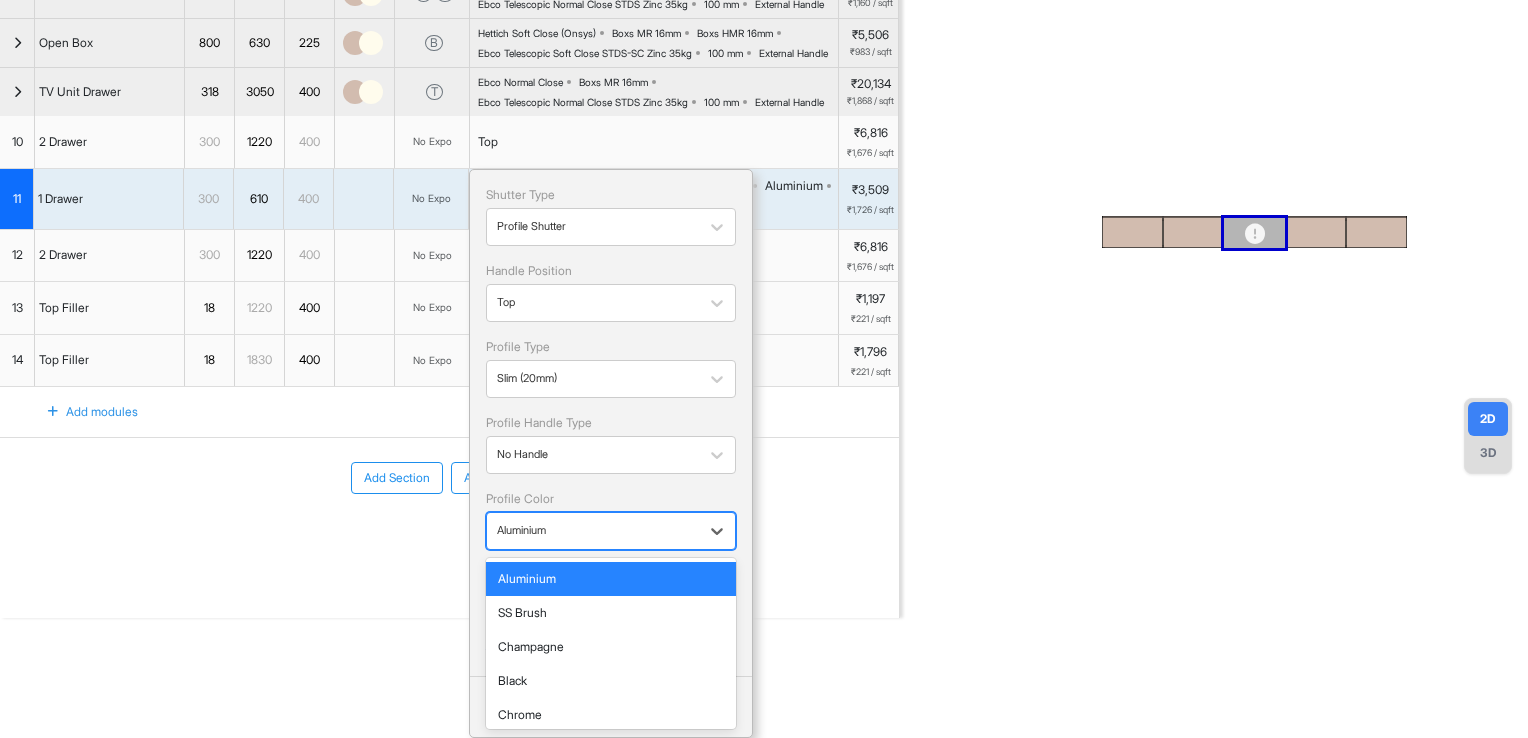 click at bounding box center (593, 531) 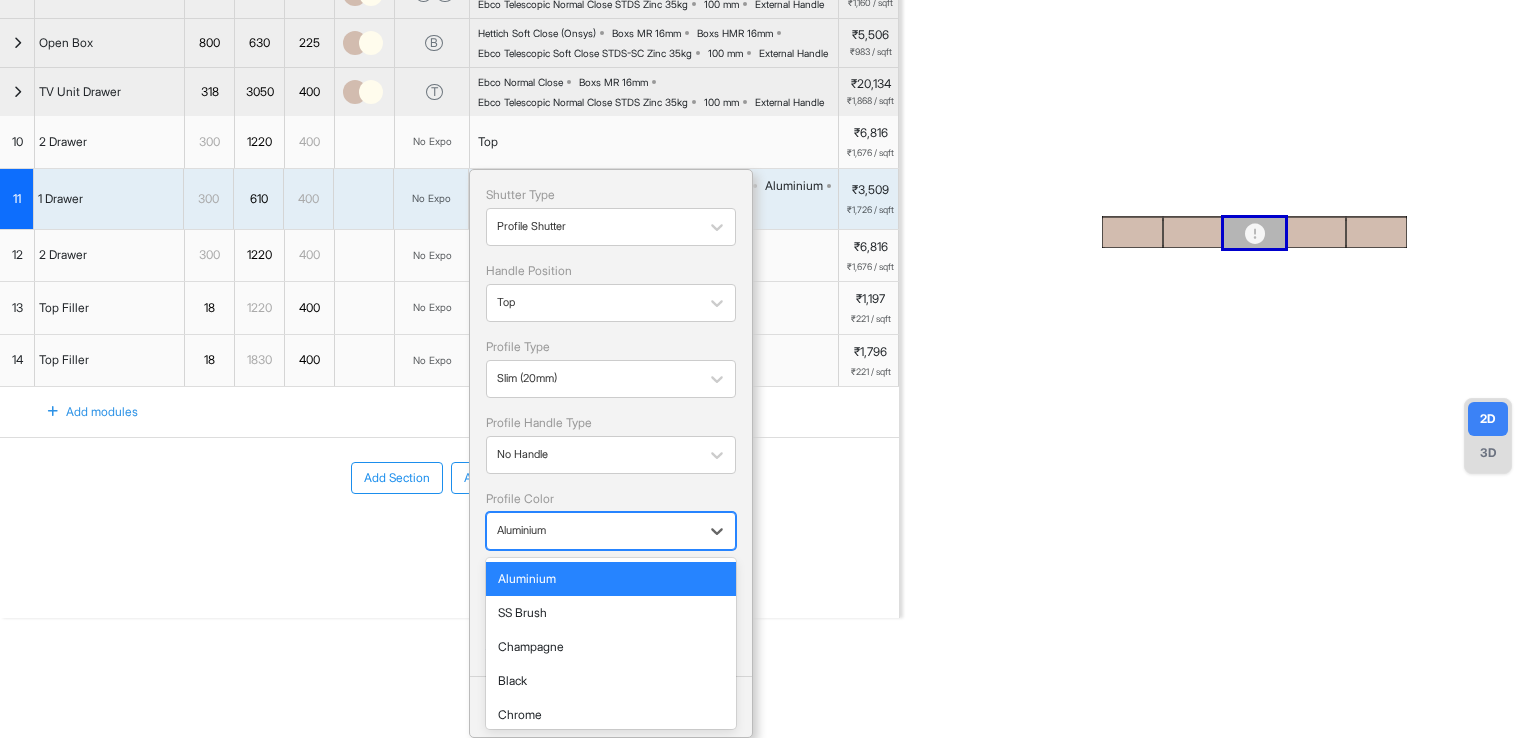 scroll, scrollTop: 75, scrollLeft: 0, axis: vertical 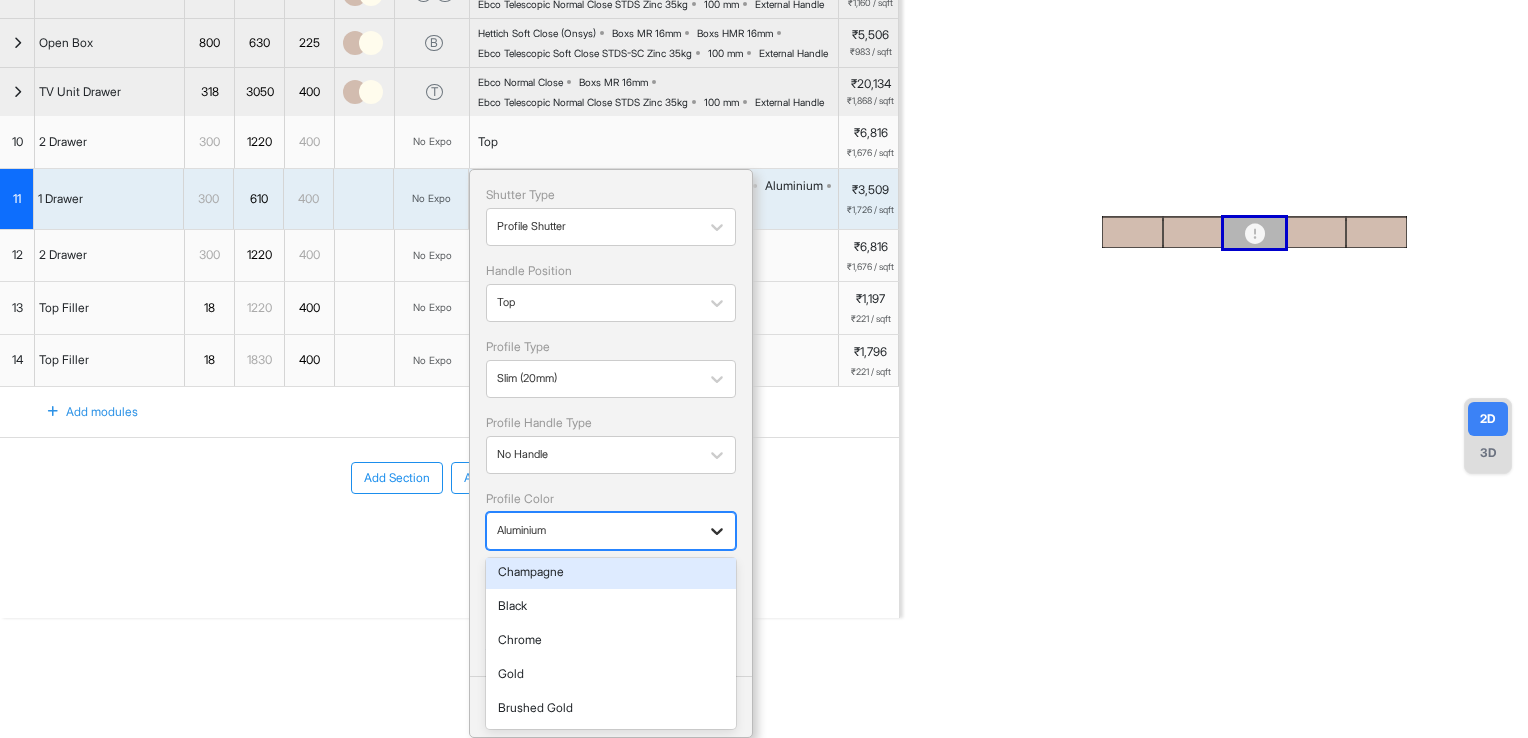 click 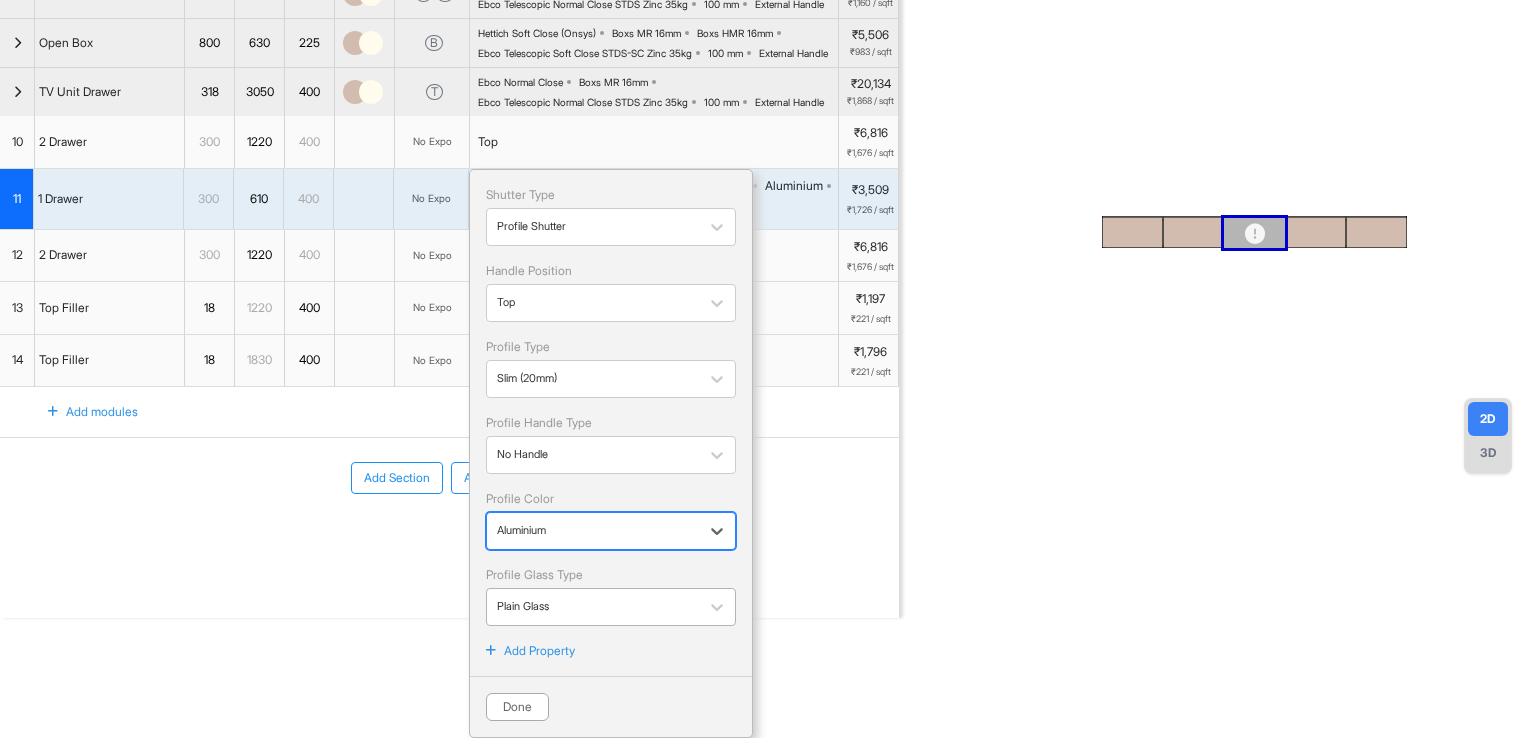 click on "Plain Glass" at bounding box center [593, 607] 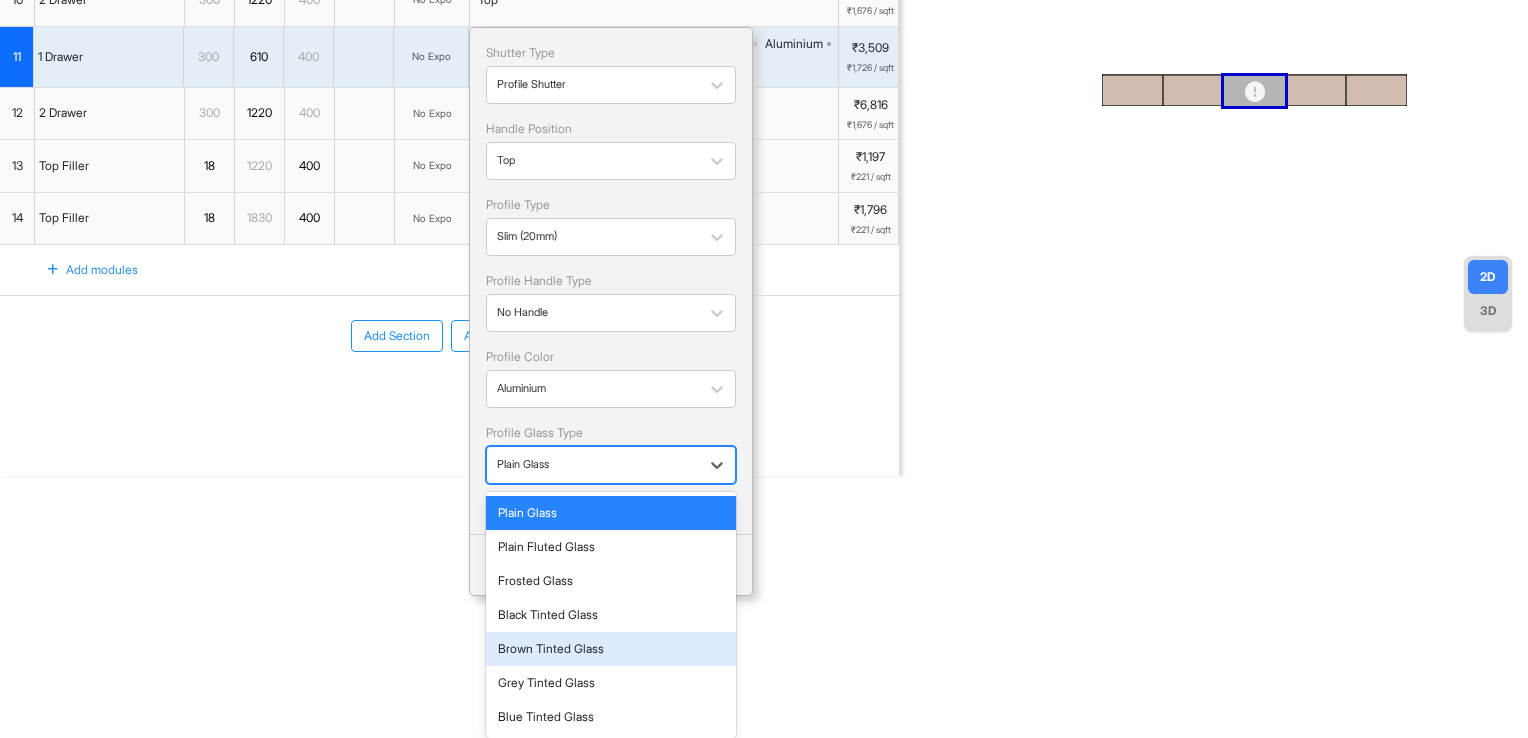 scroll, scrollTop: 340, scrollLeft: 0, axis: vertical 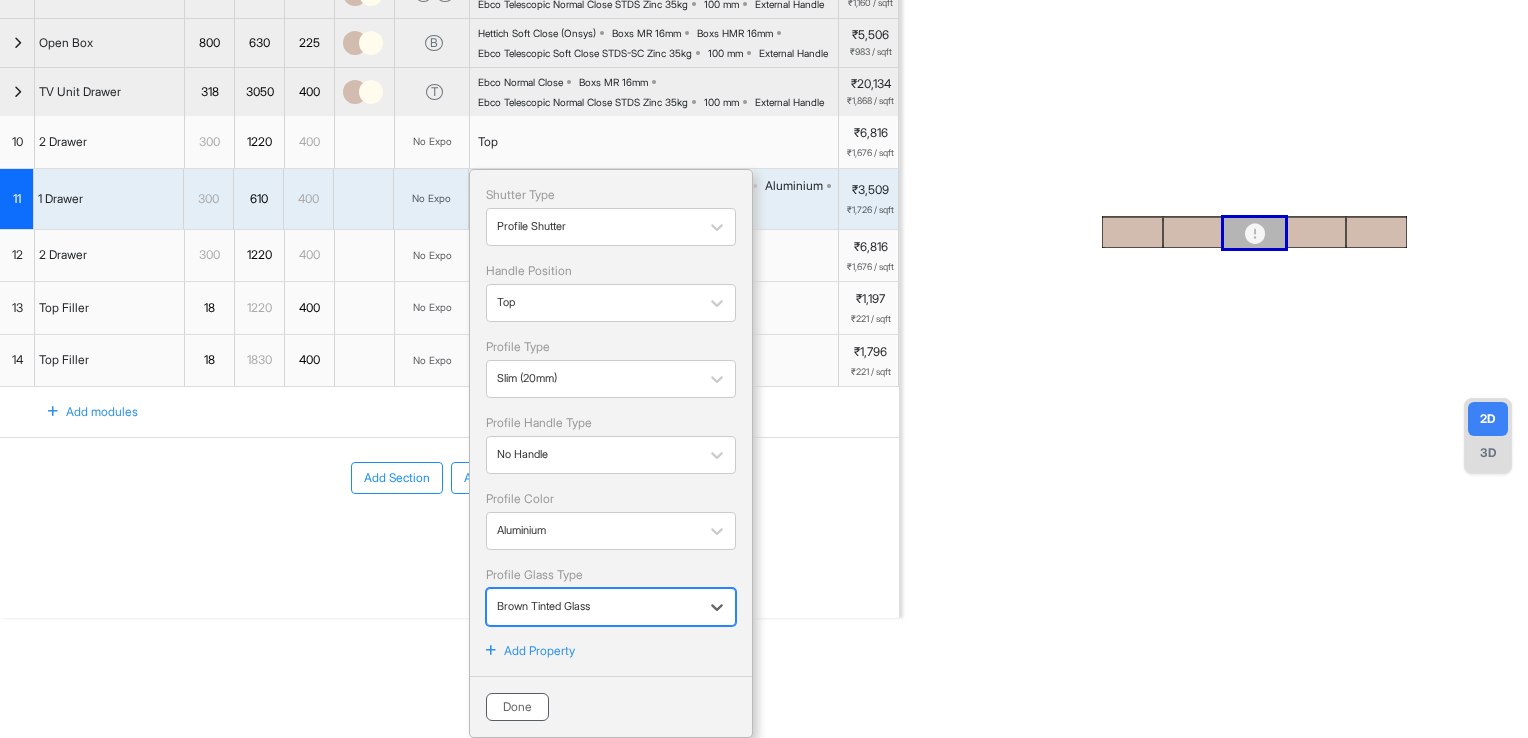 click on "Done" at bounding box center (517, 707) 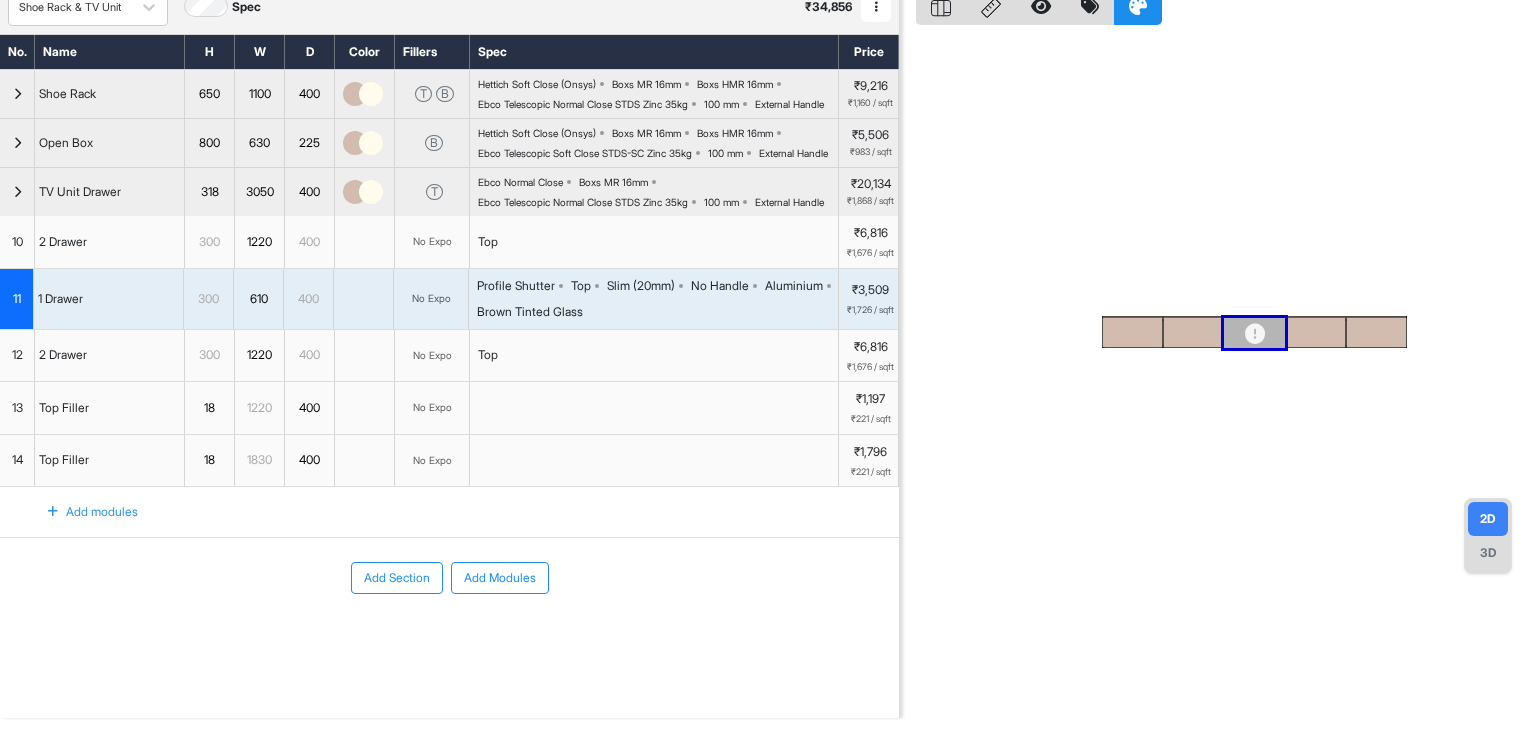 scroll, scrollTop: 0, scrollLeft: 0, axis: both 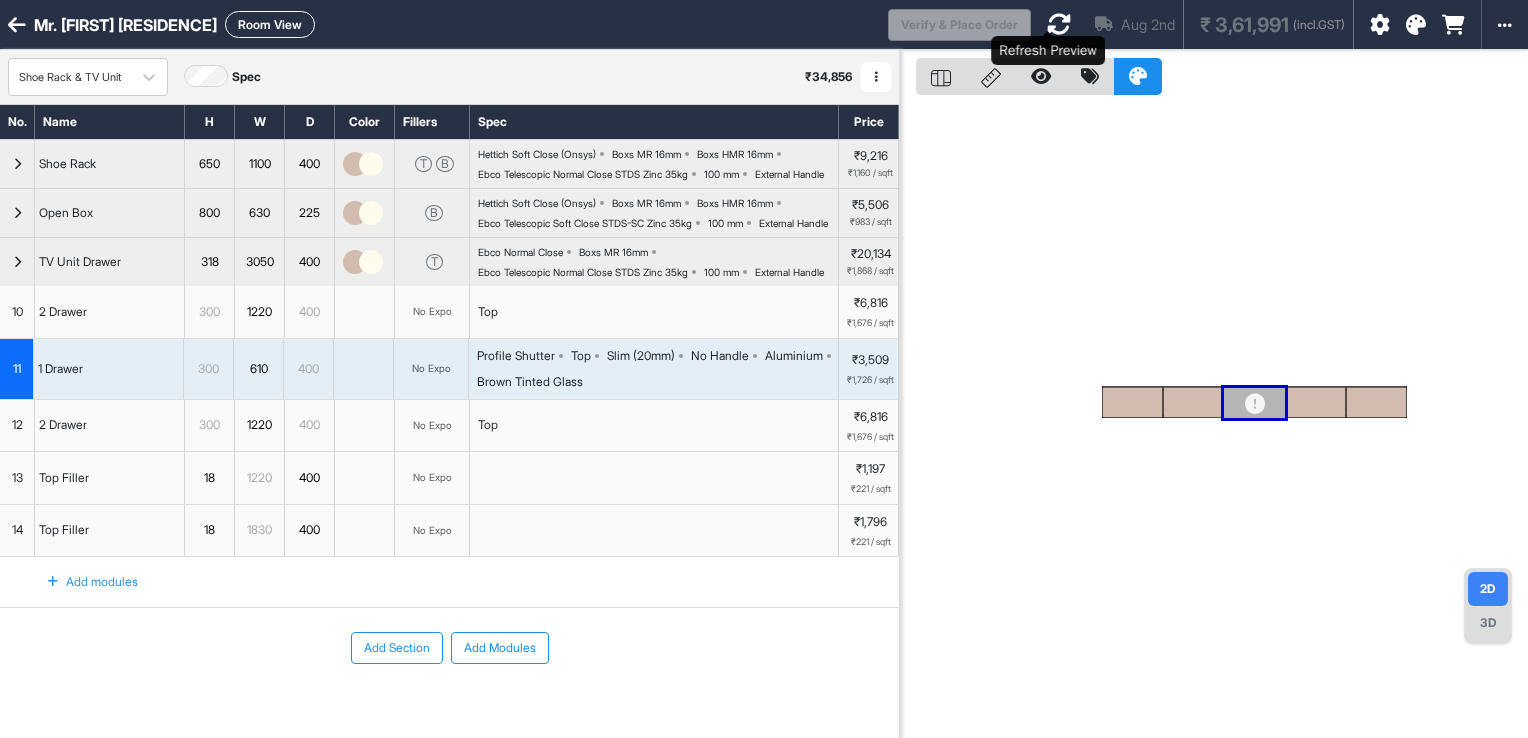 click at bounding box center [1059, 24] 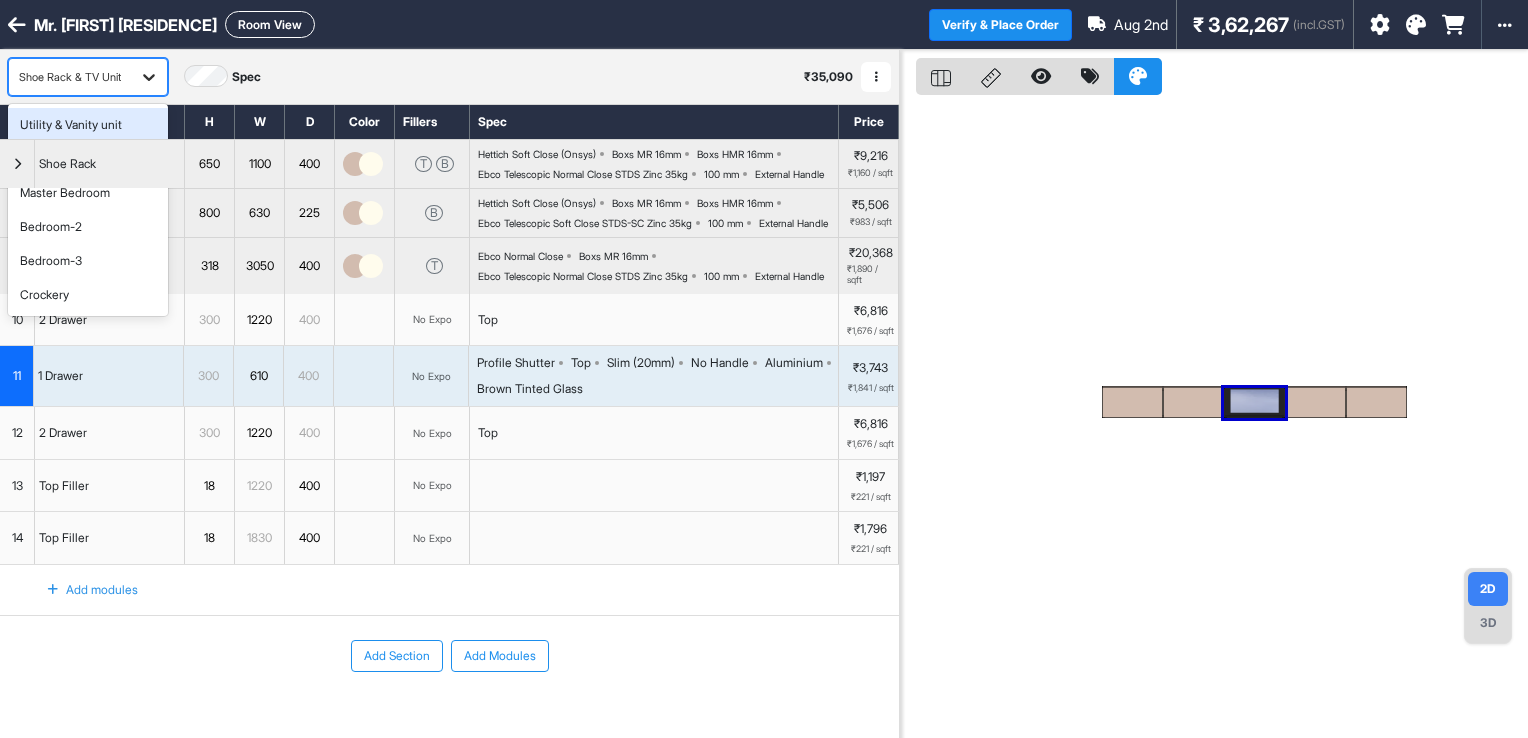 click at bounding box center [149, 77] 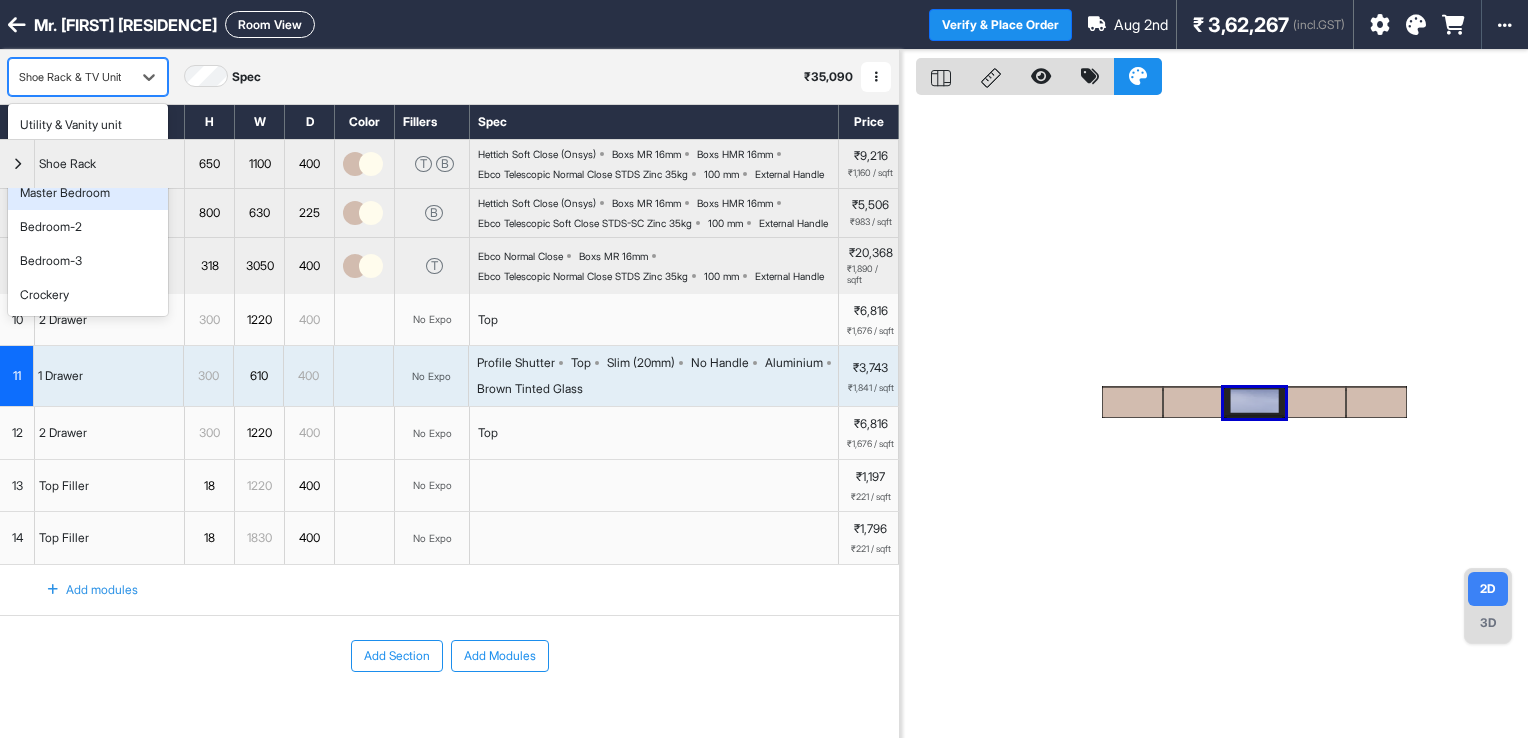 click on "Master Bedroom" at bounding box center [88, 193] 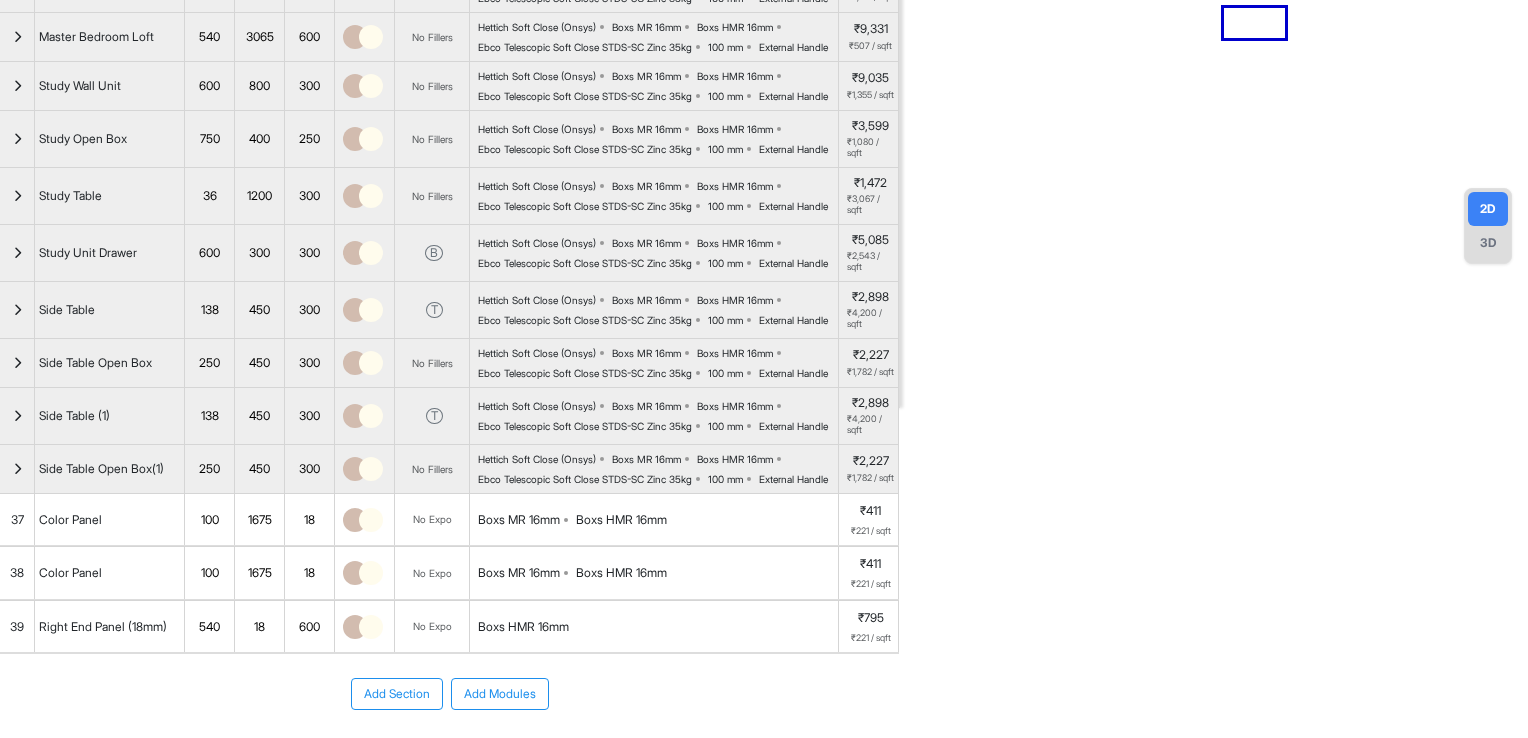 scroll, scrollTop: 400, scrollLeft: 0, axis: vertical 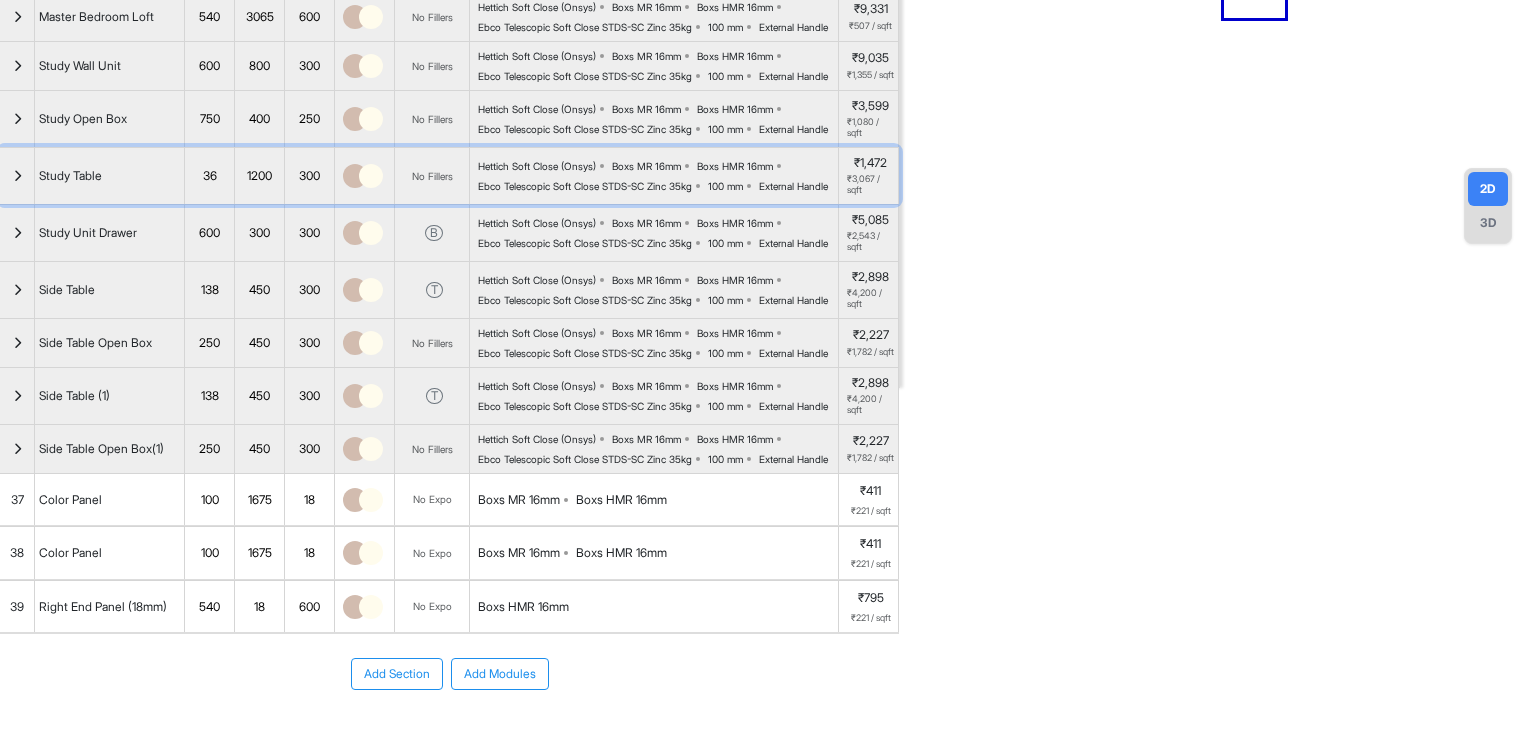 click at bounding box center [17, 176] 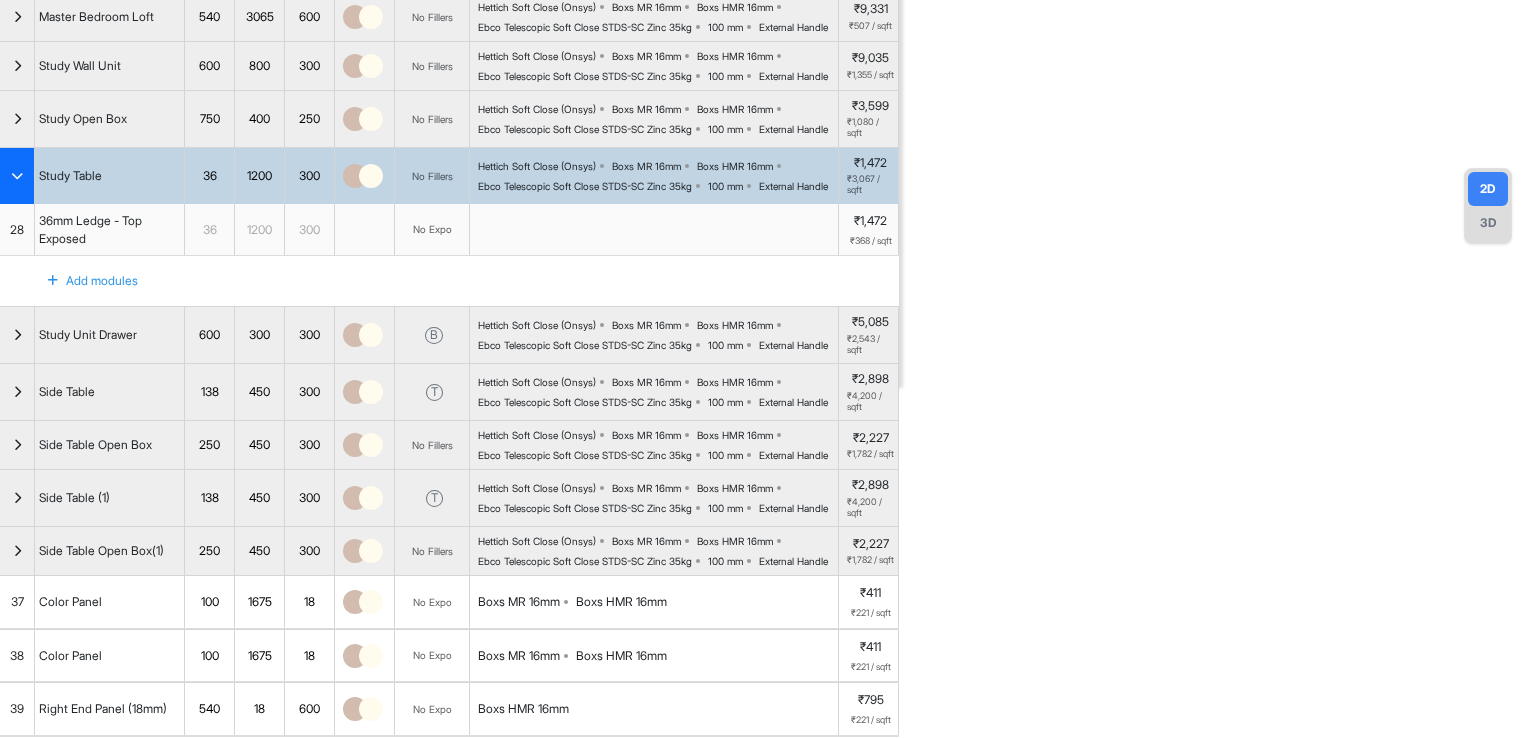 click at bounding box center [17, 176] 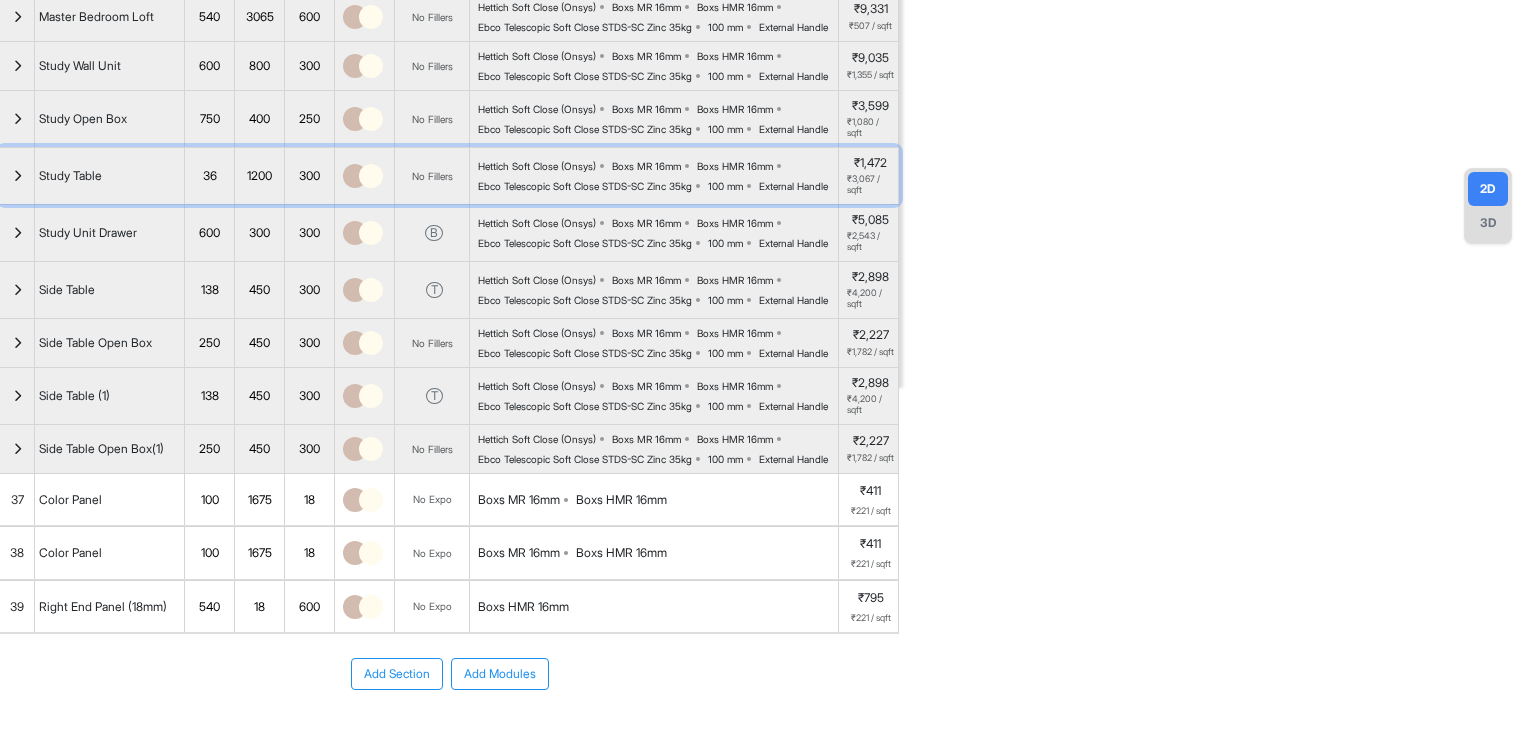 click at bounding box center (17, 176) 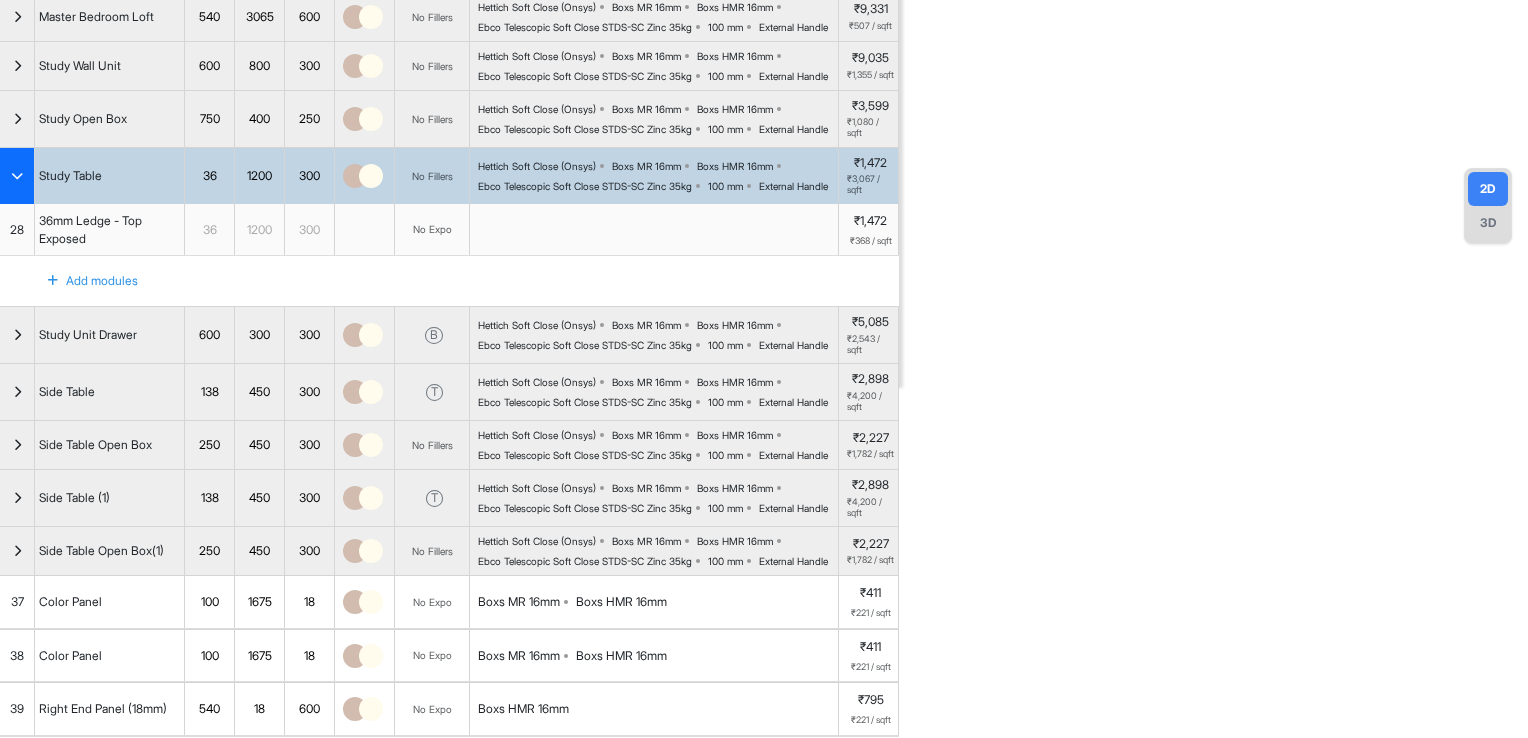 click on "28" at bounding box center (17, 230) 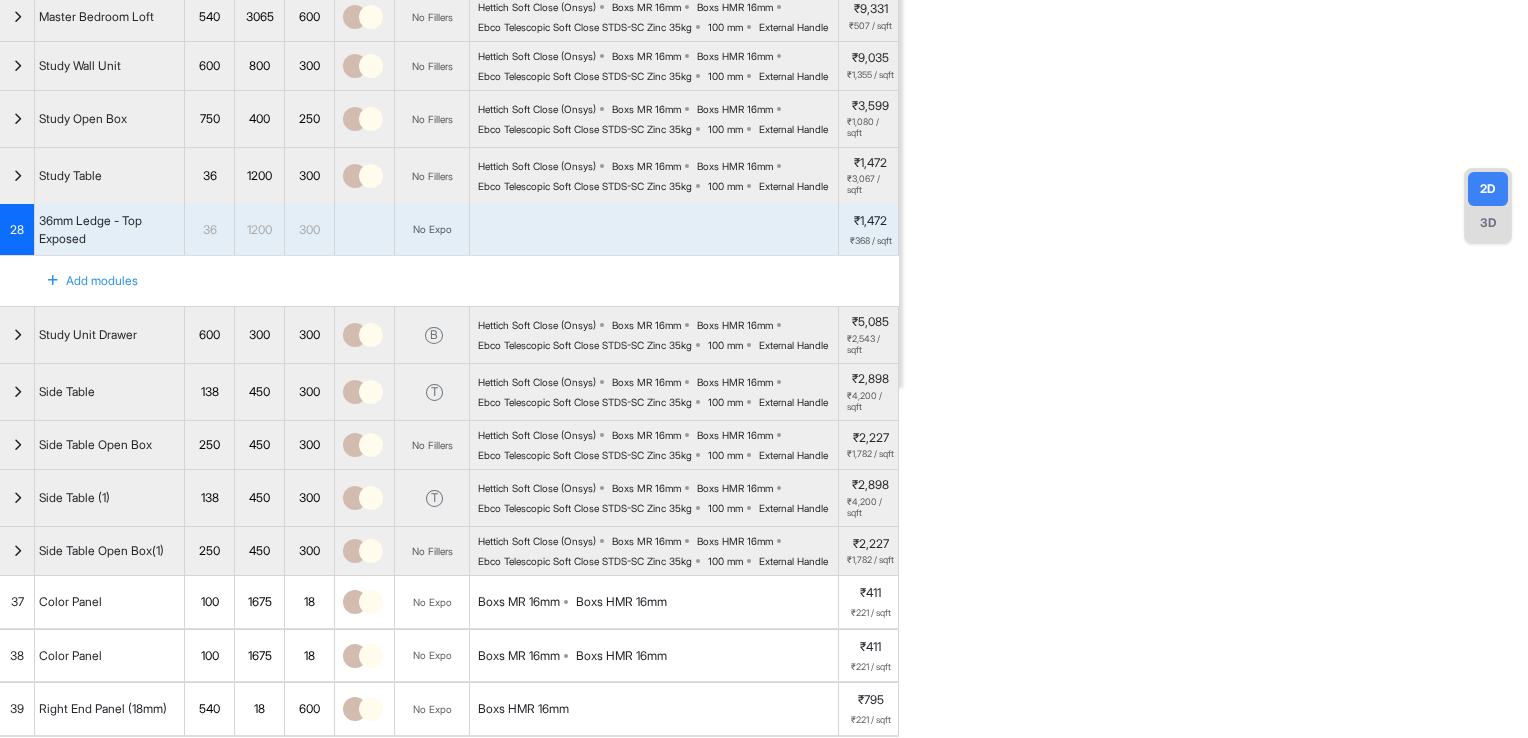 click on "3D" at bounding box center (1488, 223) 